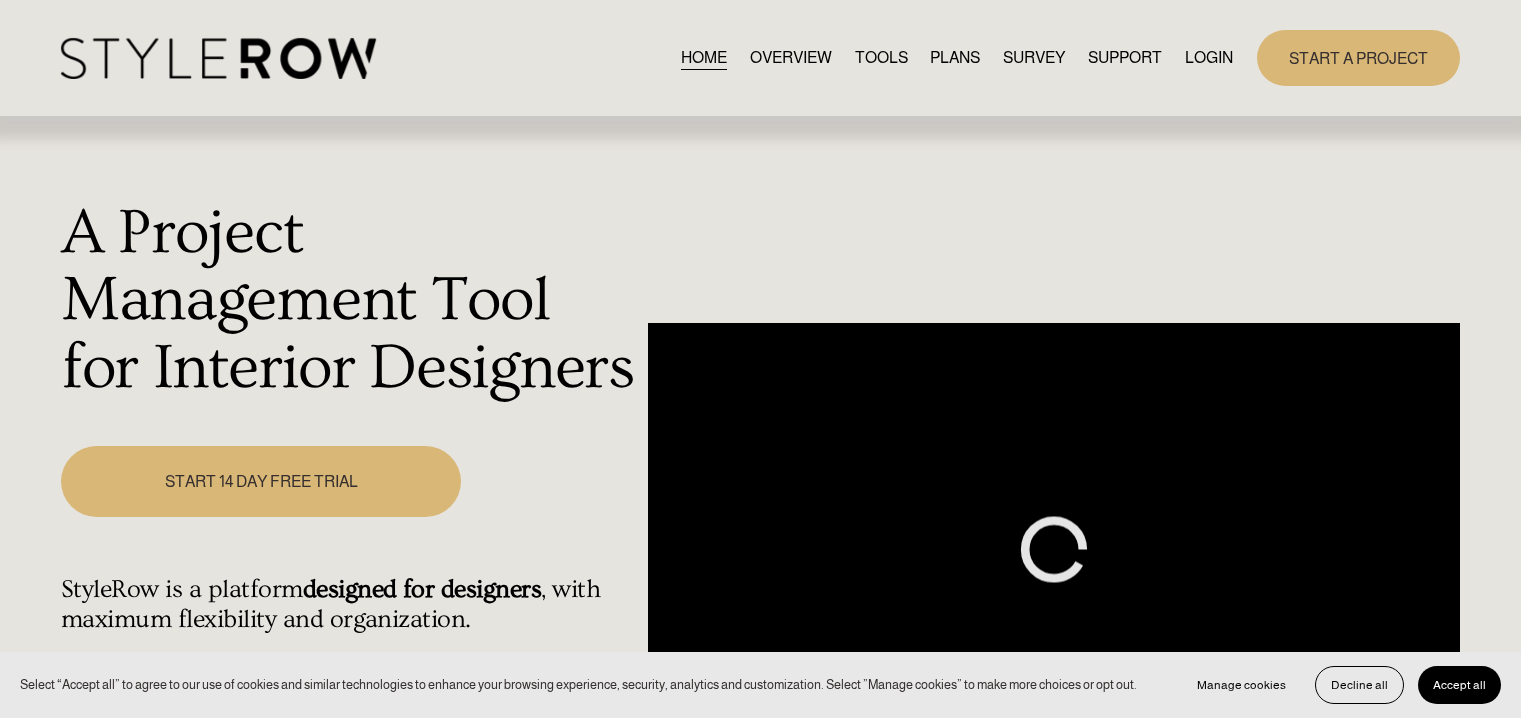 scroll, scrollTop: 0, scrollLeft: 0, axis: both 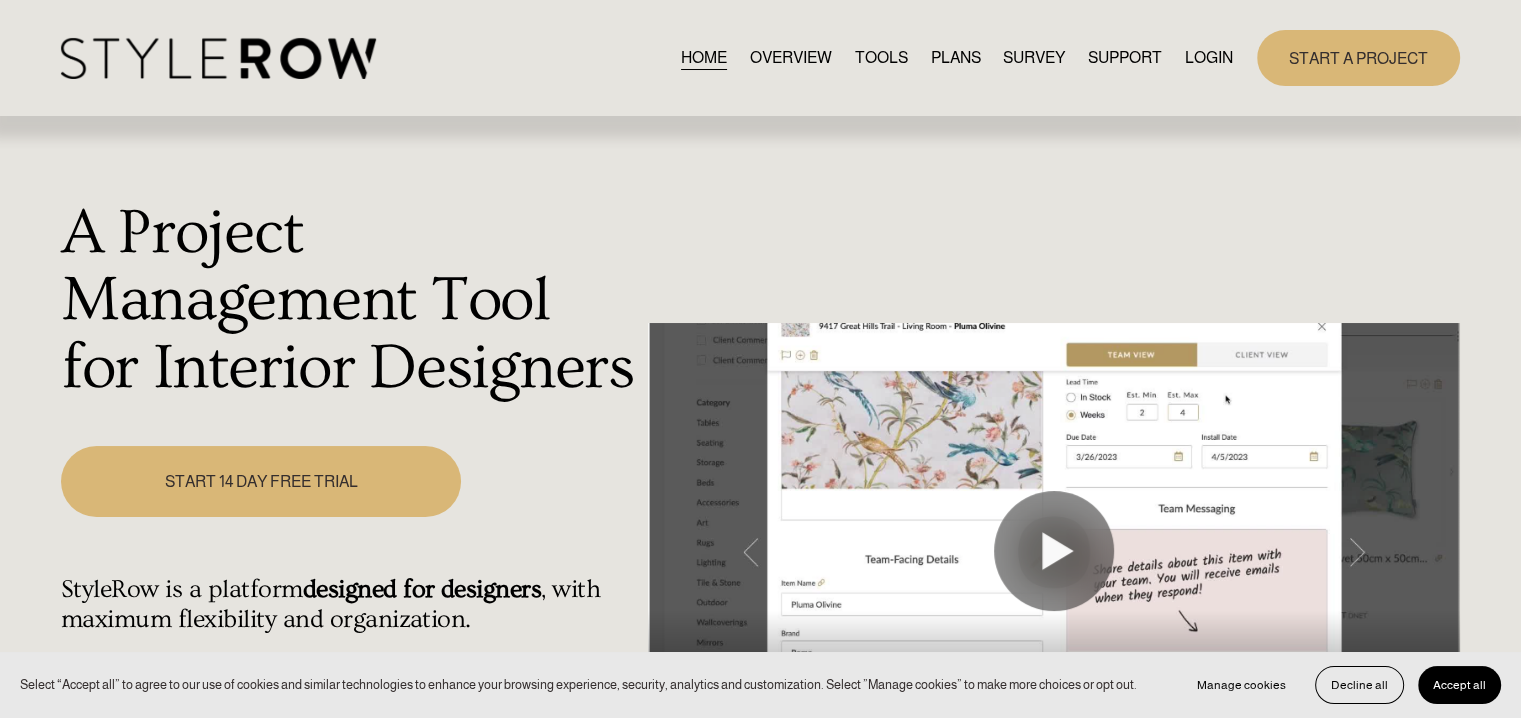 click on "LOGIN" at bounding box center [1209, 57] 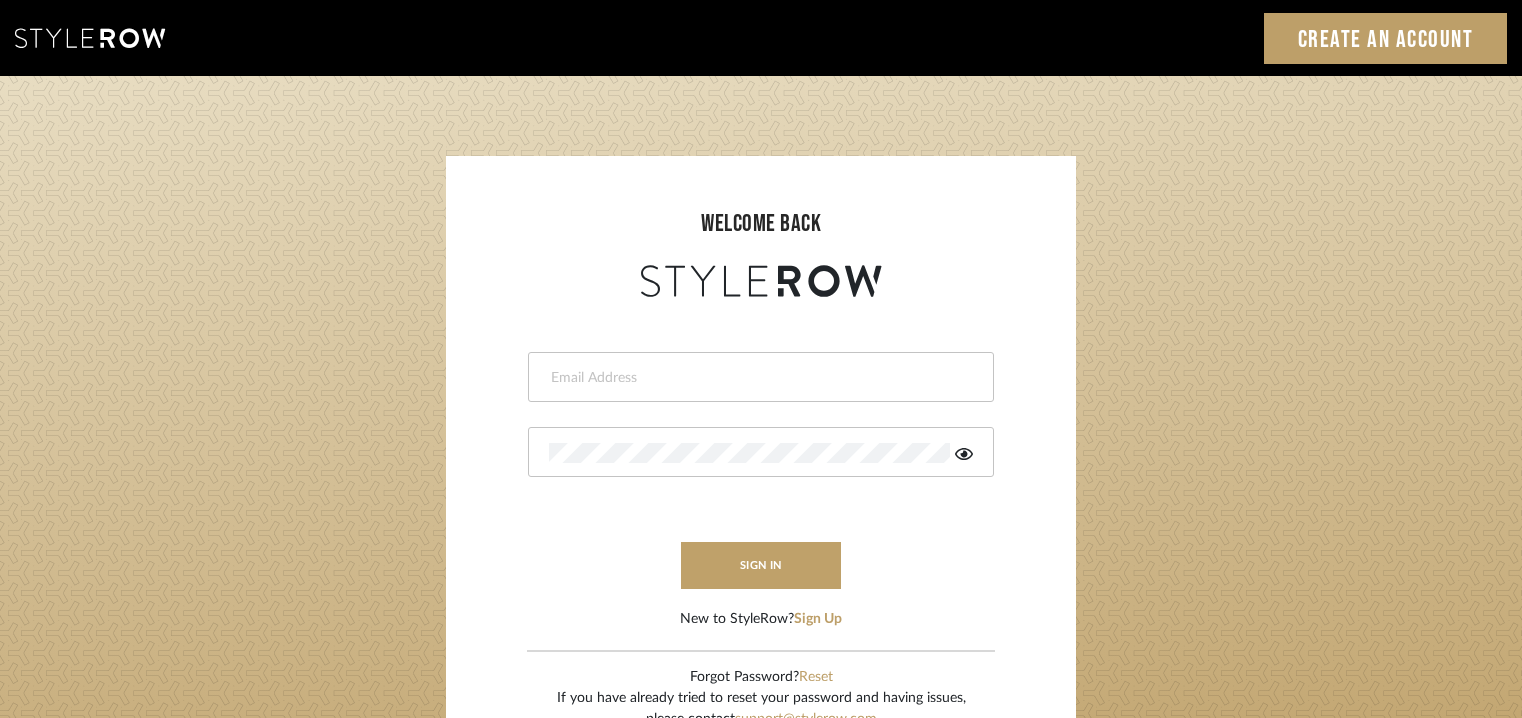 scroll, scrollTop: 0, scrollLeft: 0, axis: both 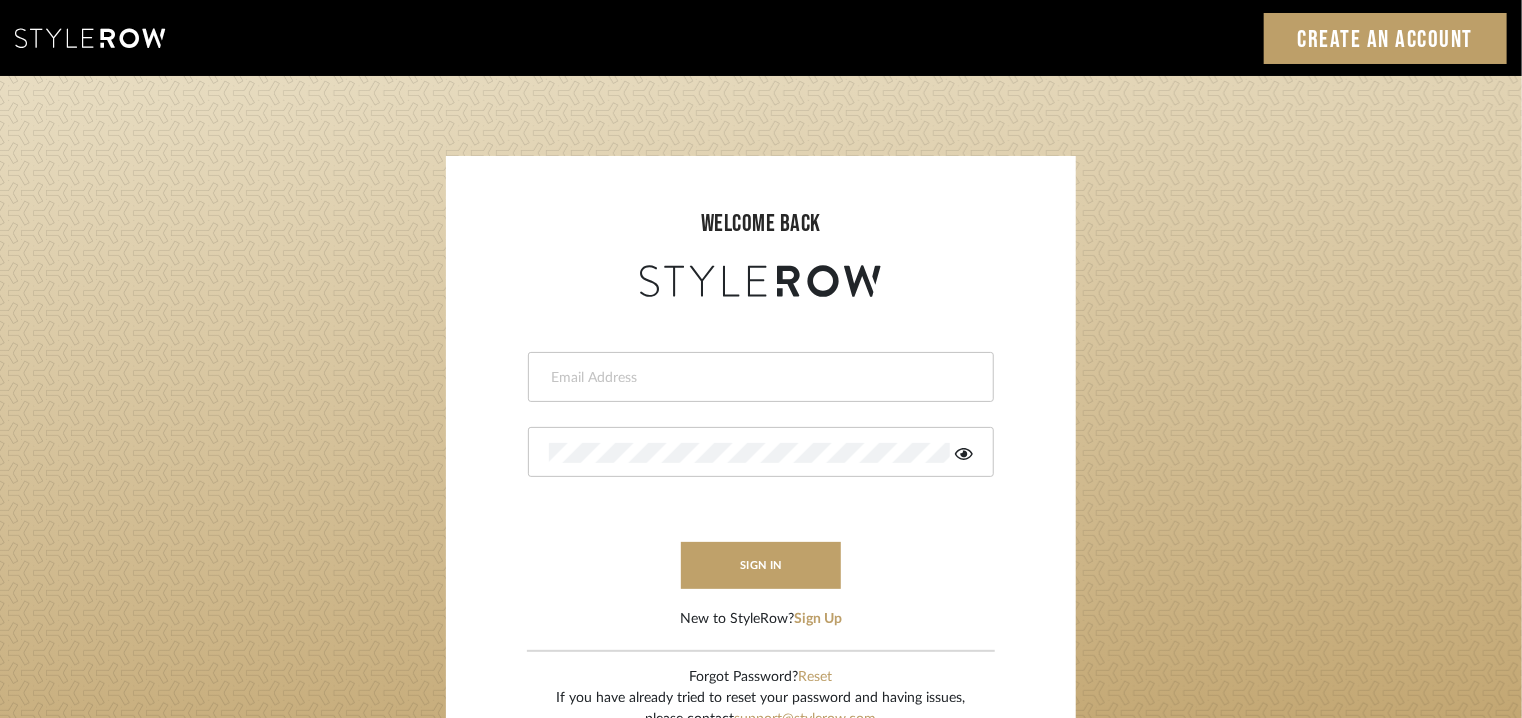 click at bounding box center (761, 377) 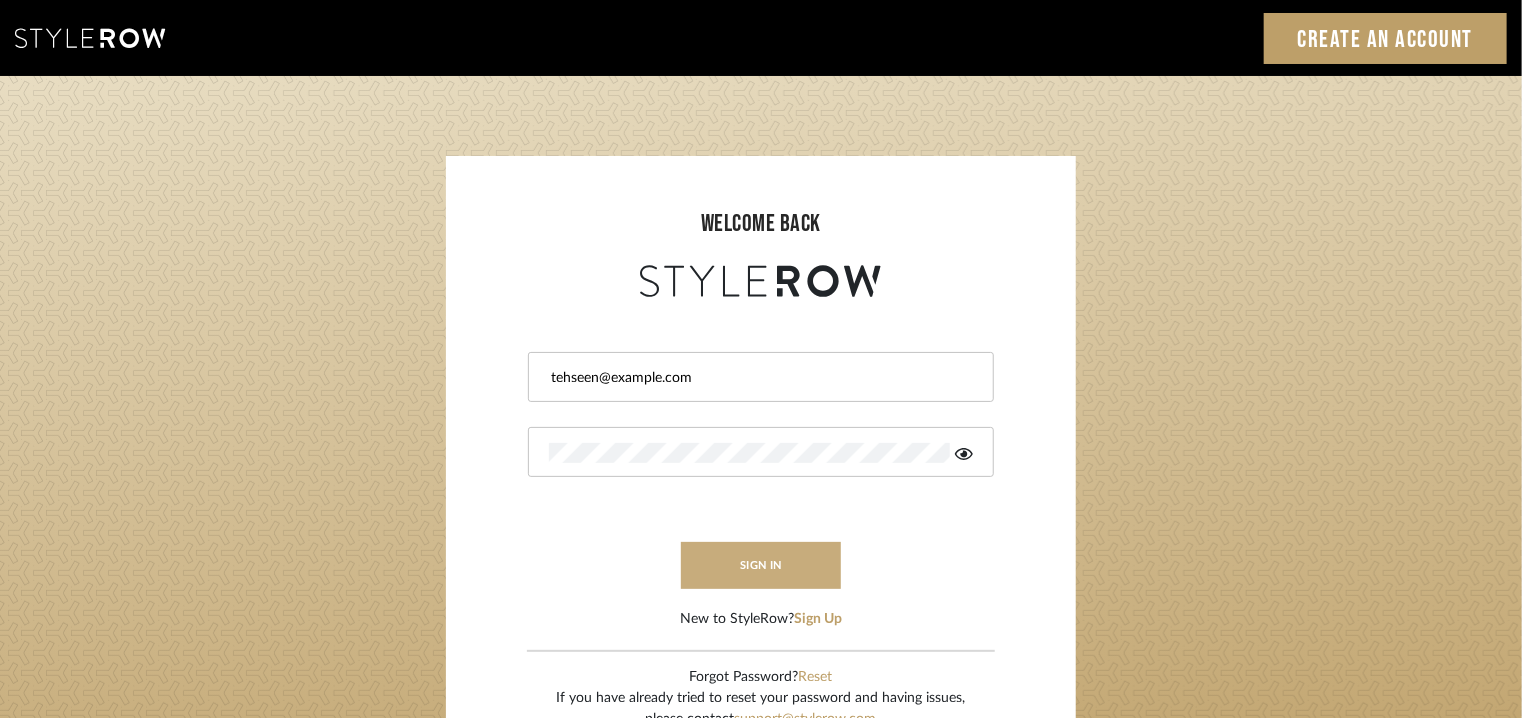 click on "sign in" at bounding box center (761, 565) 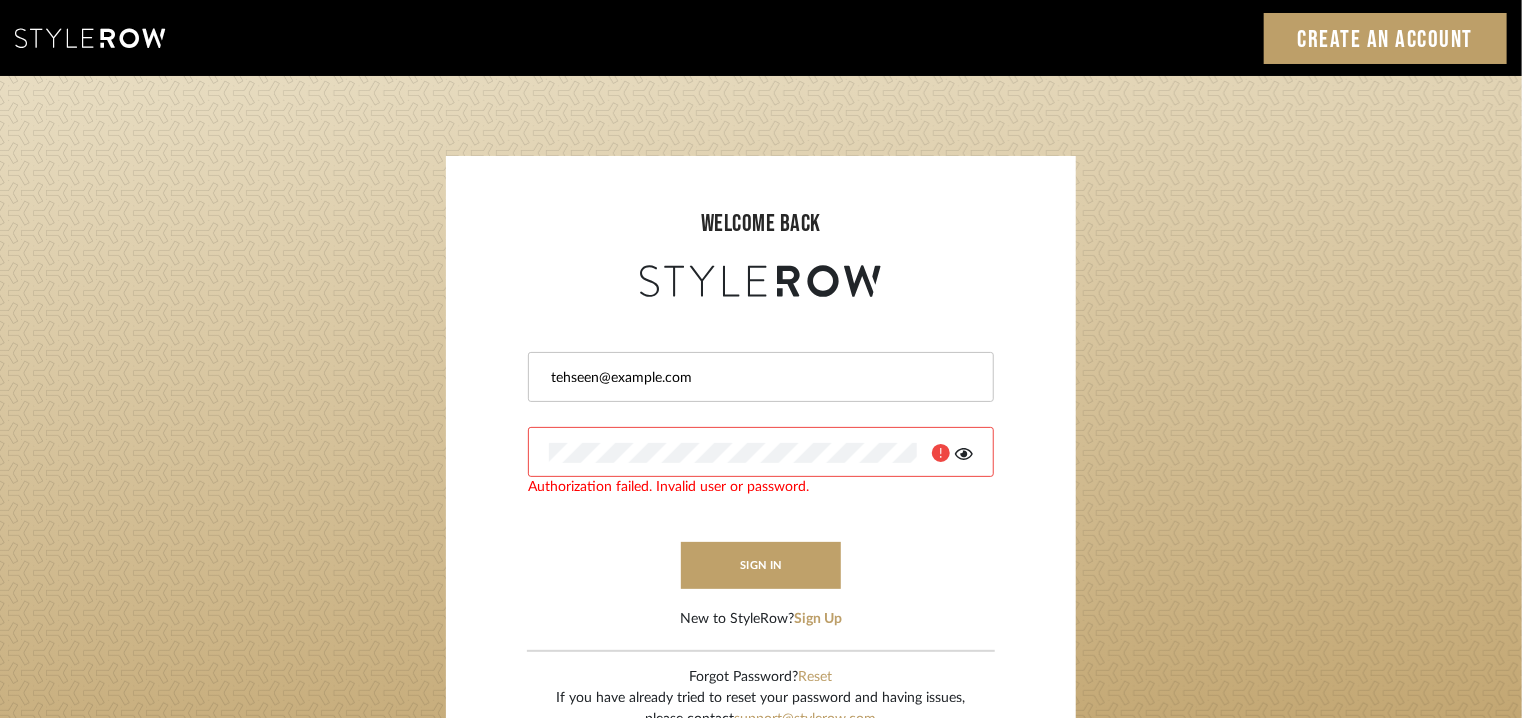 click 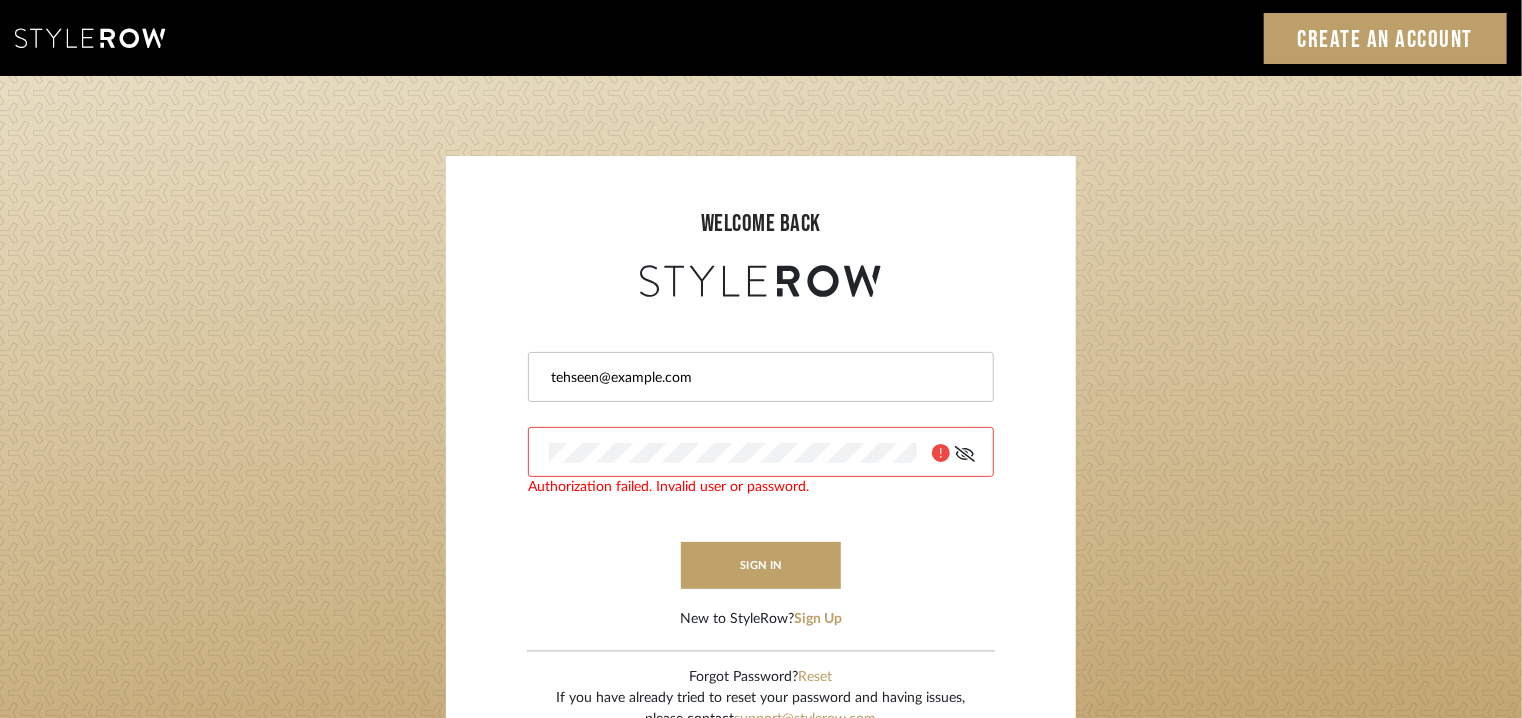 click on "tehseen@mancini-design.com Authorization failed. Invalid user or password.  sign in   New to StyleRow?  Sign Up" at bounding box center [761, 466] 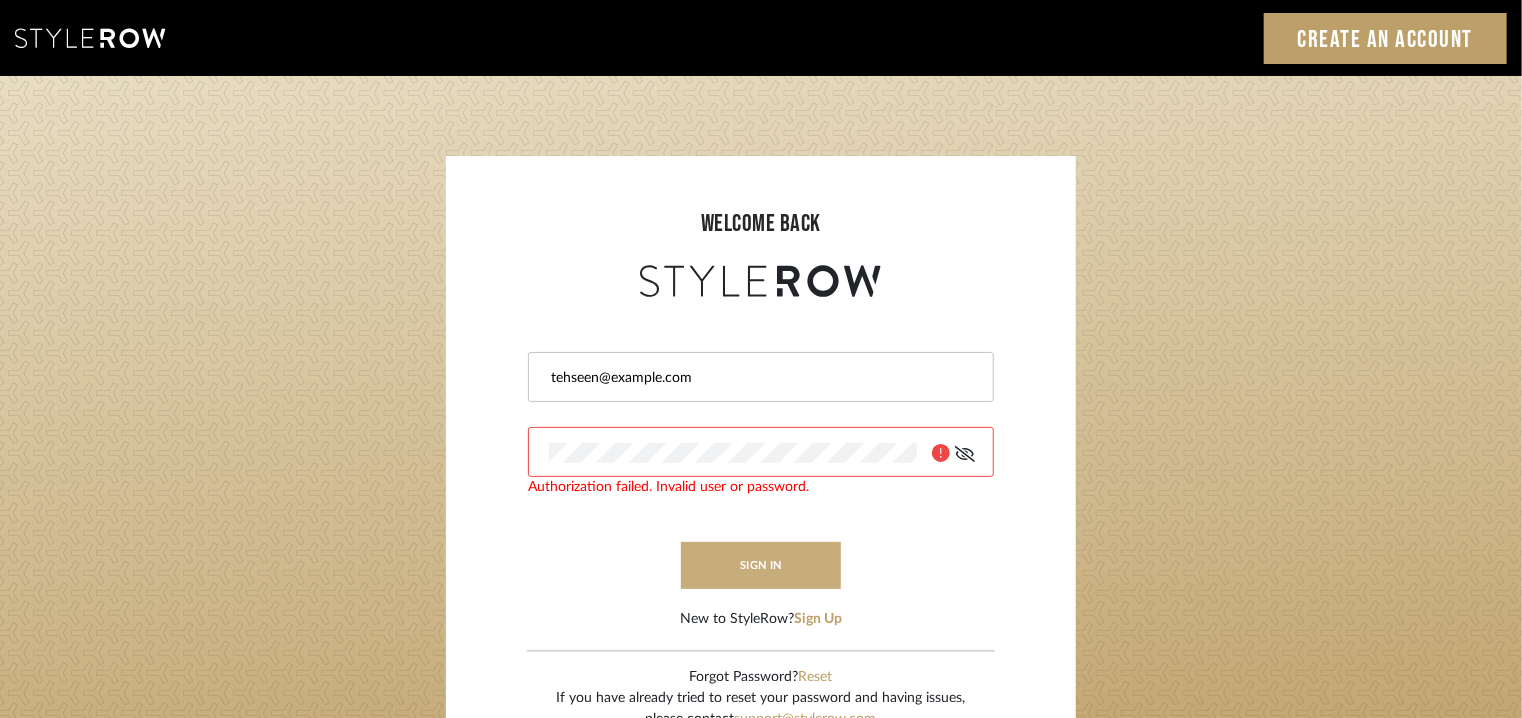 click on "sign in" at bounding box center [761, 565] 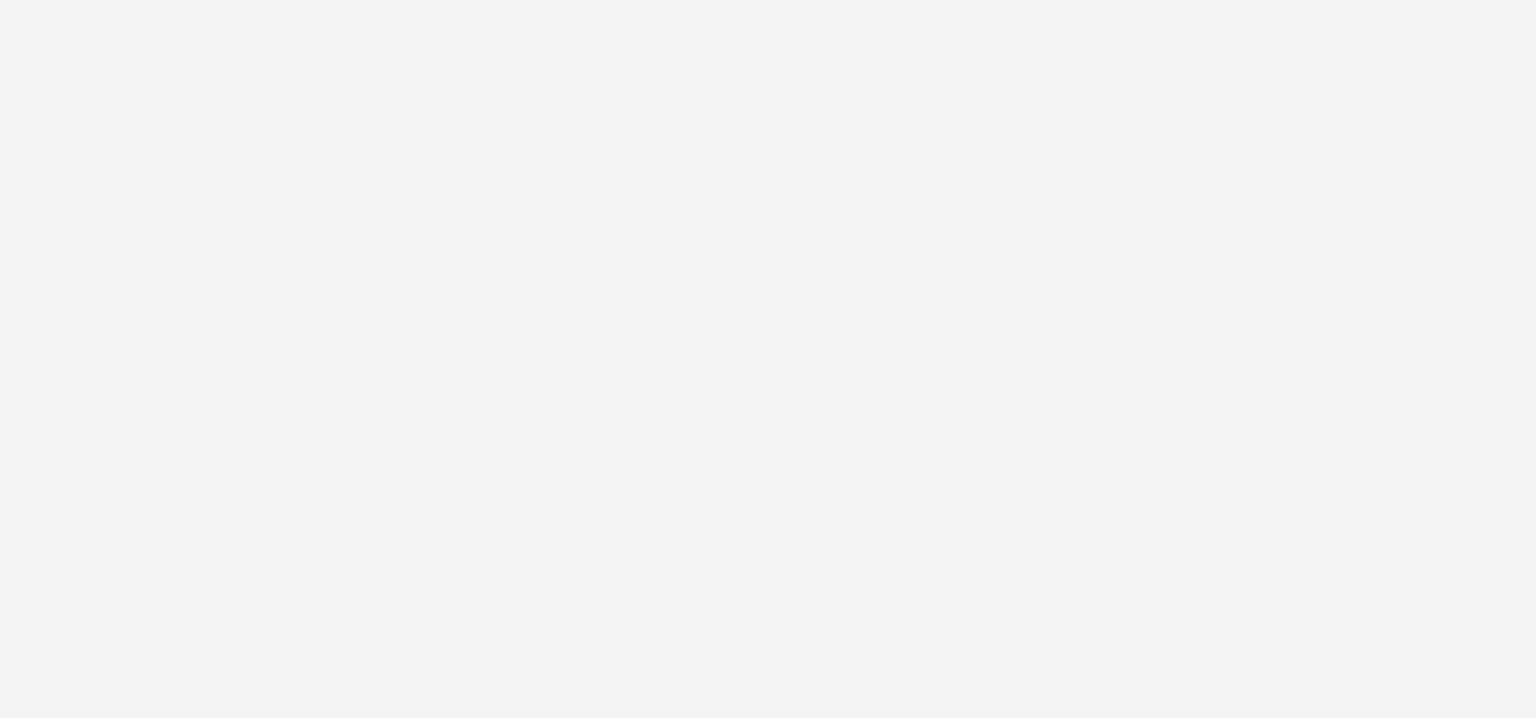 scroll, scrollTop: 0, scrollLeft: 0, axis: both 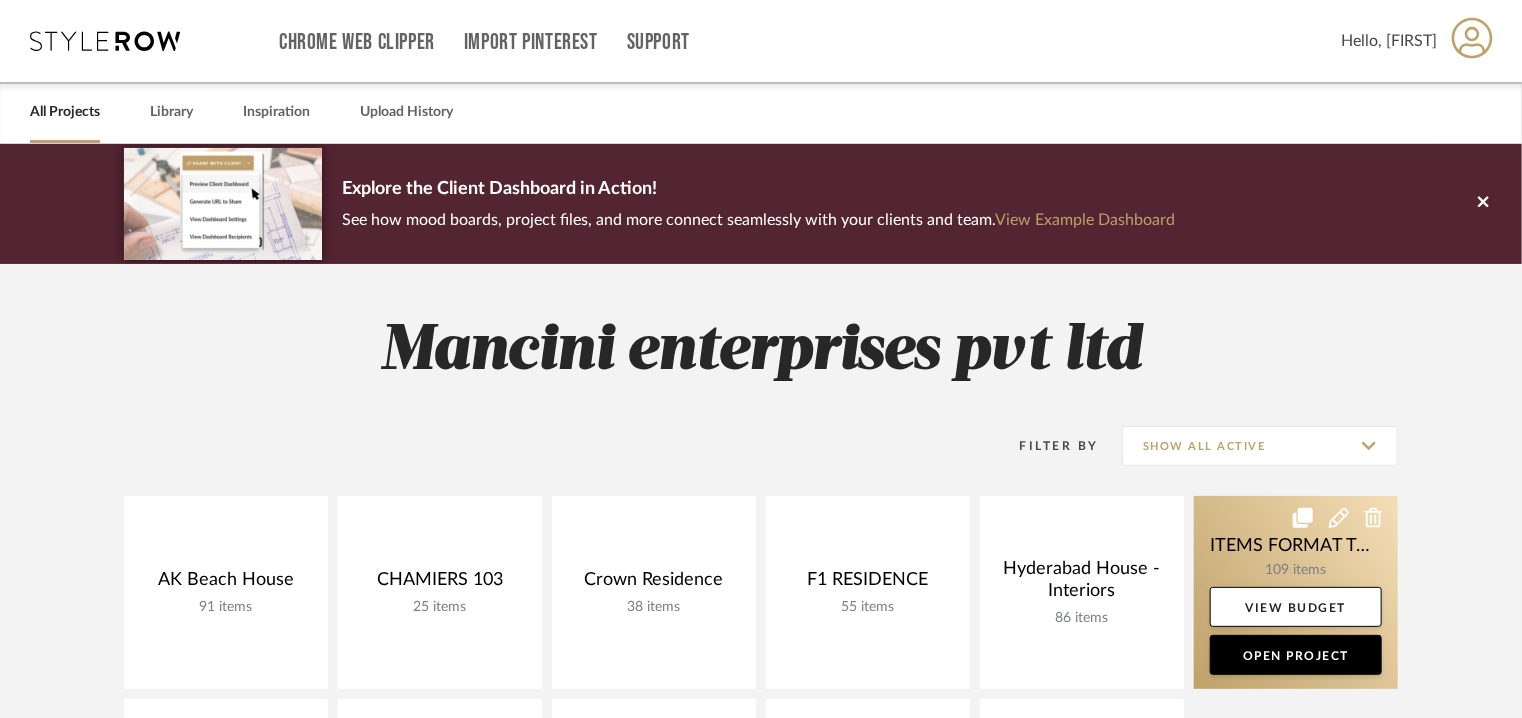 click 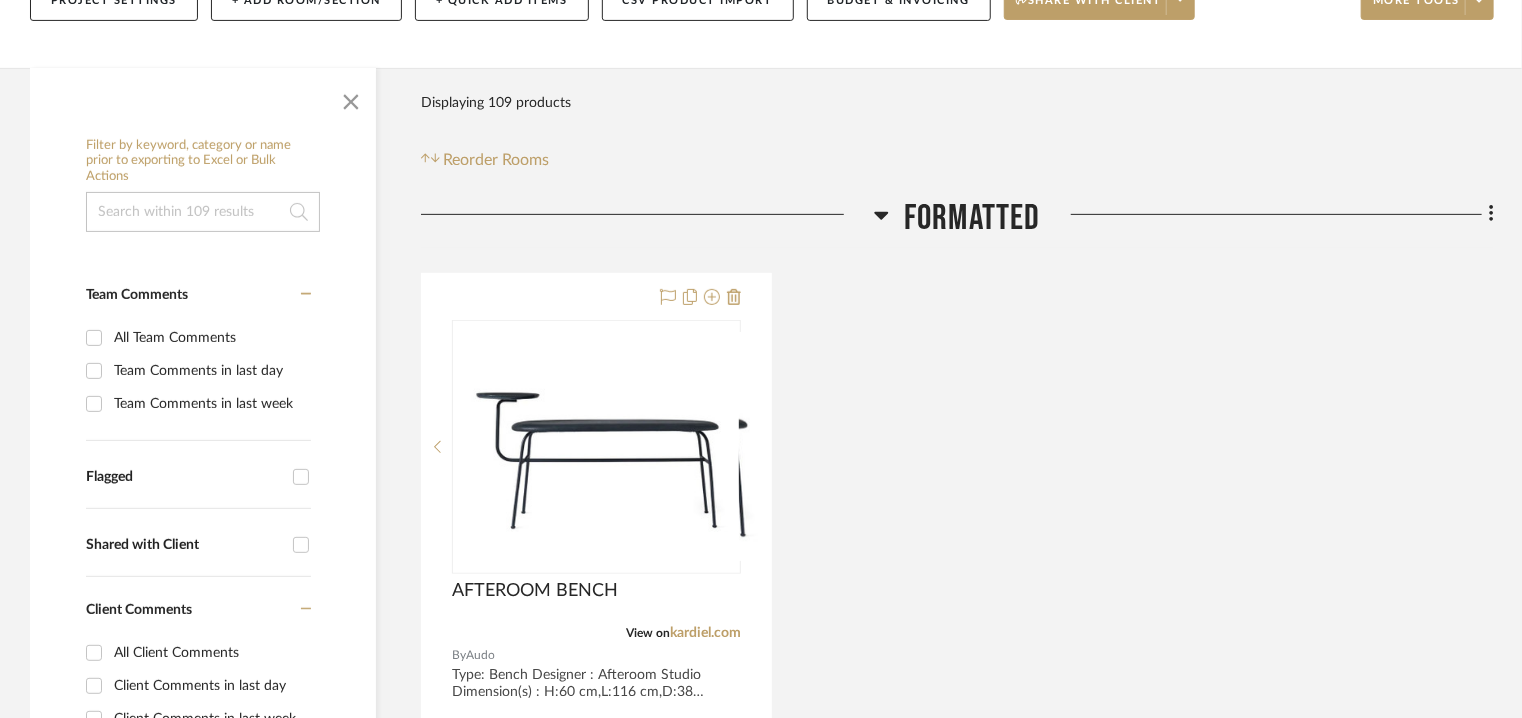 scroll, scrollTop: 400, scrollLeft: 0, axis: vertical 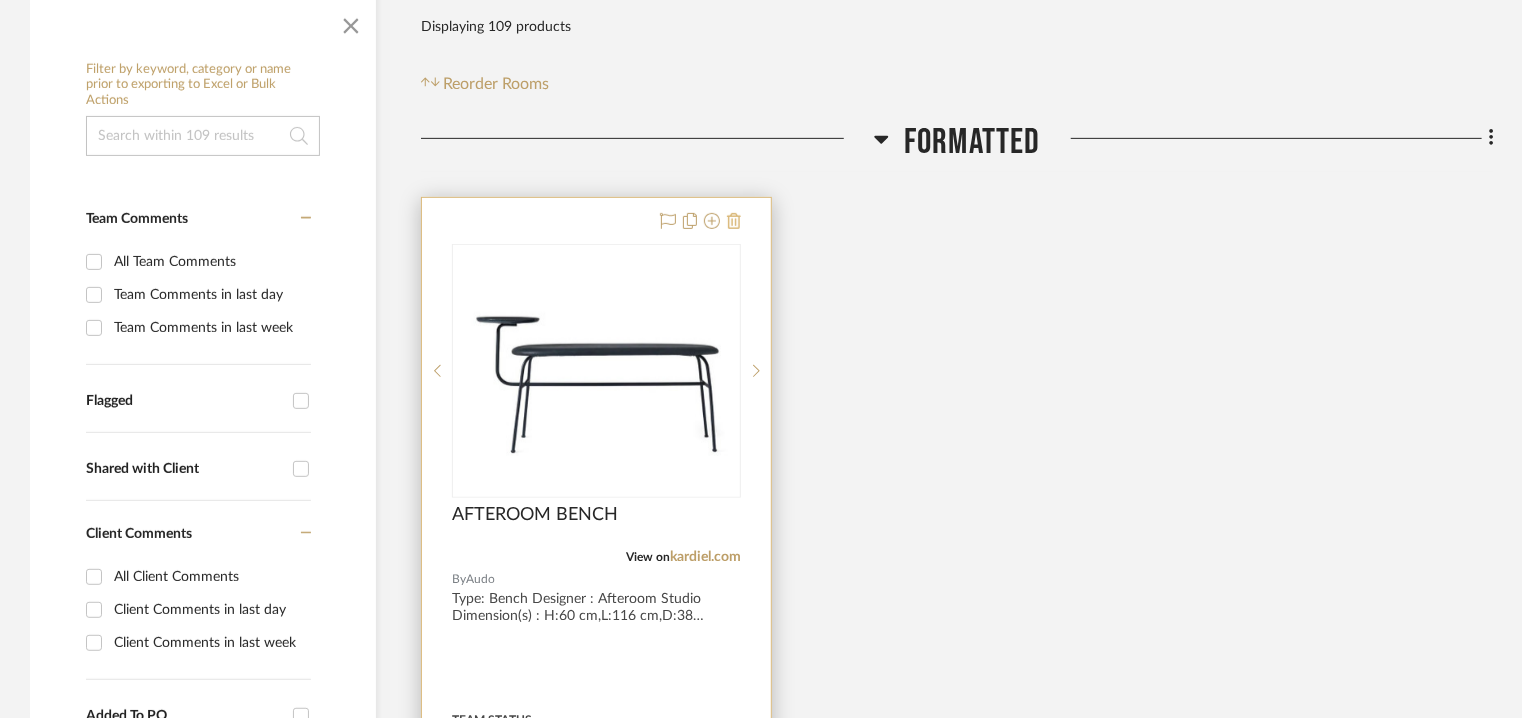click 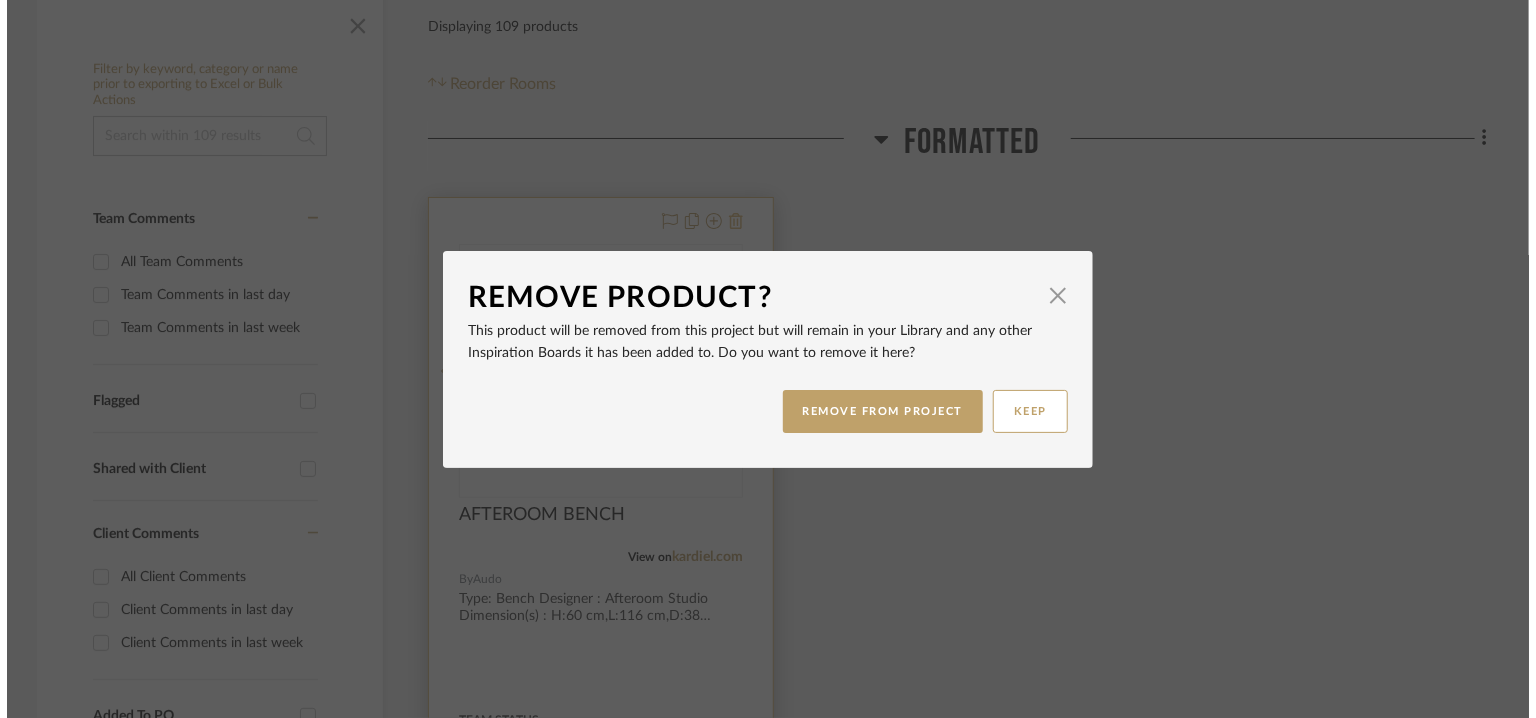scroll, scrollTop: 0, scrollLeft: 0, axis: both 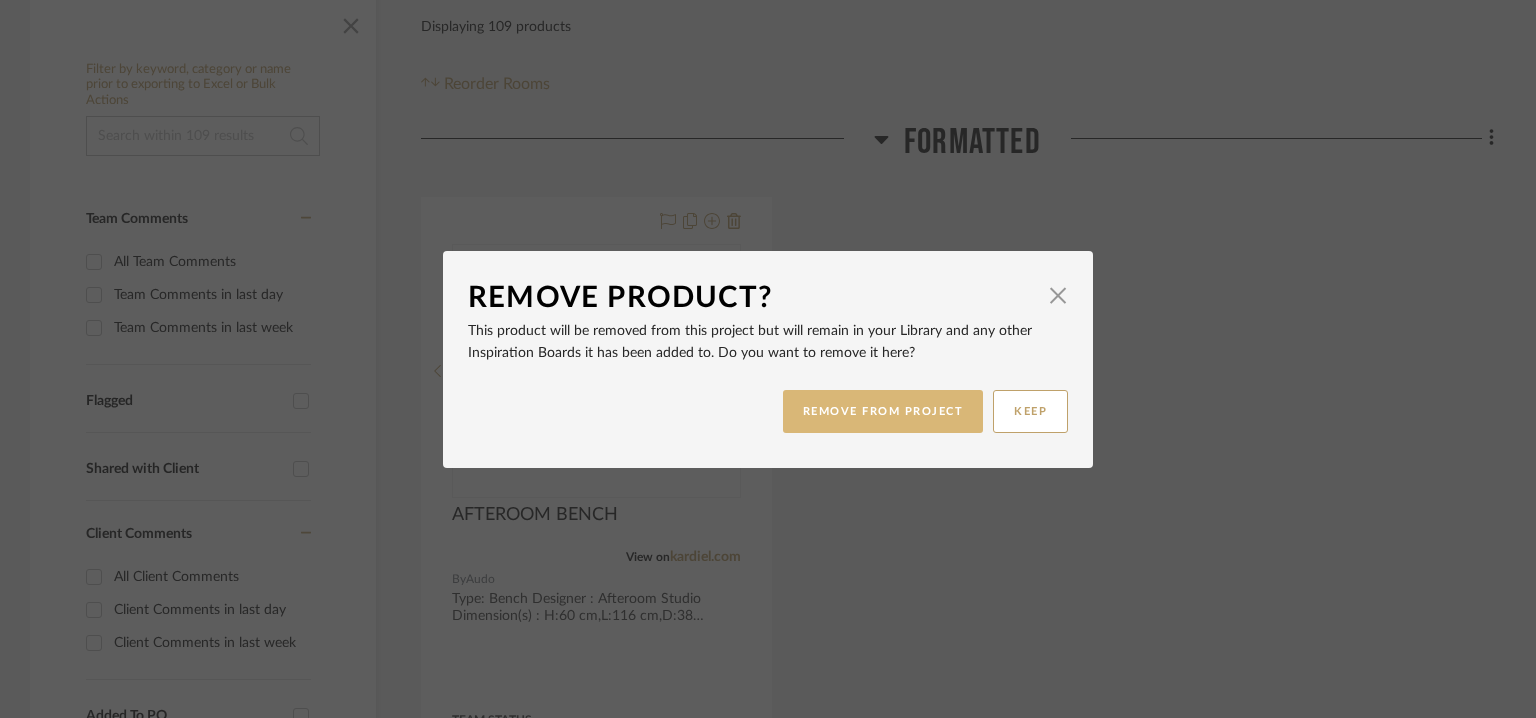 click on "REMOVE FROM PROJECT" at bounding box center (883, 411) 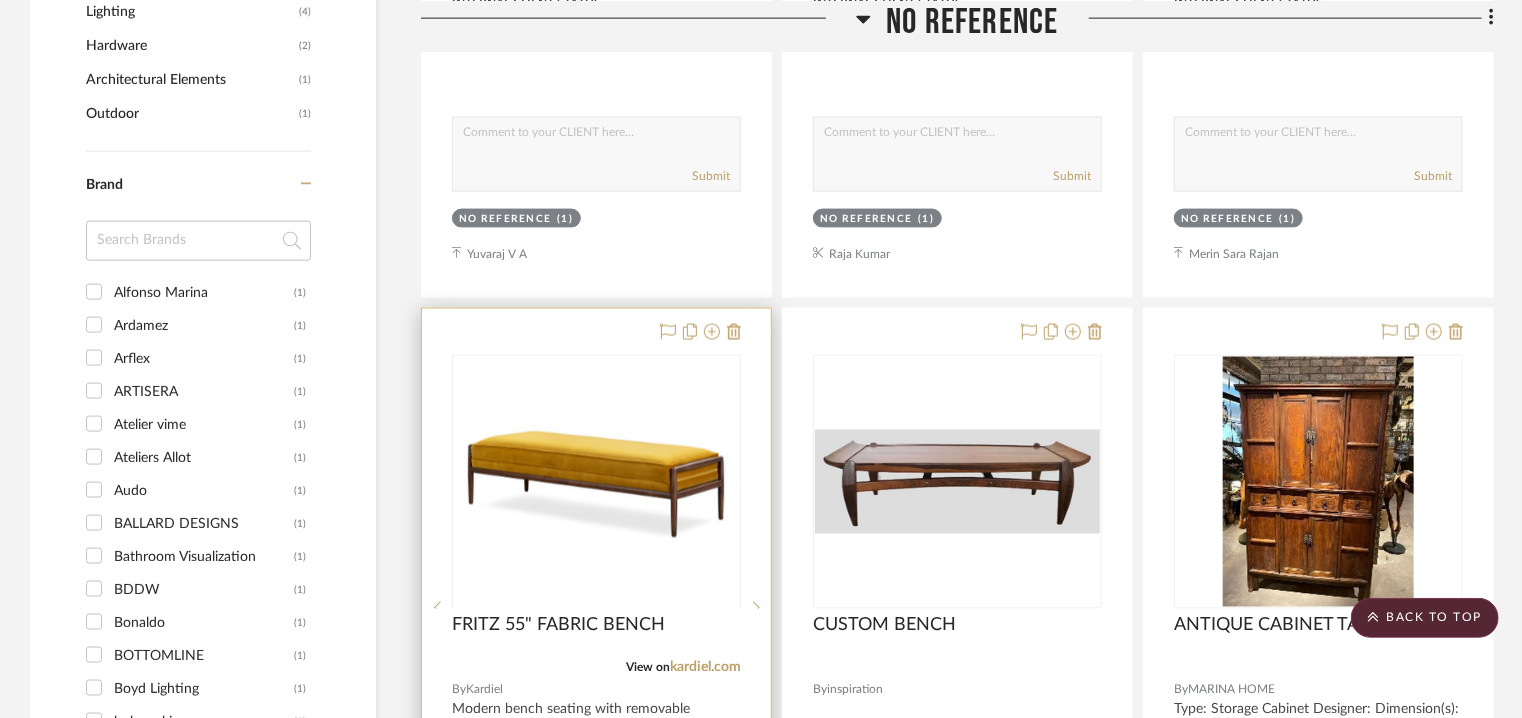 scroll, scrollTop: 1500, scrollLeft: 0, axis: vertical 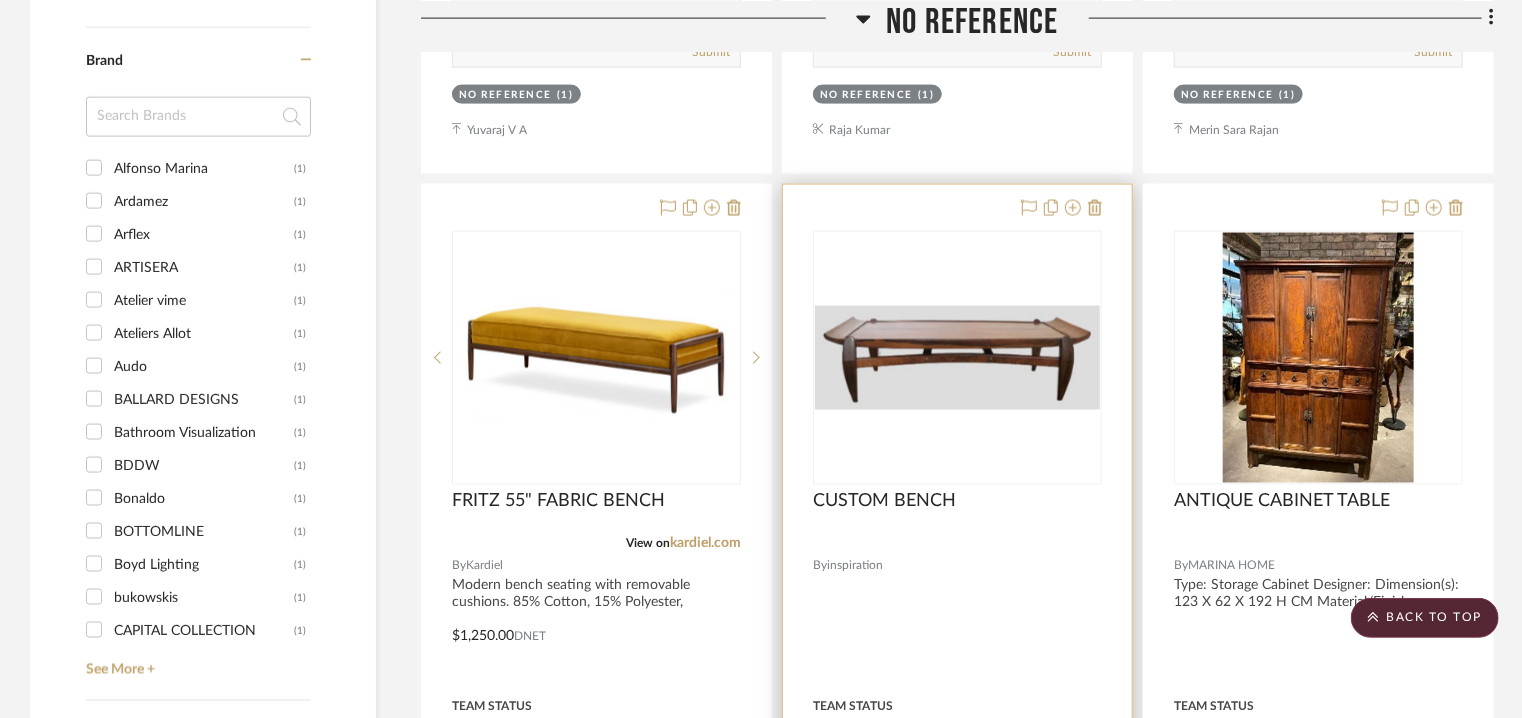 click at bounding box center [957, 357] 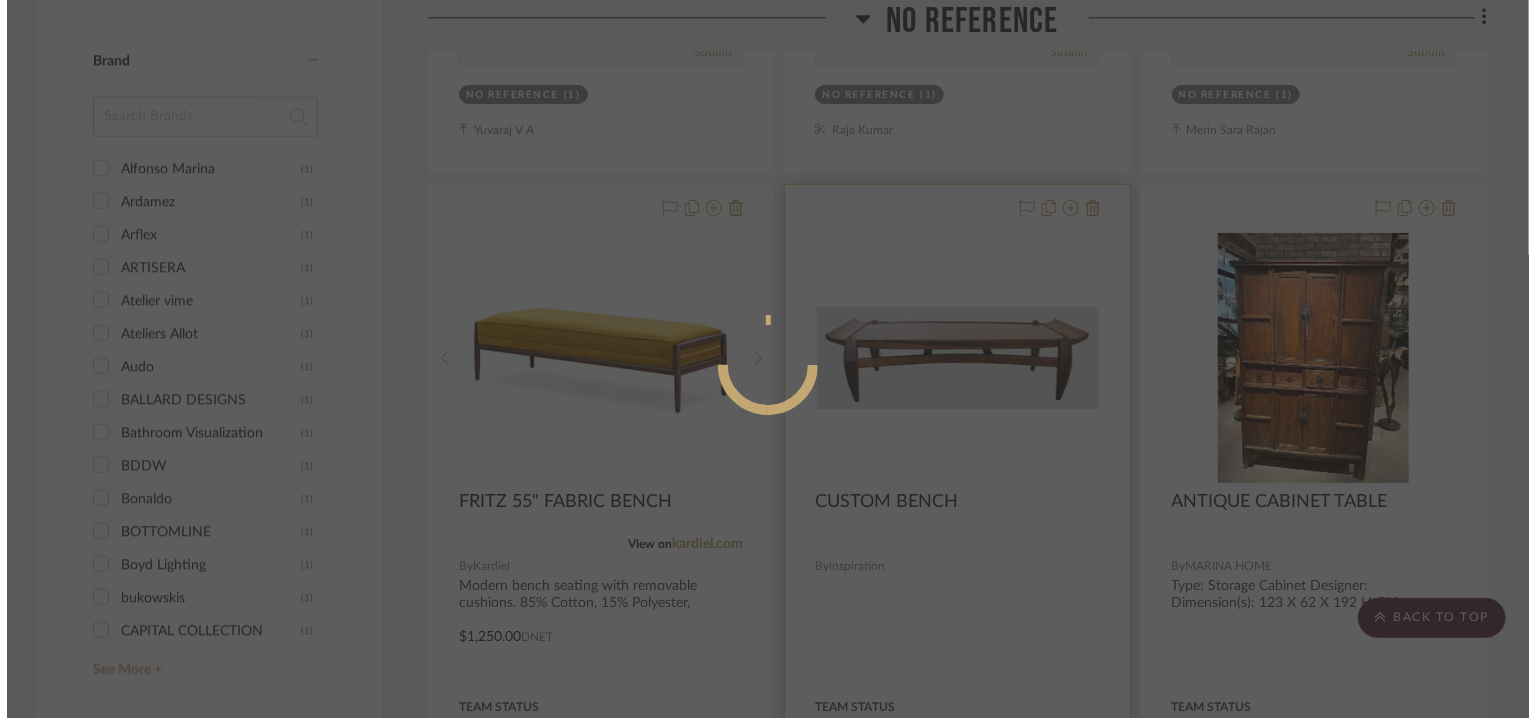 scroll, scrollTop: 0, scrollLeft: 0, axis: both 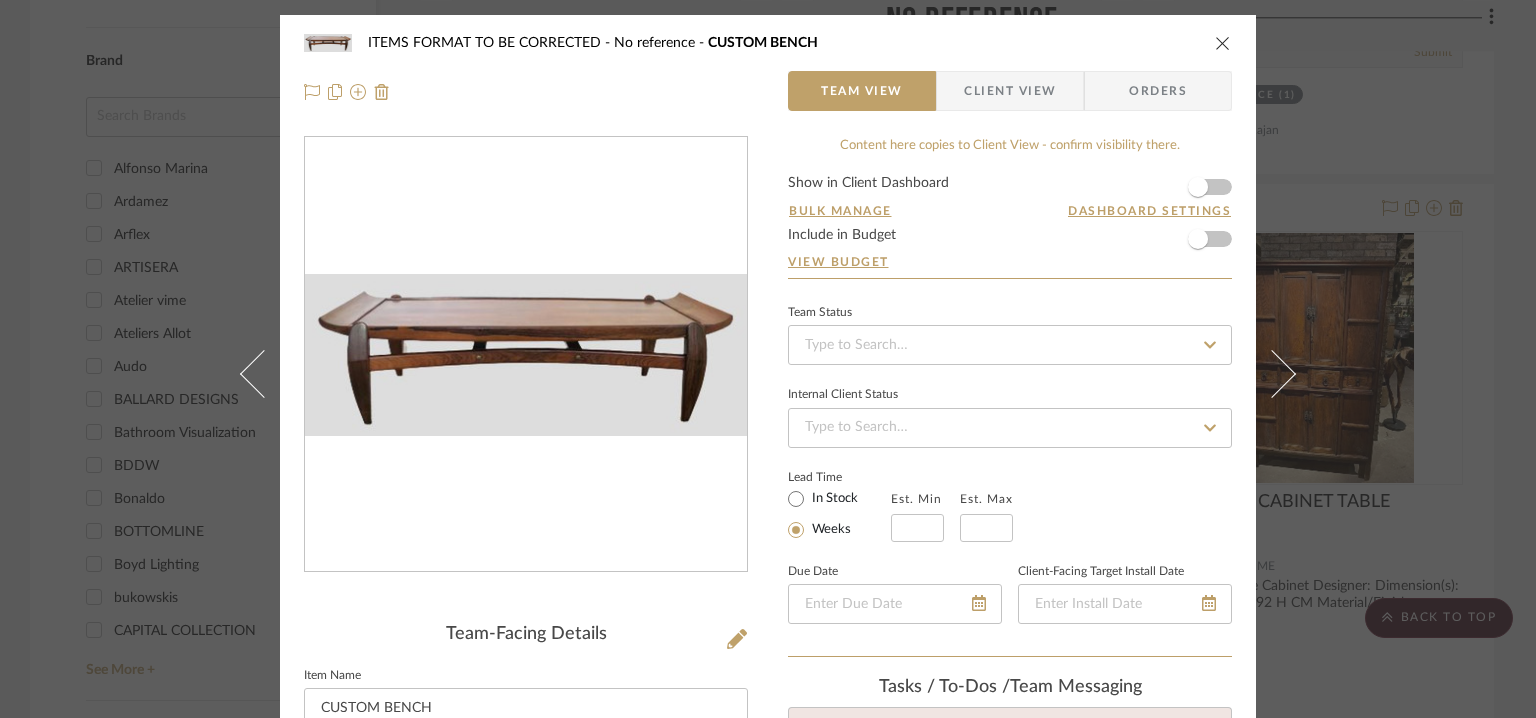 click at bounding box center [1223, 43] 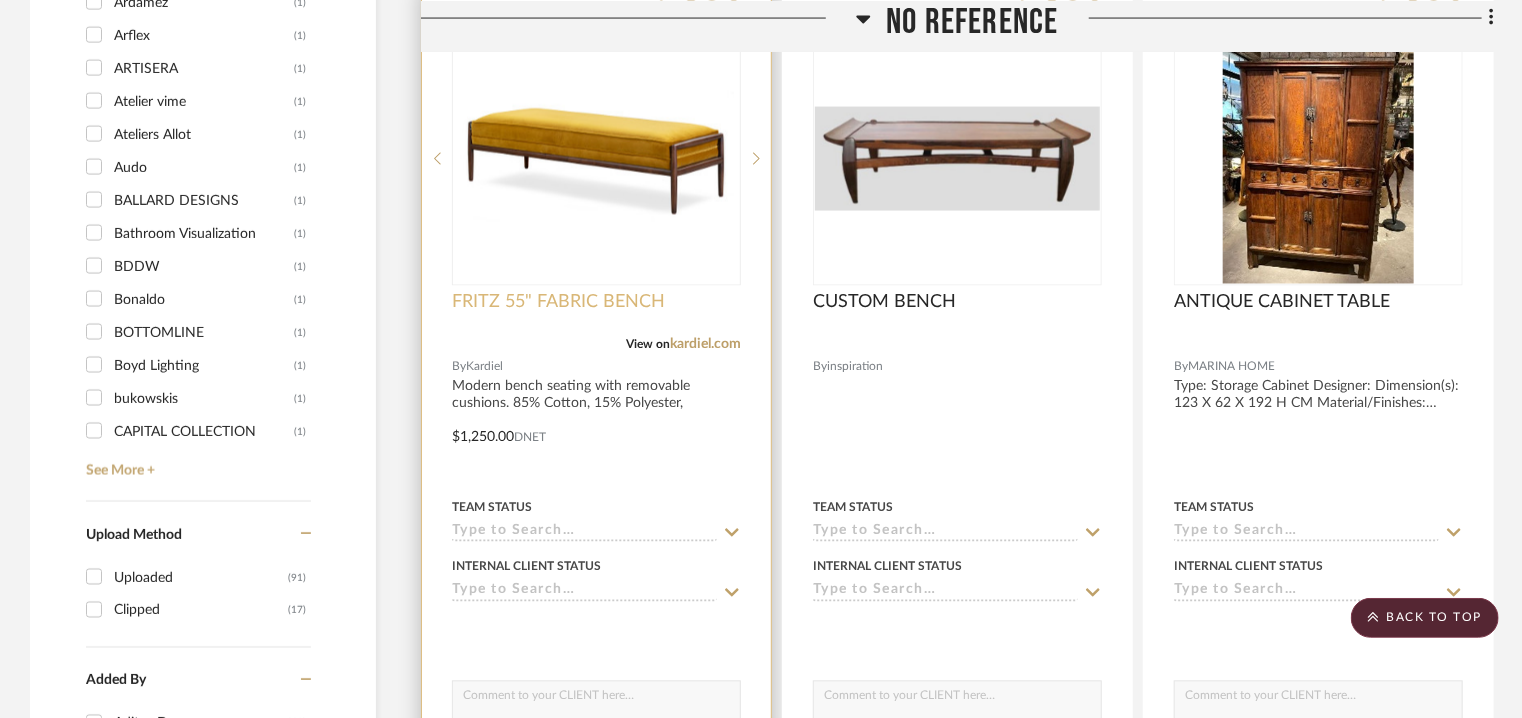 scroll, scrollTop: 1700, scrollLeft: 0, axis: vertical 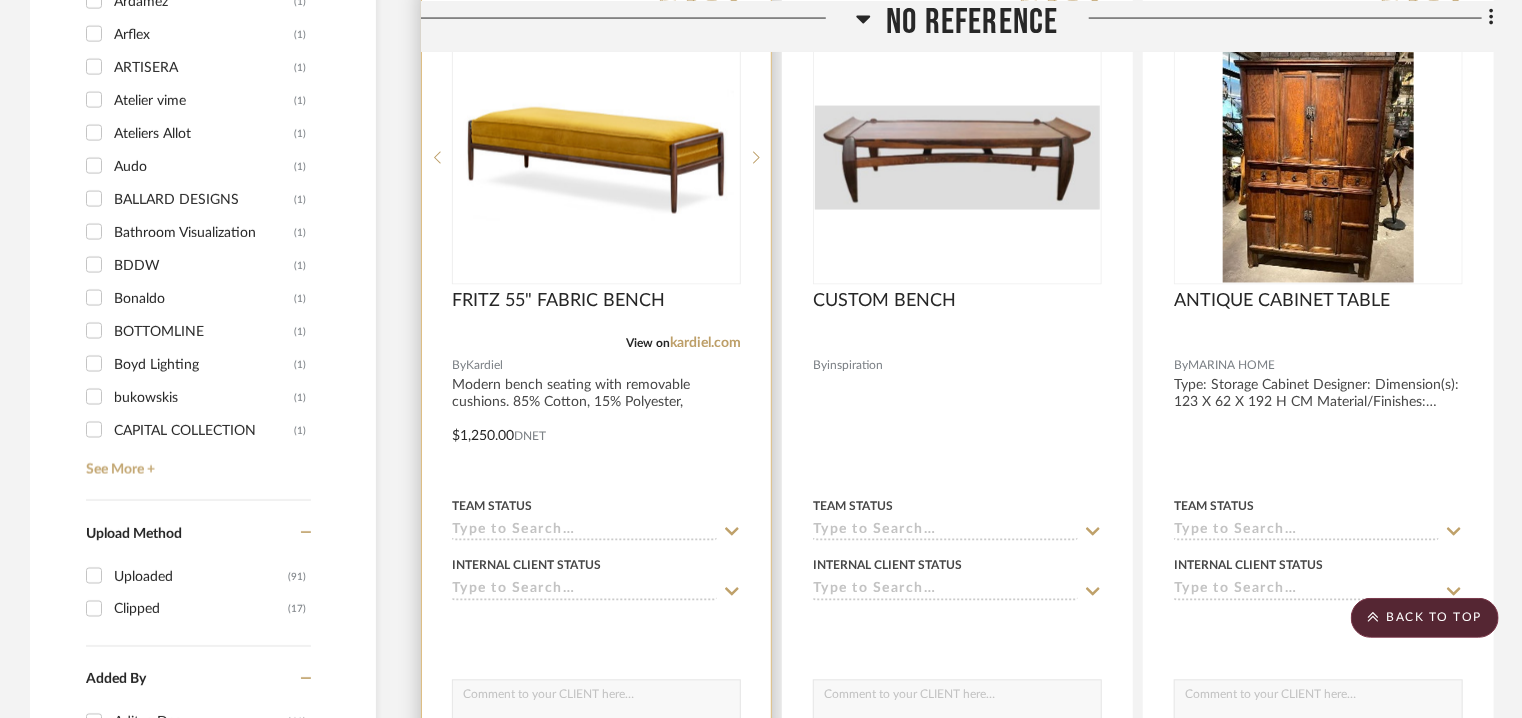 click at bounding box center (596, 158) 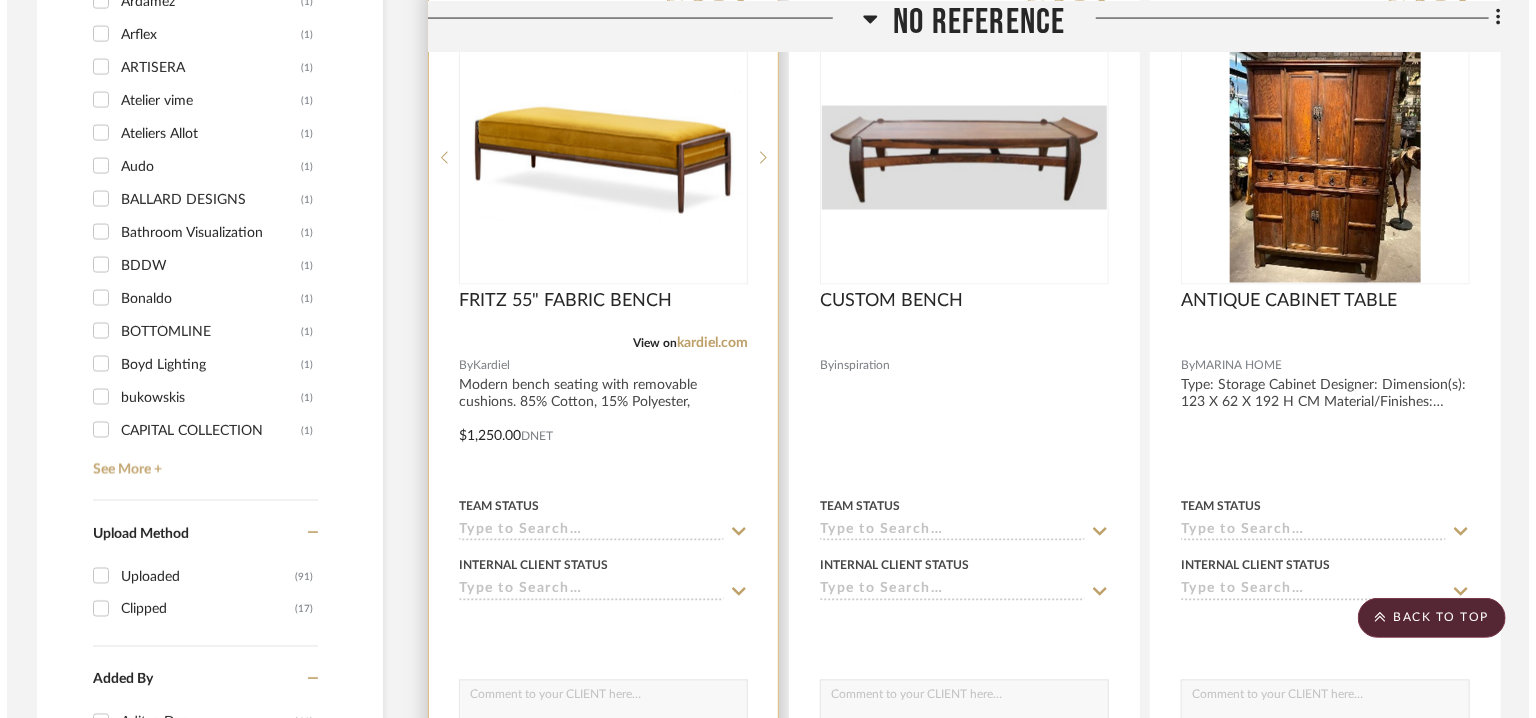 scroll, scrollTop: 0, scrollLeft: 0, axis: both 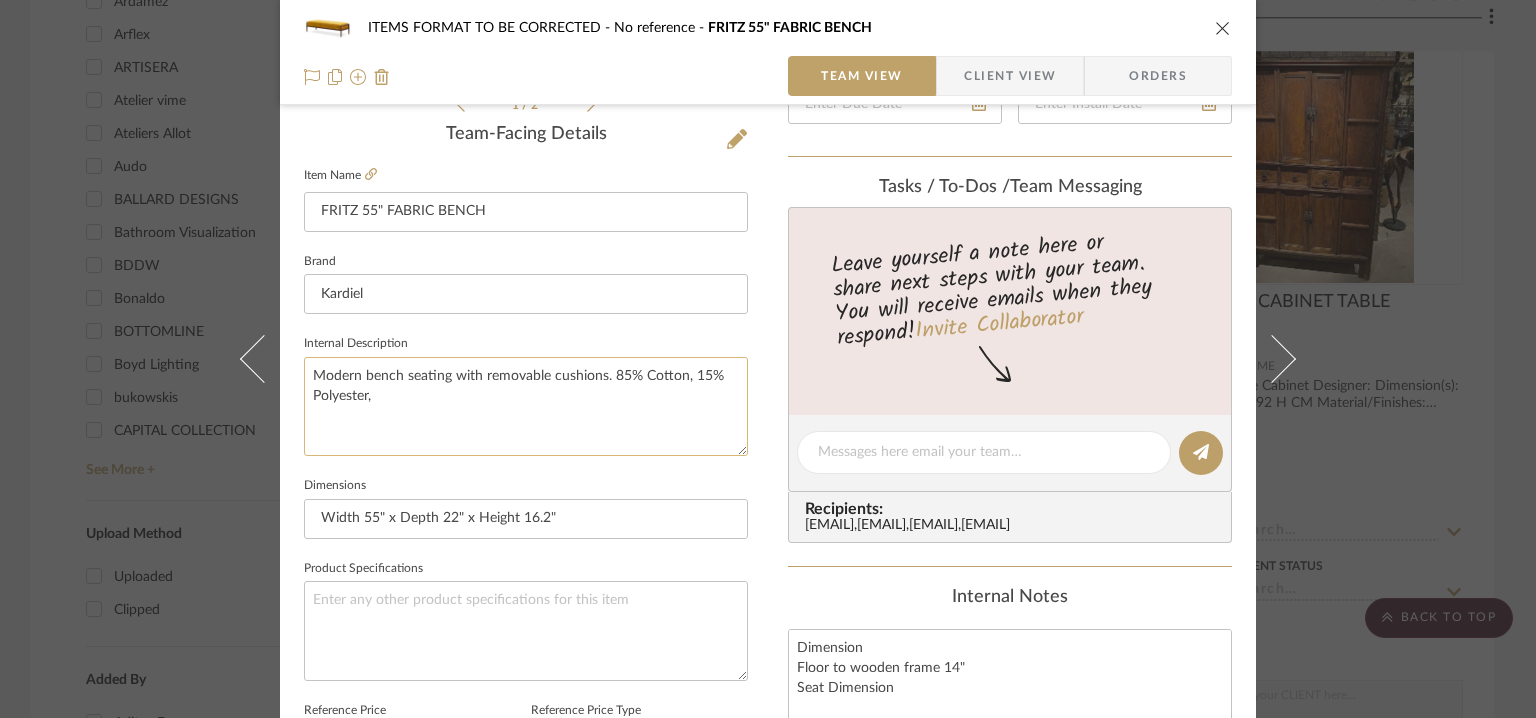 drag, startPoint x: 408, startPoint y: 408, endPoint x: 605, endPoint y: 383, distance: 198.57996 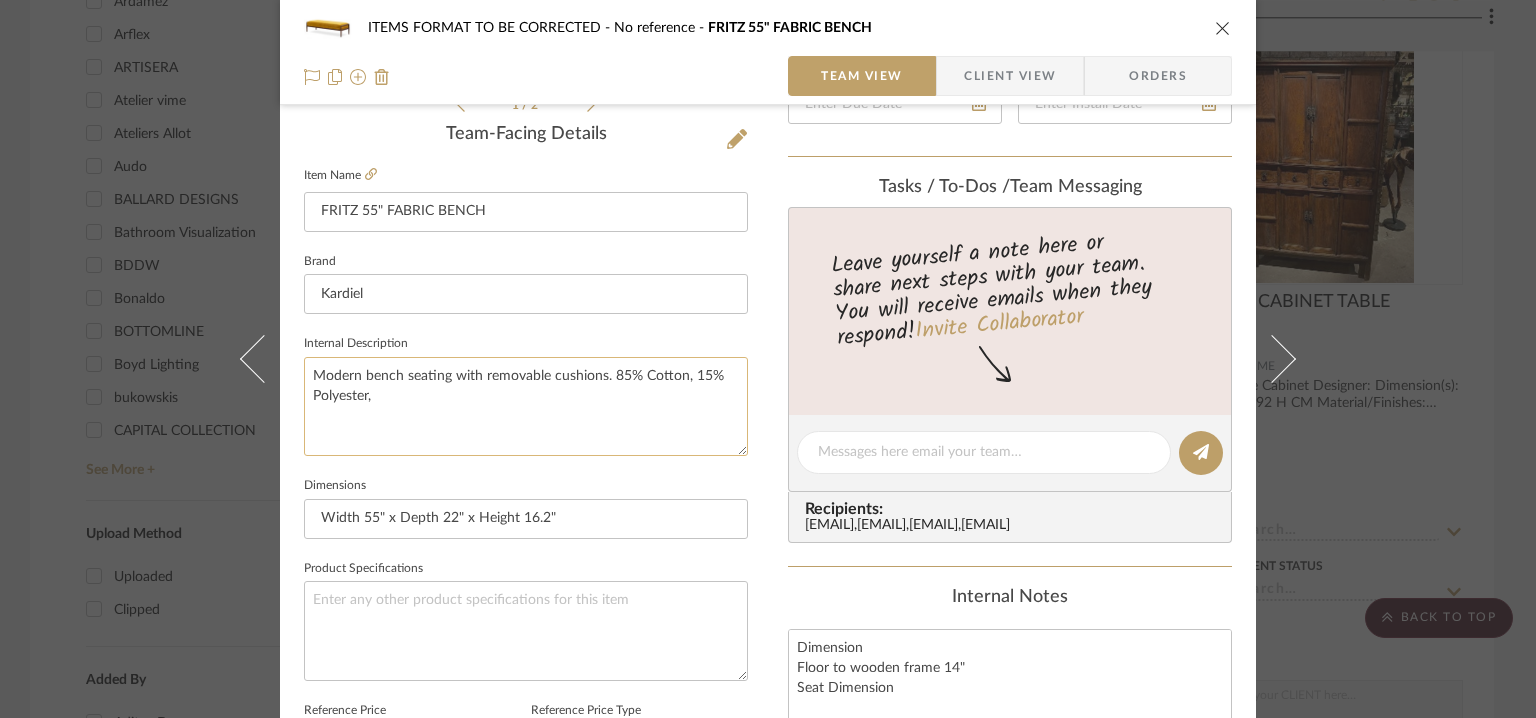 click on "Modern bench seating with removable cushions. 85% Cotton, 15% Polyester," 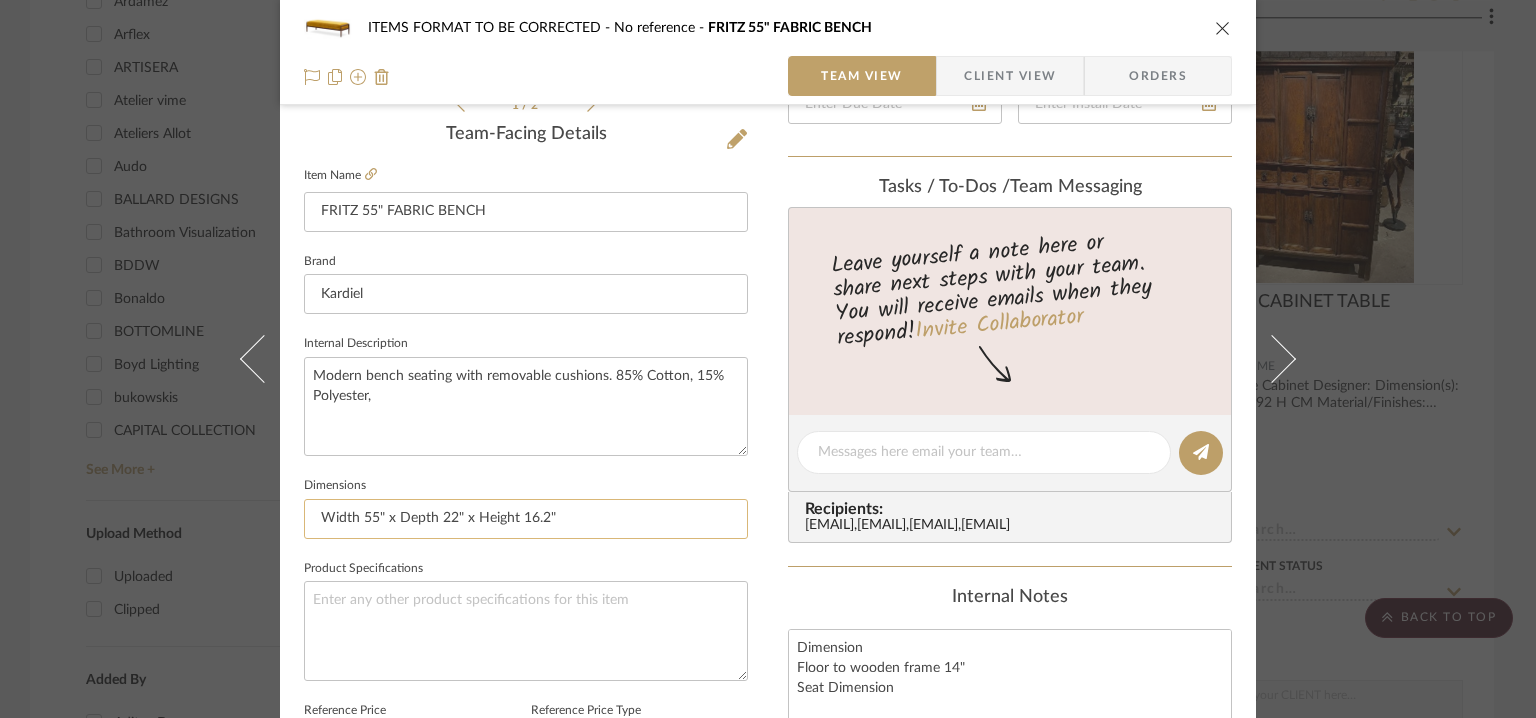 drag, startPoint x: 497, startPoint y: 524, endPoint x: 313, endPoint y: 515, distance: 184.21997 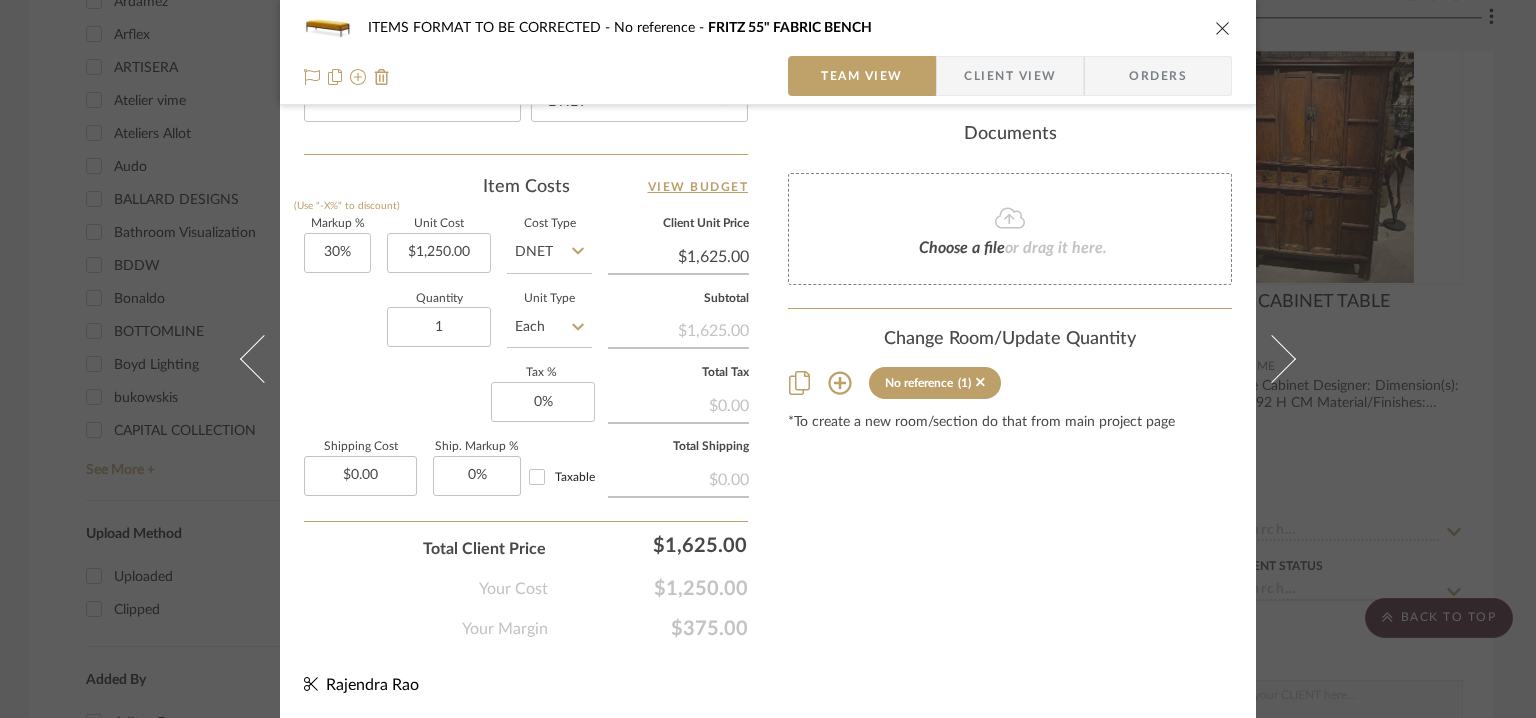 scroll, scrollTop: 641, scrollLeft: 0, axis: vertical 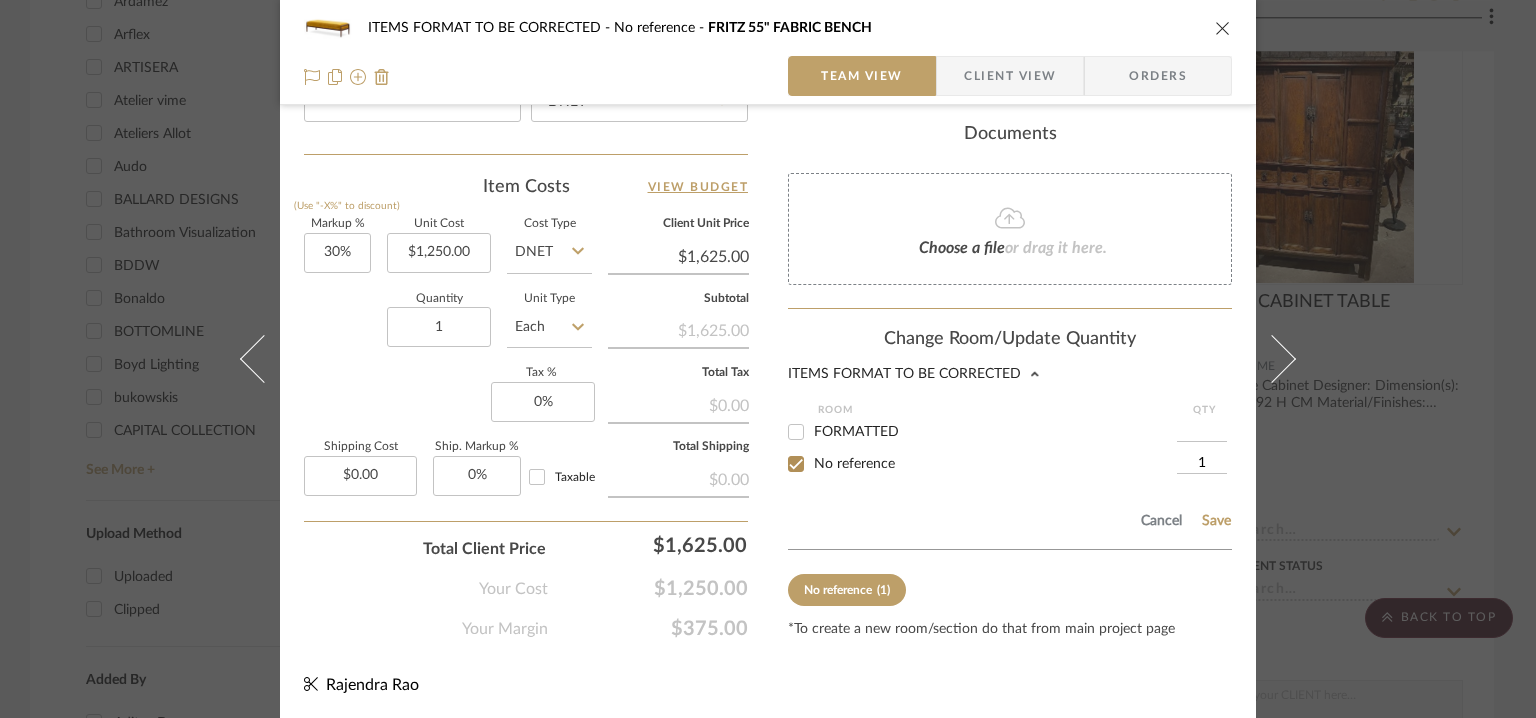 click on "FORMATTED" at bounding box center [856, 432] 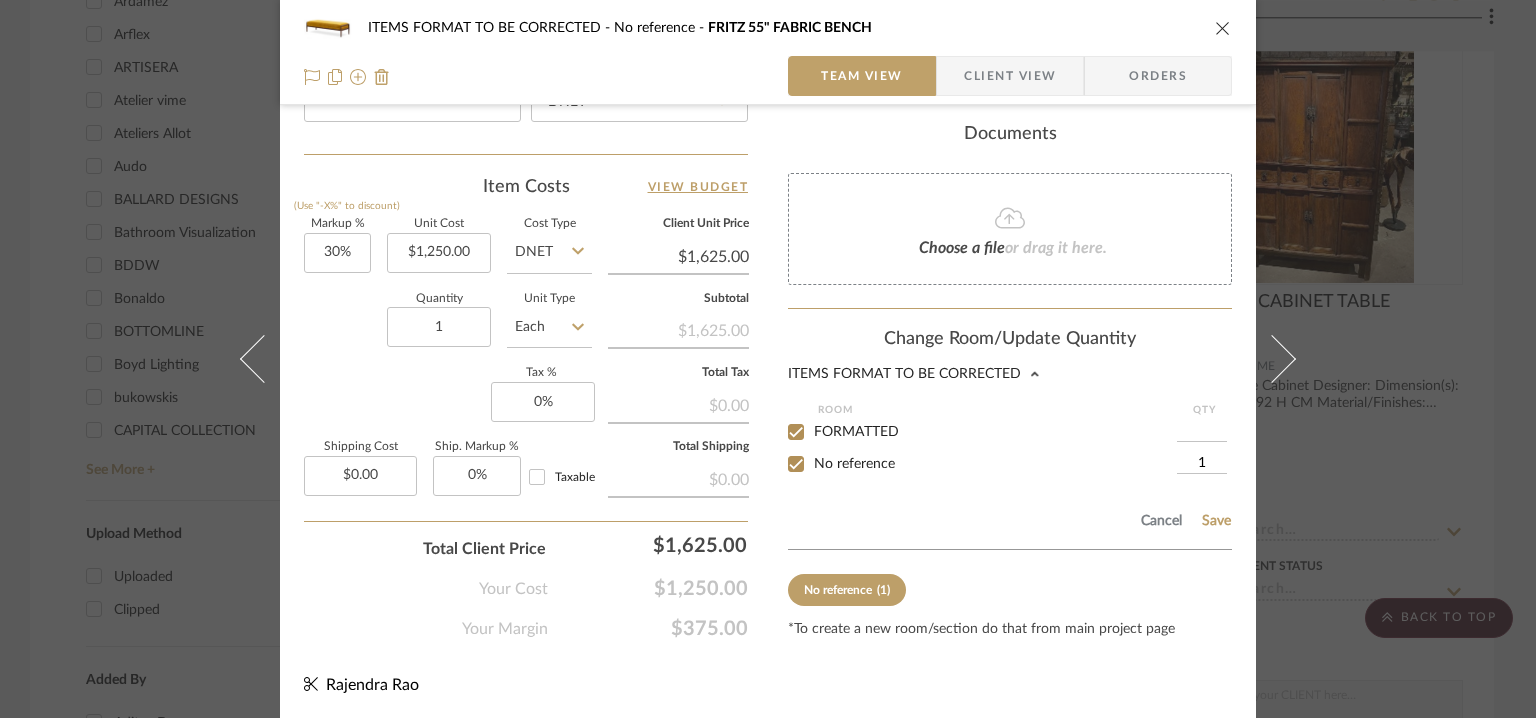 checkbox on "true" 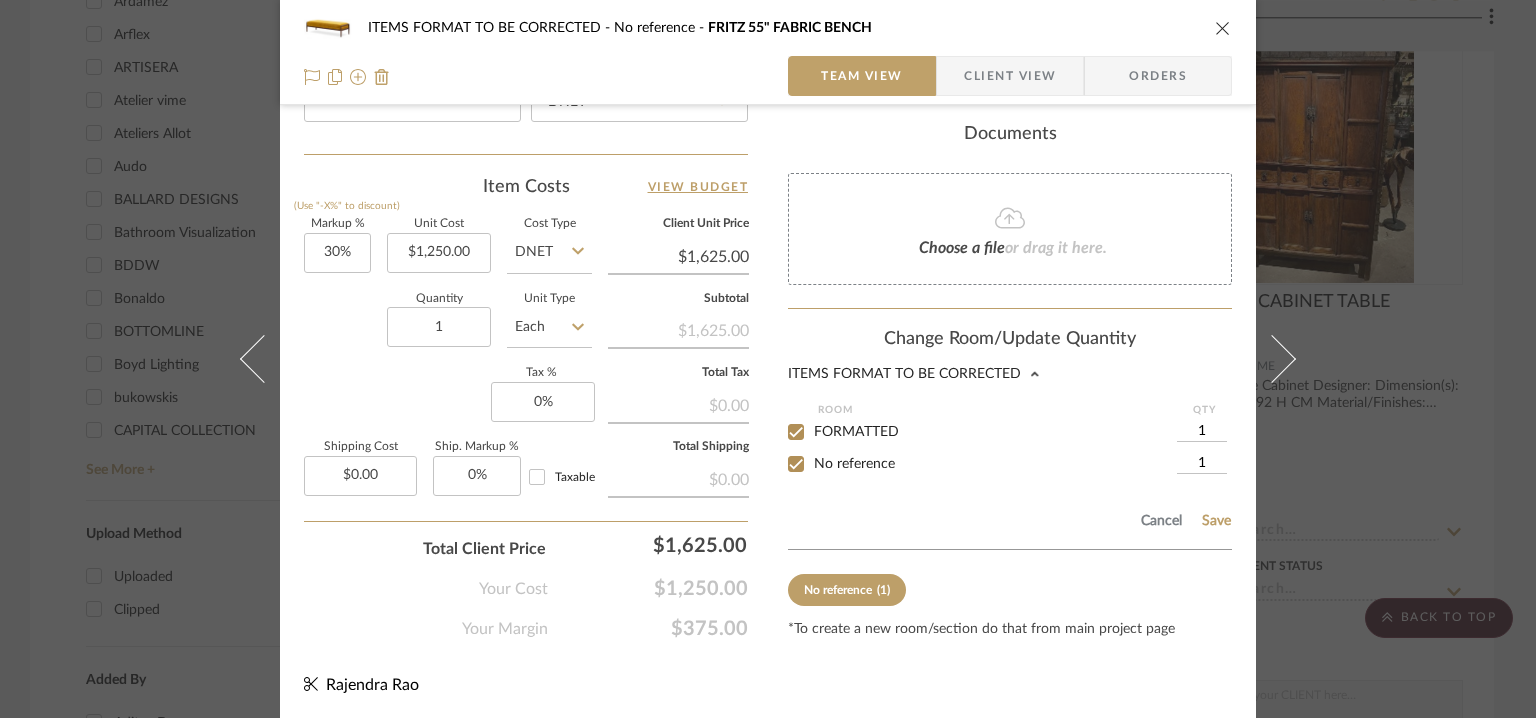 click on "No reference" at bounding box center [796, 464] 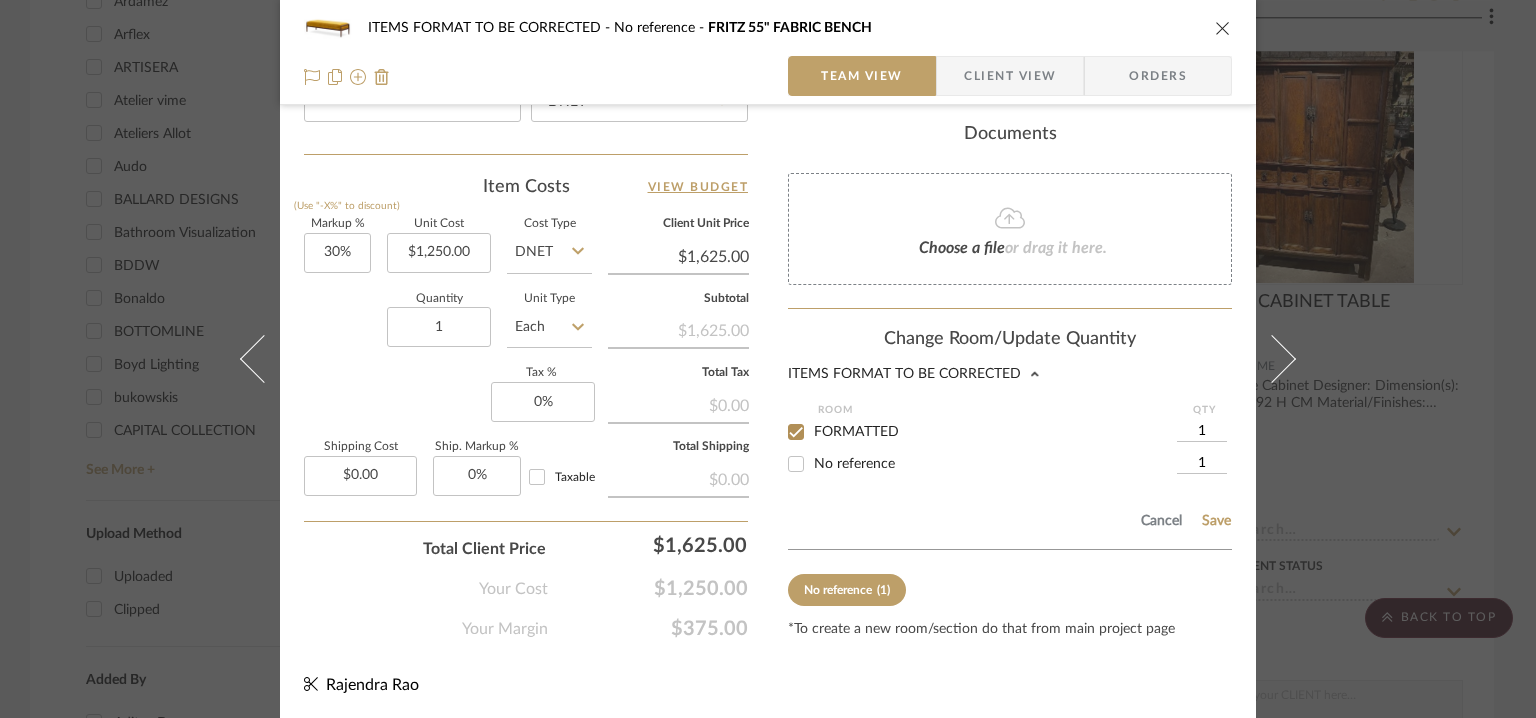 checkbox on "false" 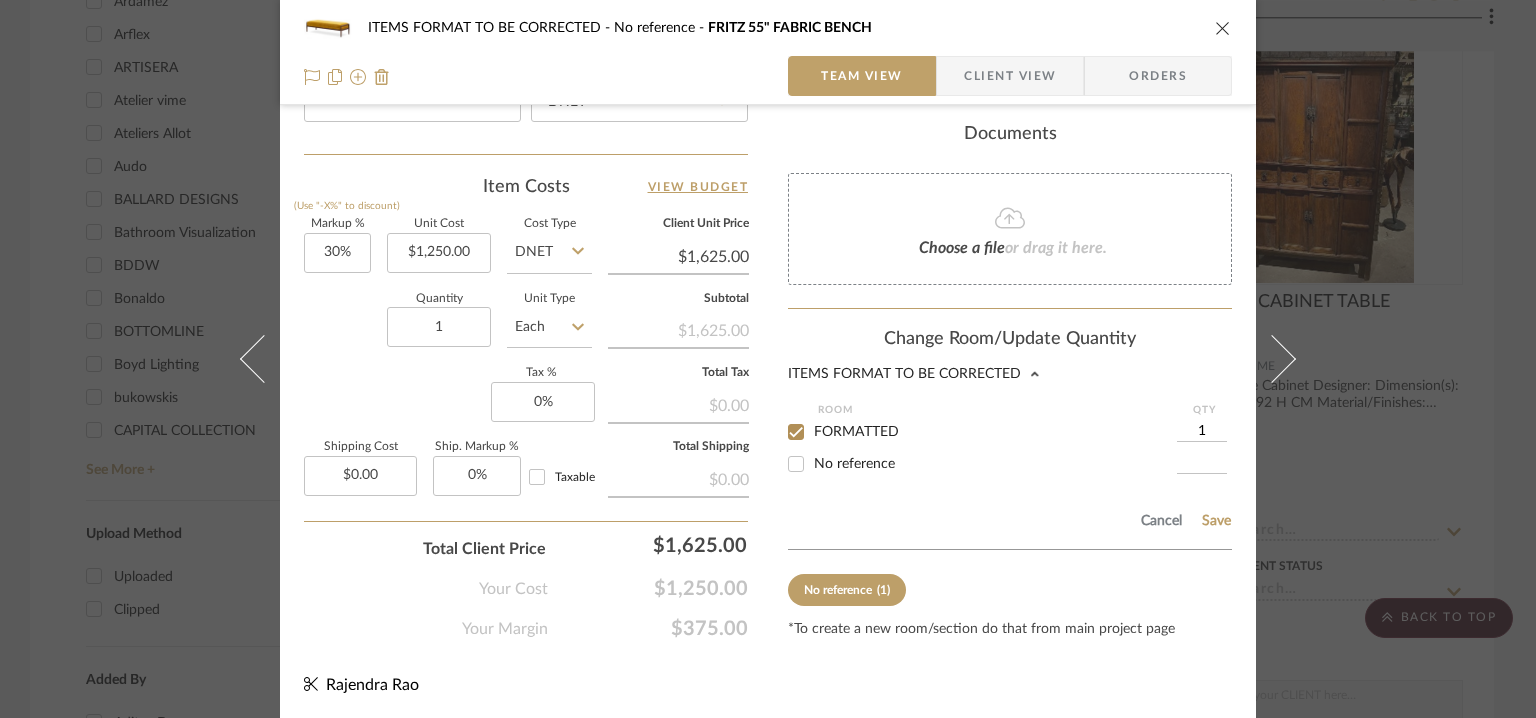 click on "No reference" 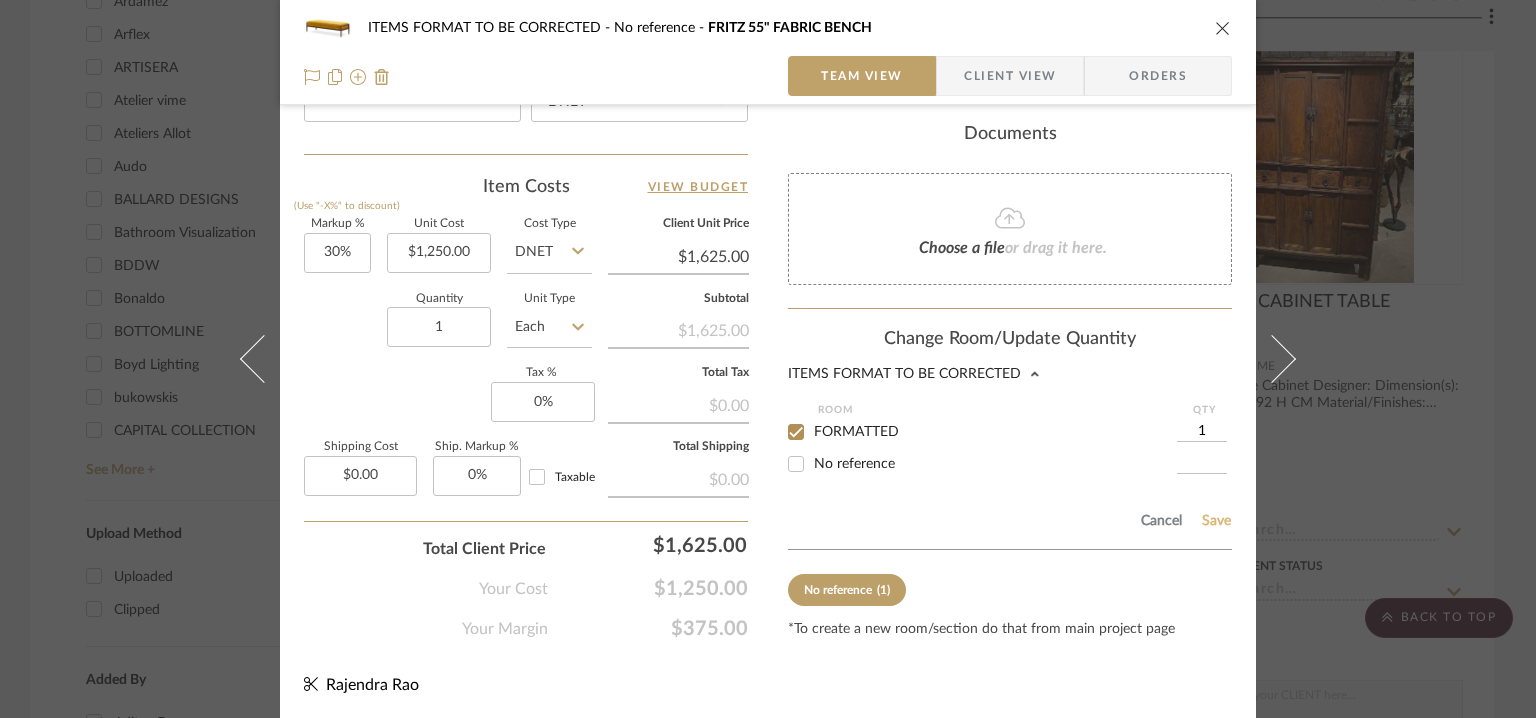 click on "Save" 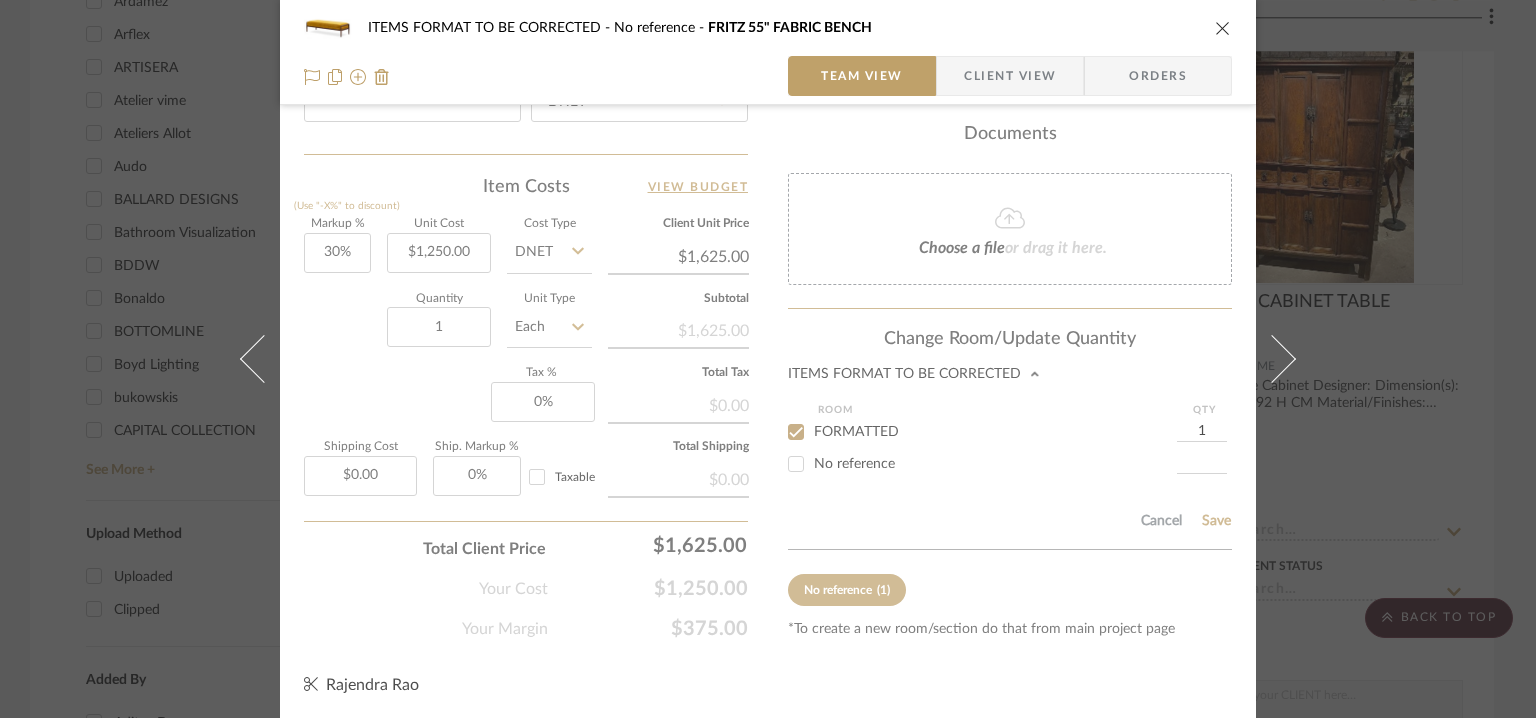 type 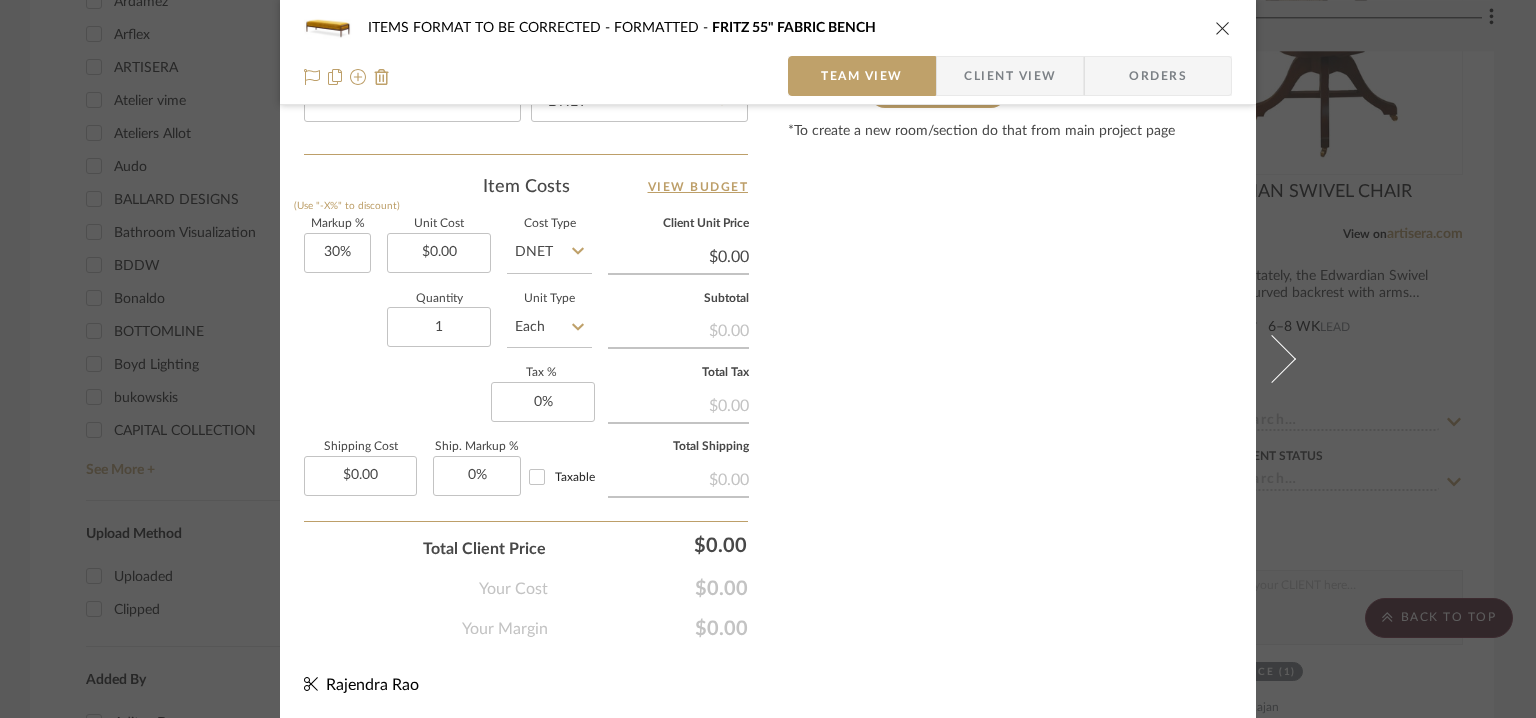 type 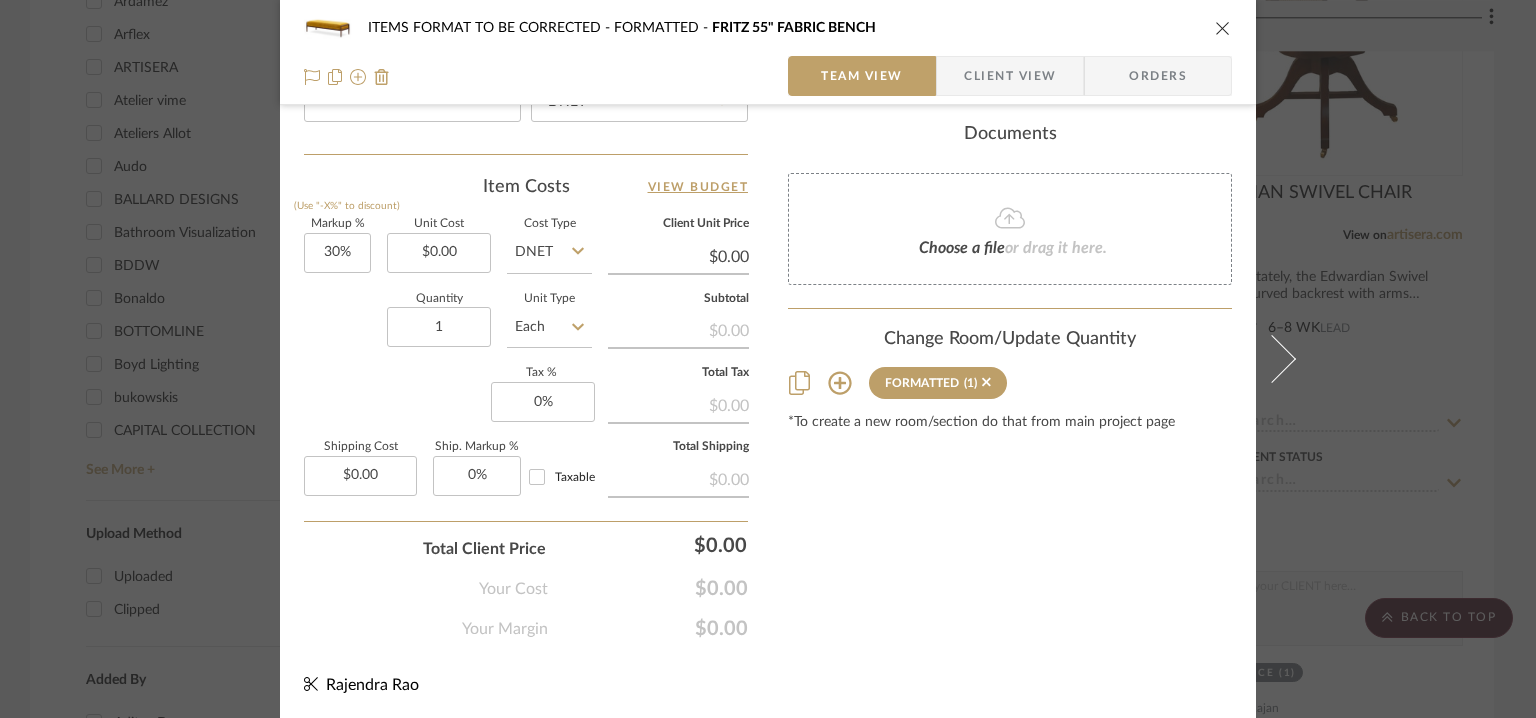 click at bounding box center (1223, 28) 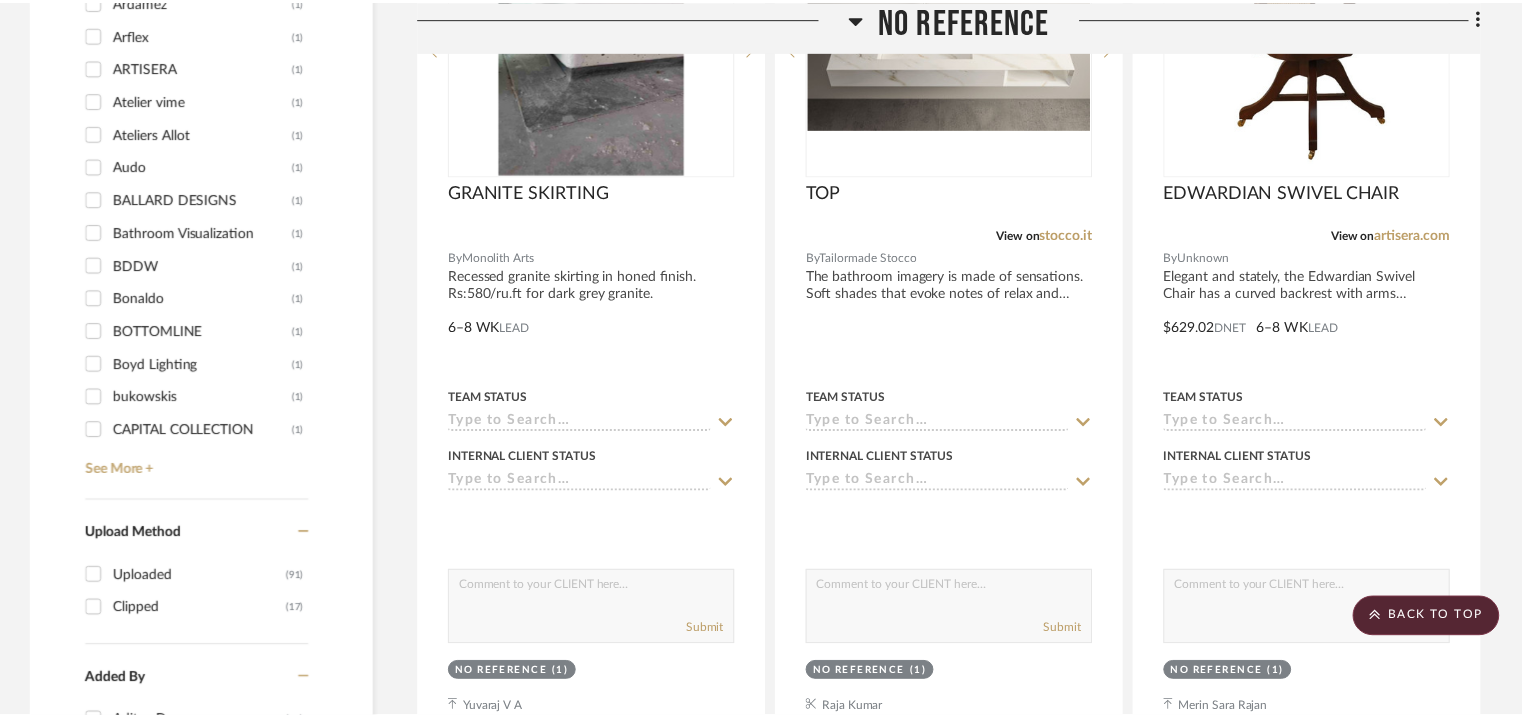 scroll, scrollTop: 1700, scrollLeft: 0, axis: vertical 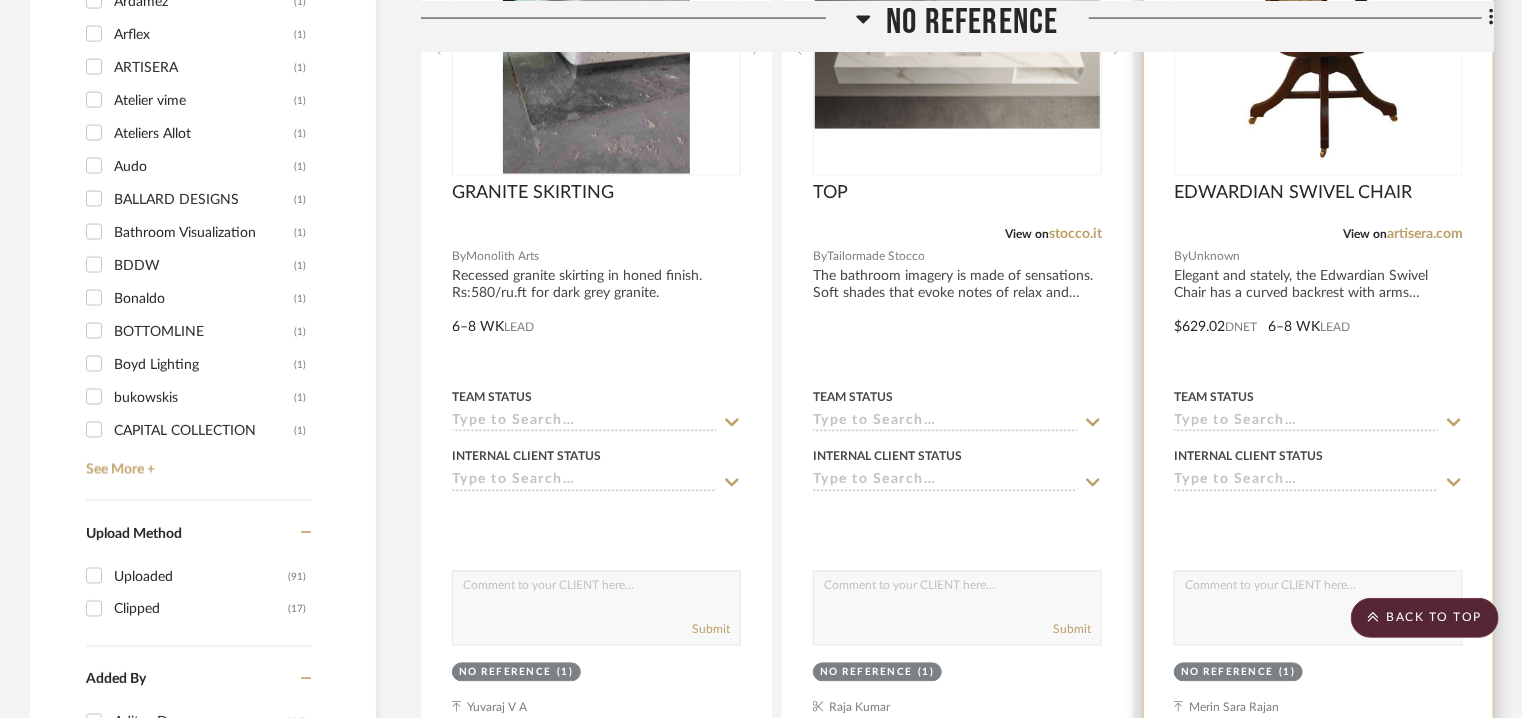 click at bounding box center (1318, 49) 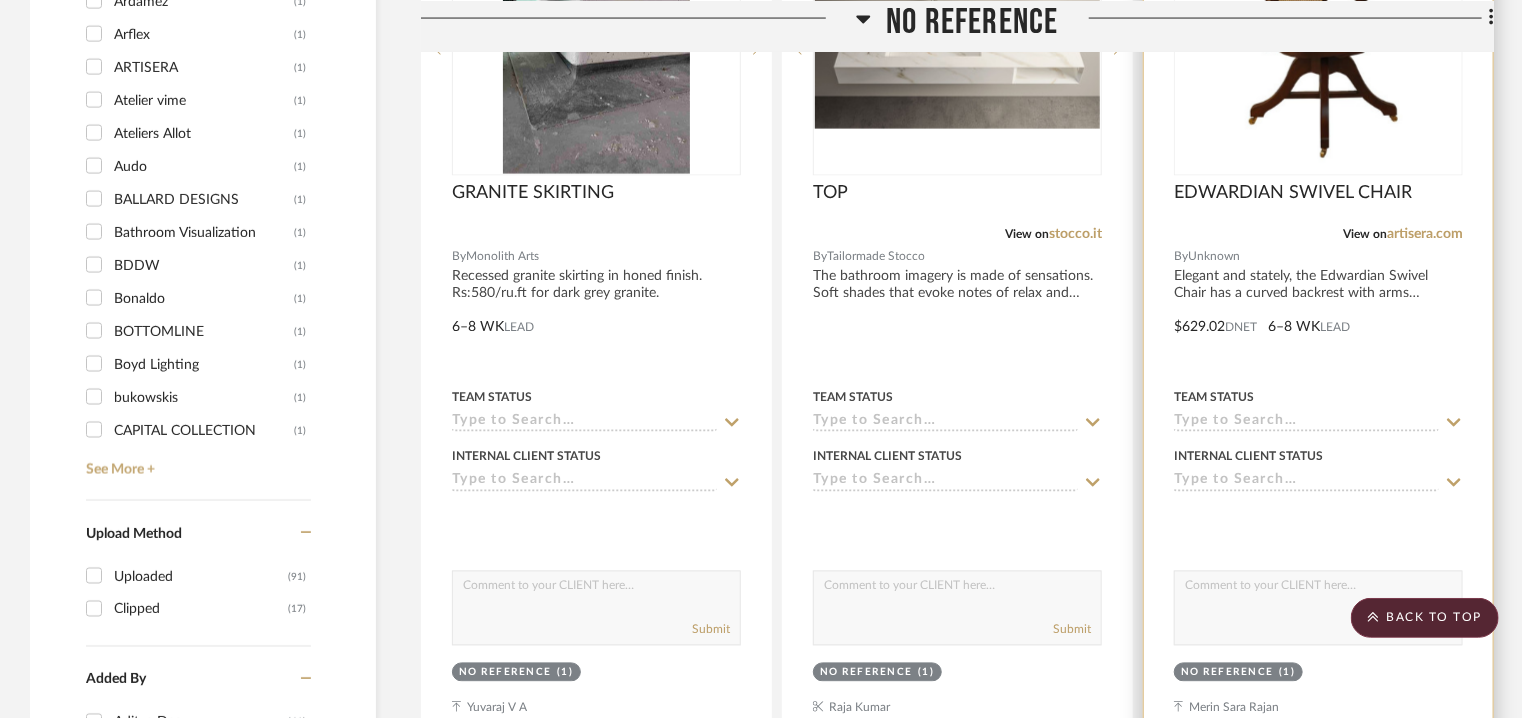 click at bounding box center [1318, 49] 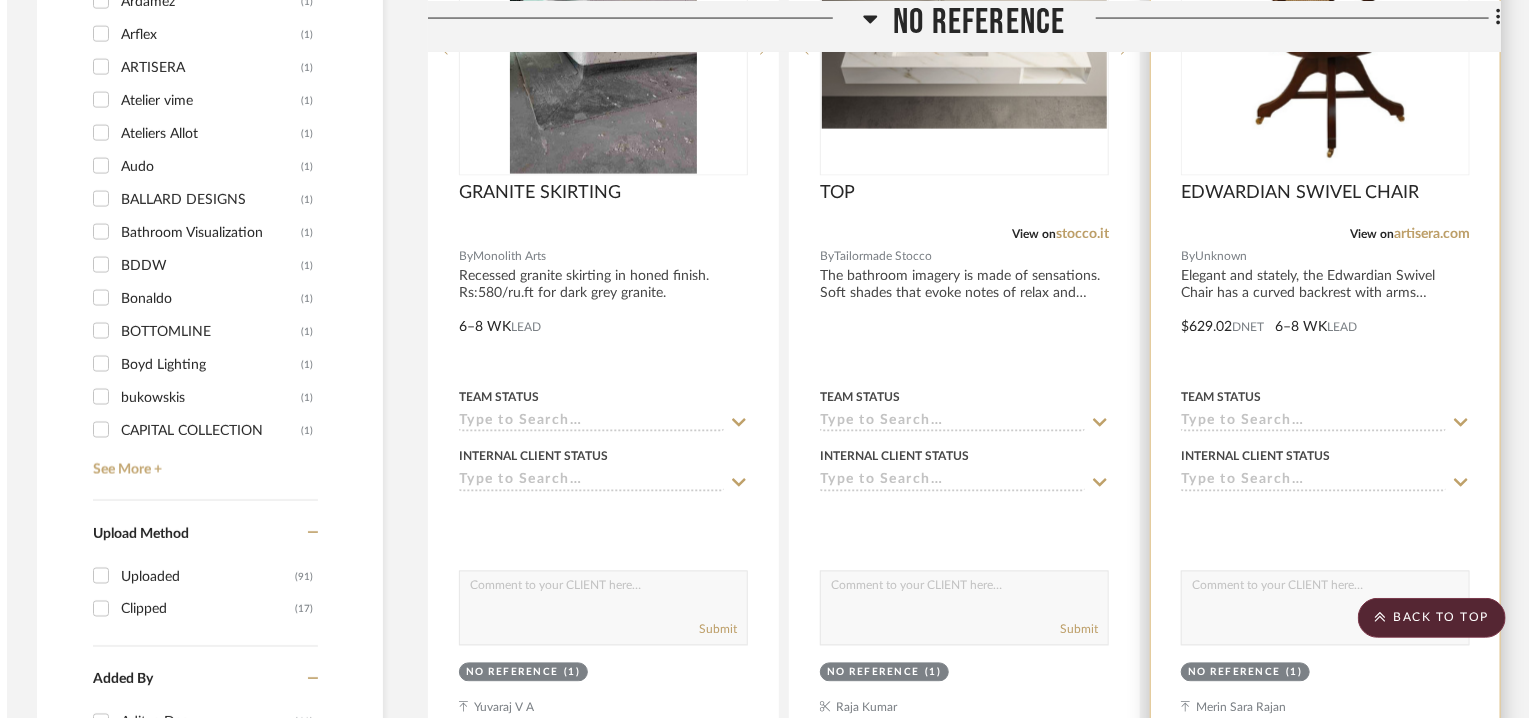 scroll, scrollTop: 0, scrollLeft: 0, axis: both 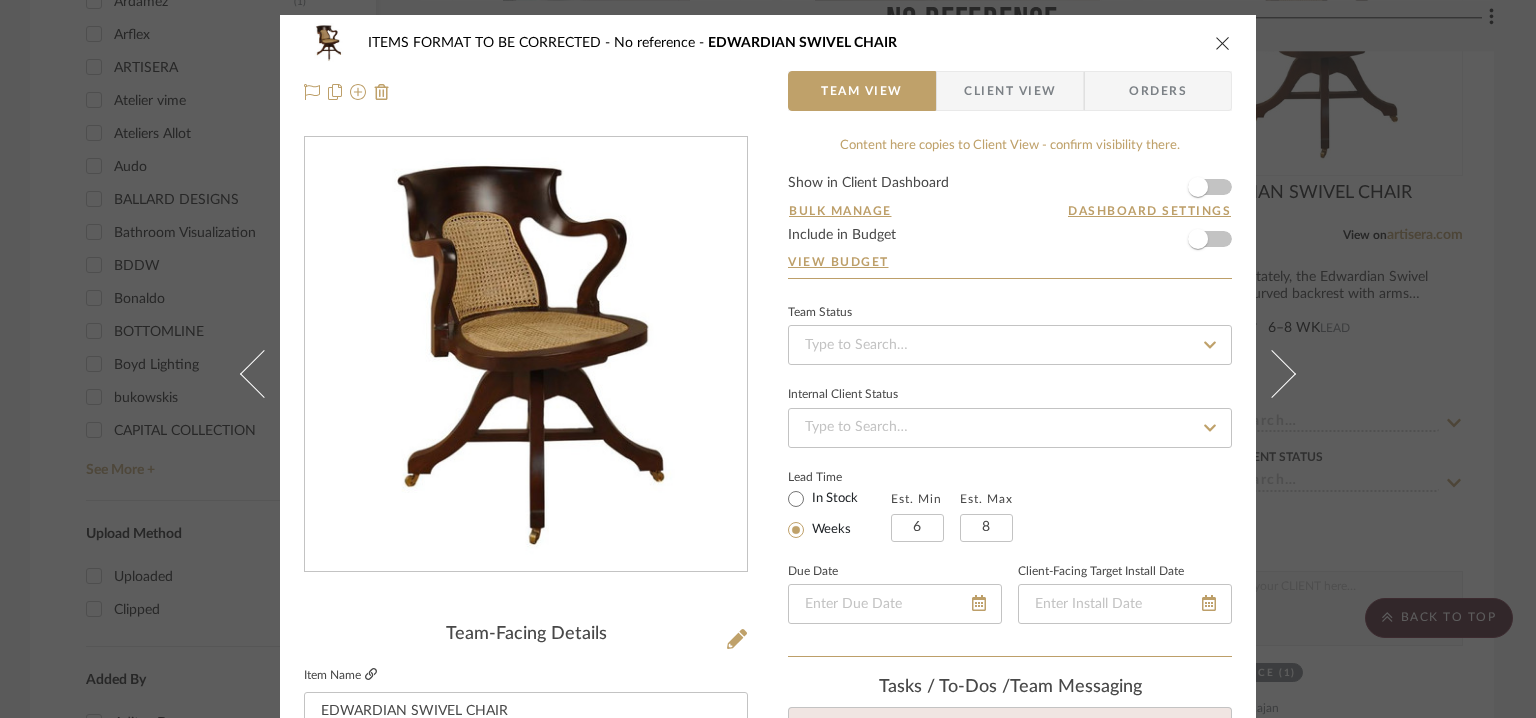 click 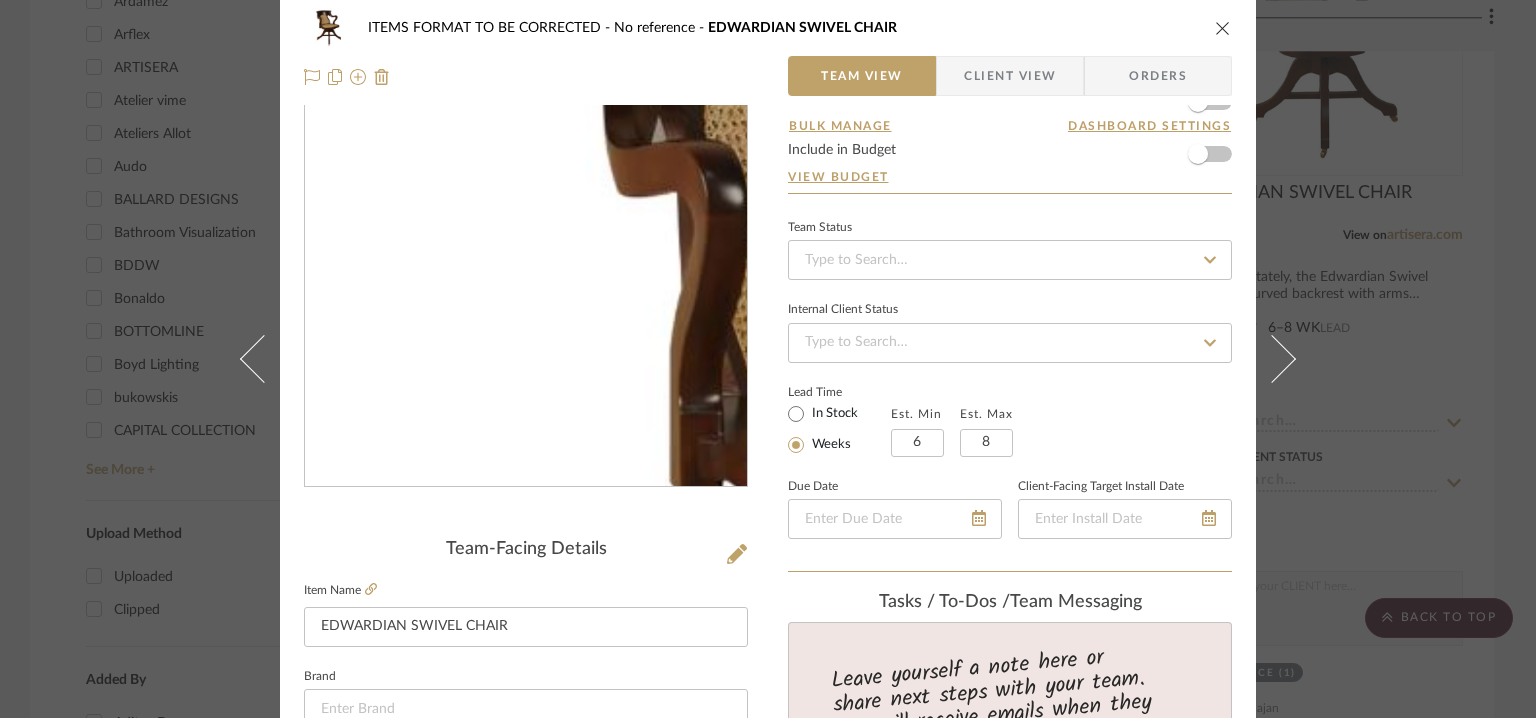 scroll, scrollTop: 0, scrollLeft: 0, axis: both 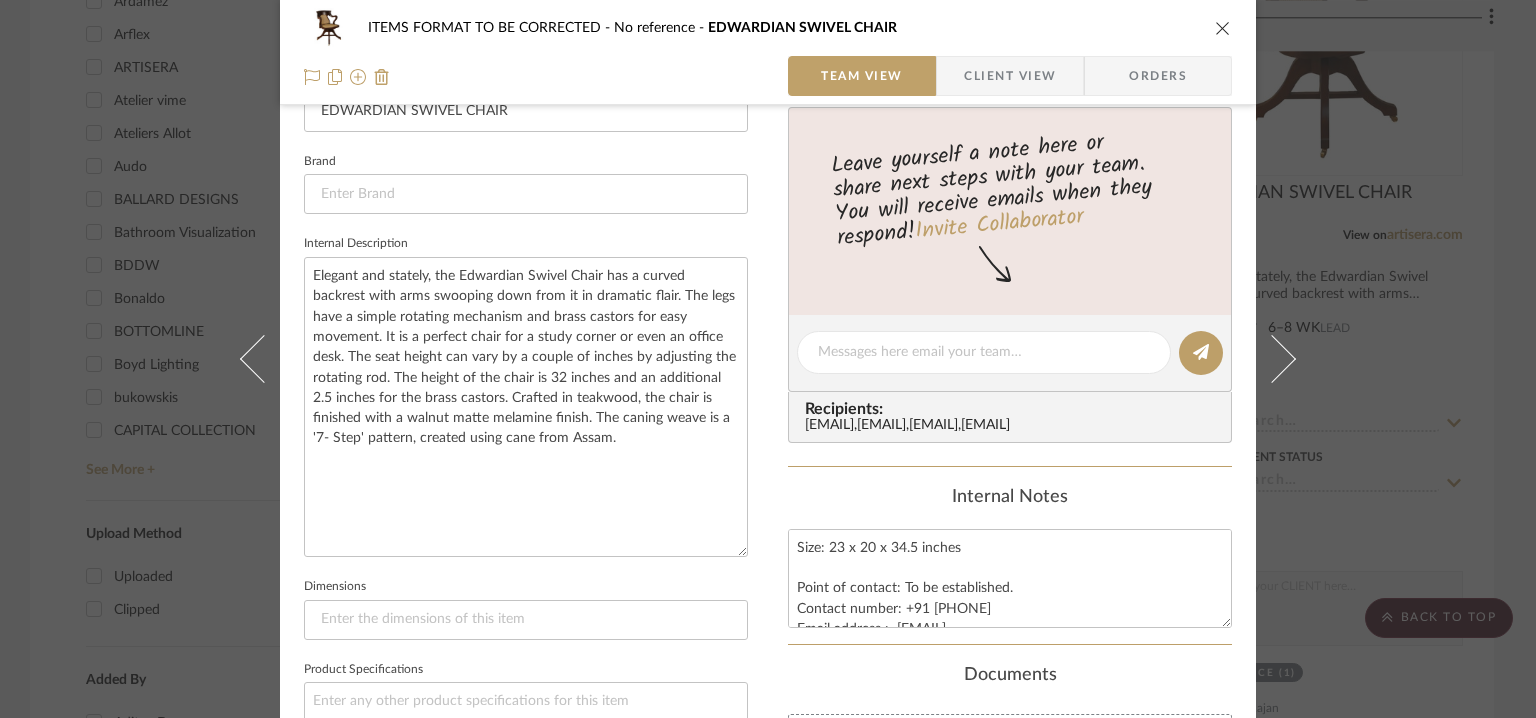 drag, startPoint x: 732, startPoint y: 346, endPoint x: 744, endPoint y: 549, distance: 203.35437 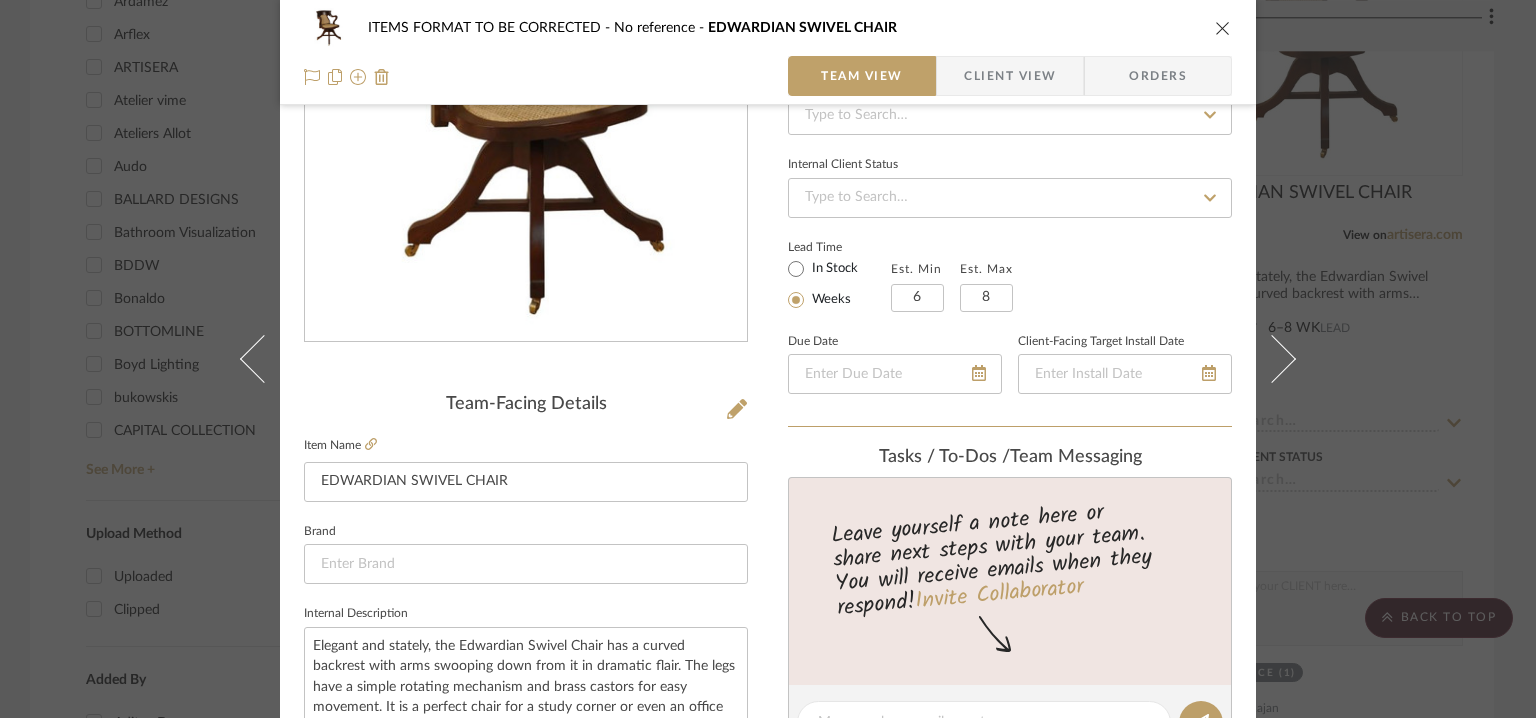 scroll, scrollTop: 0, scrollLeft: 0, axis: both 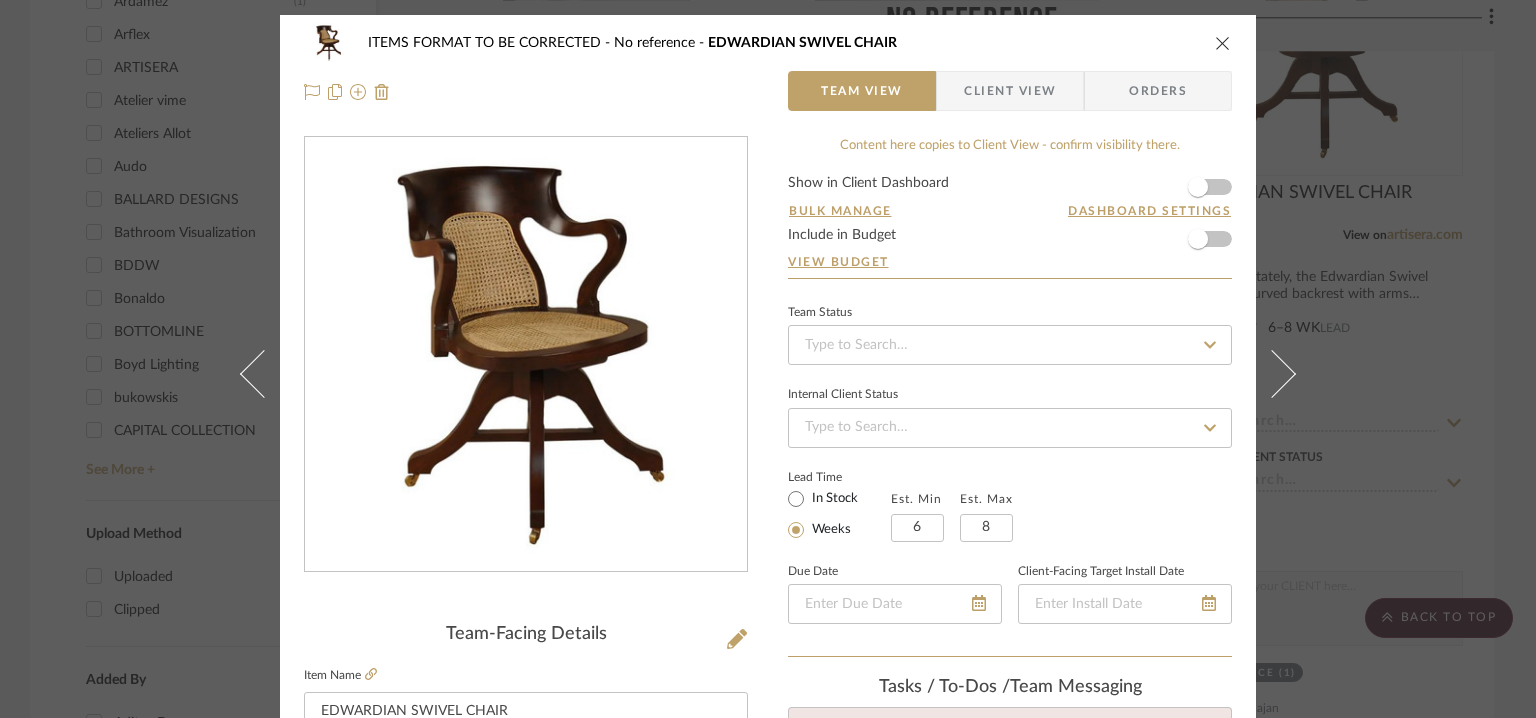 click at bounding box center [1223, 43] 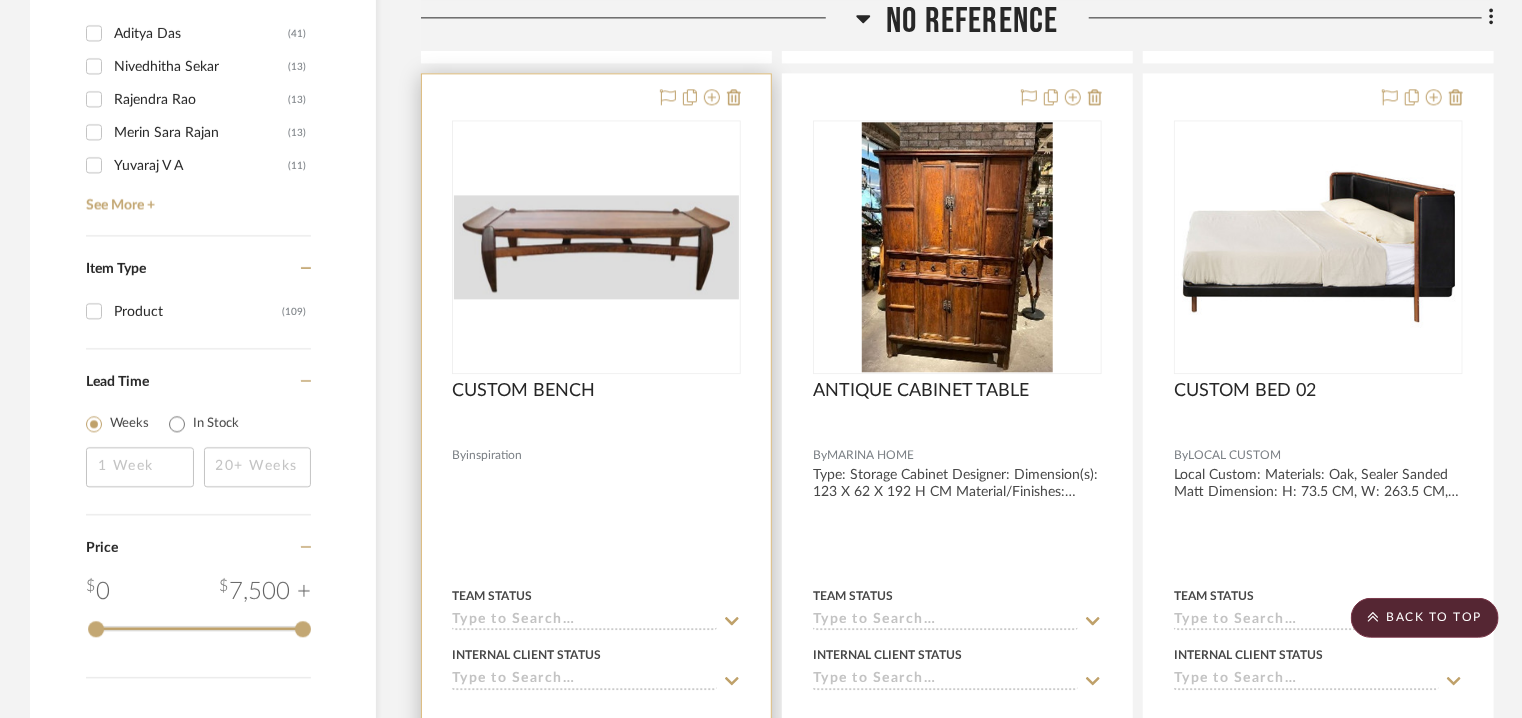 scroll, scrollTop: 2400, scrollLeft: 0, axis: vertical 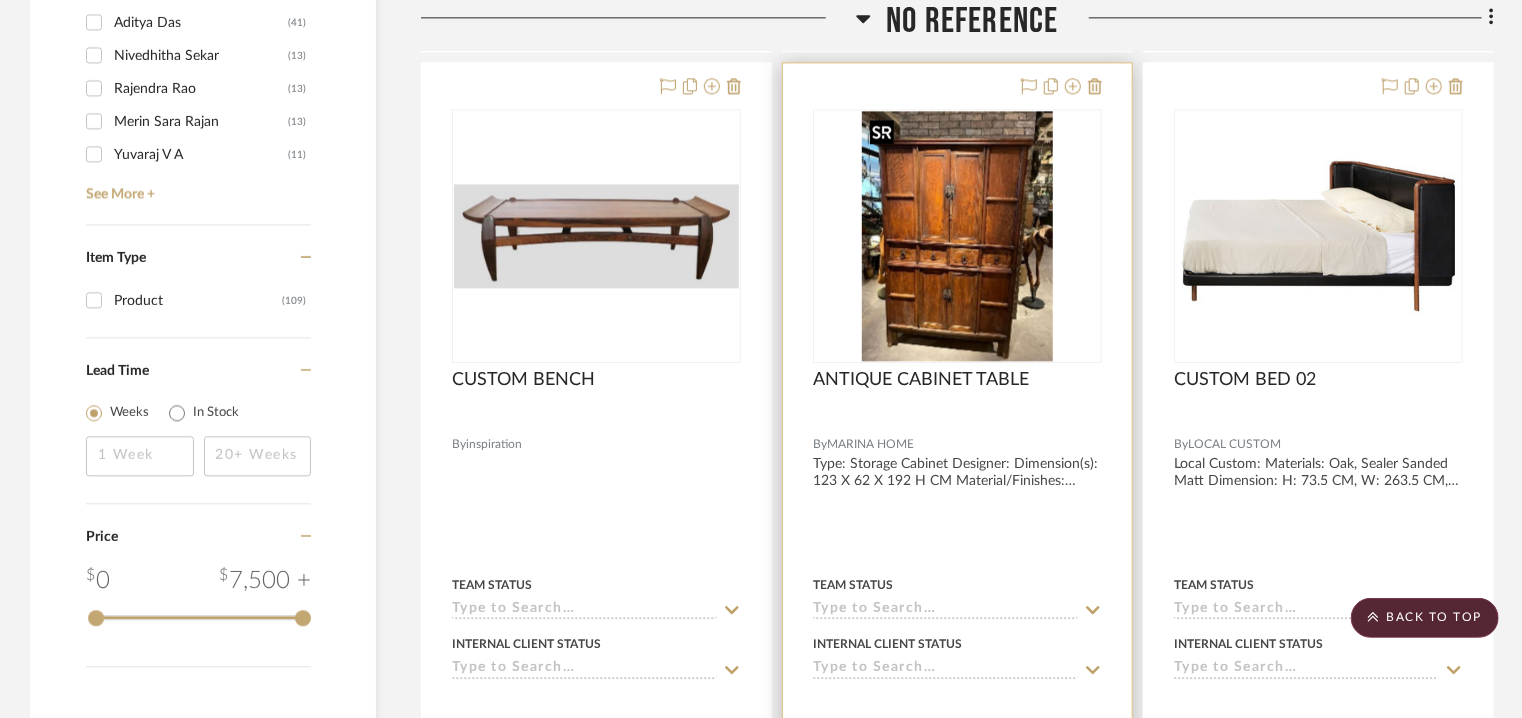 click at bounding box center (957, 236) 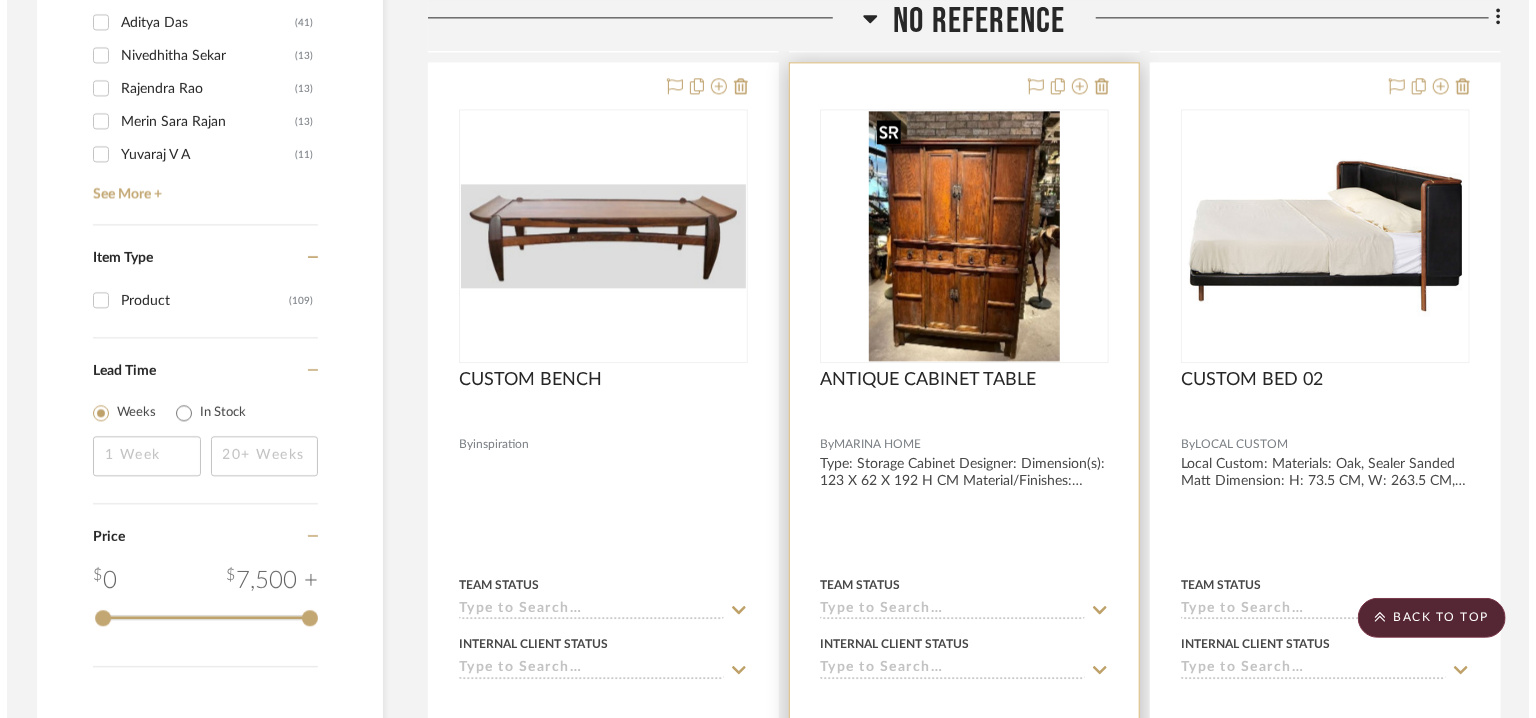scroll, scrollTop: 0, scrollLeft: 0, axis: both 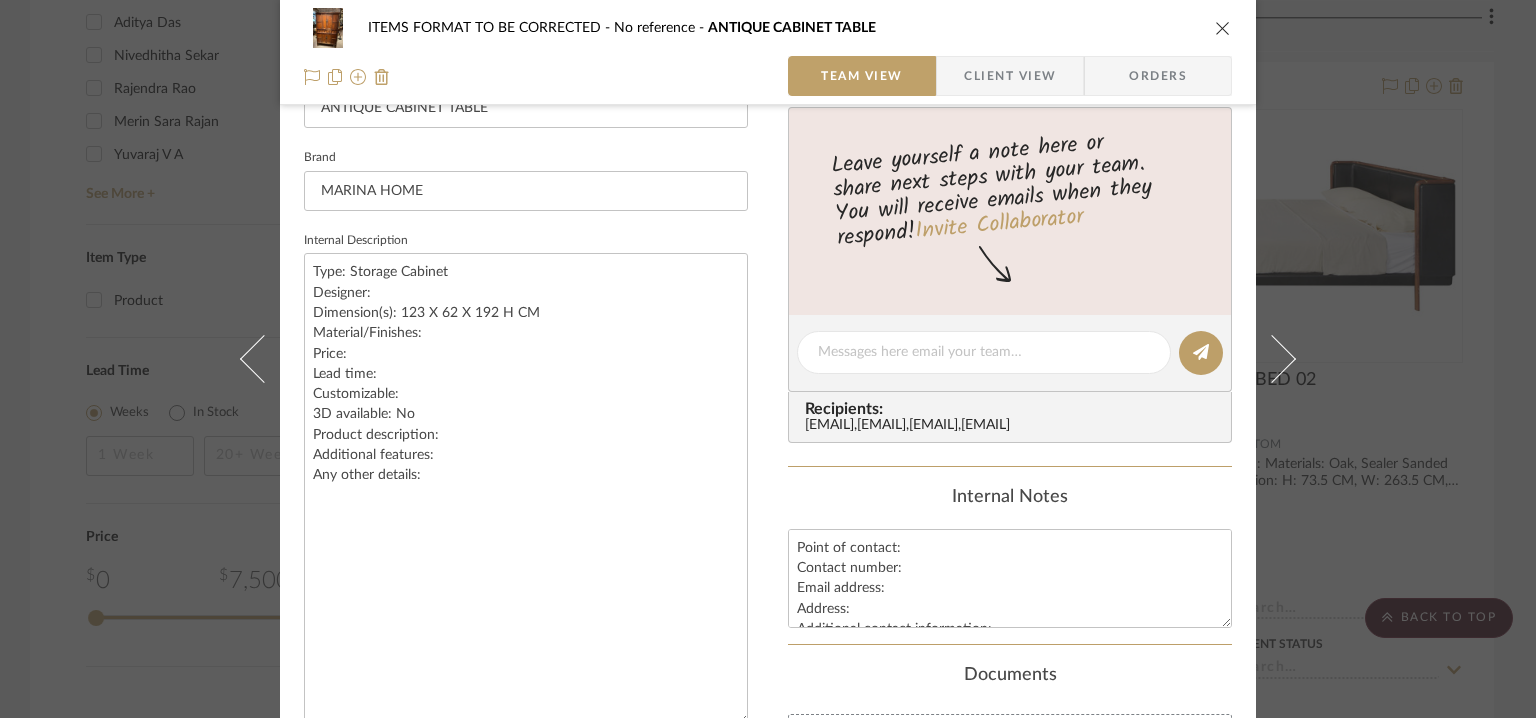 drag, startPoint x: 734, startPoint y: 345, endPoint x: 760, endPoint y: 733, distance: 388.87015 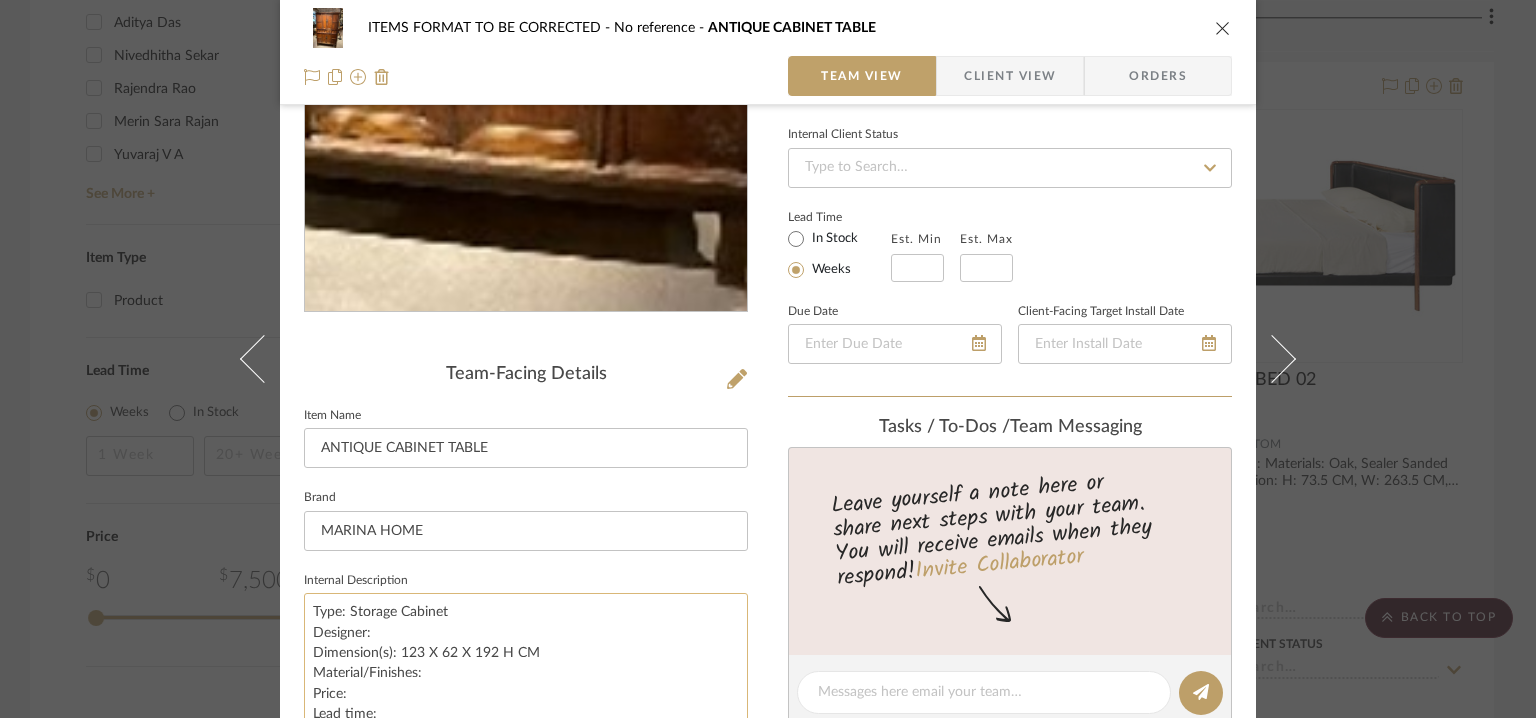 scroll, scrollTop: 300, scrollLeft: 0, axis: vertical 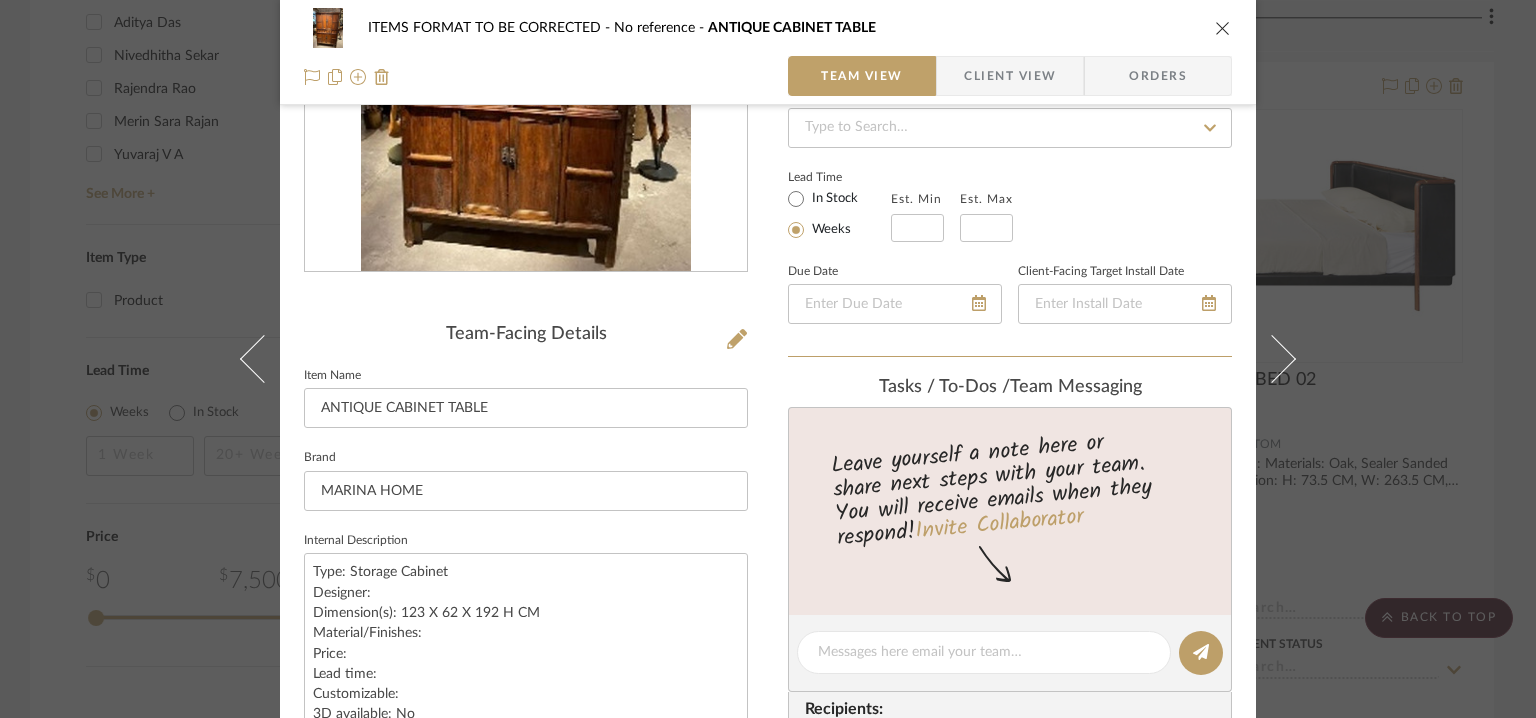 click at bounding box center [1223, 28] 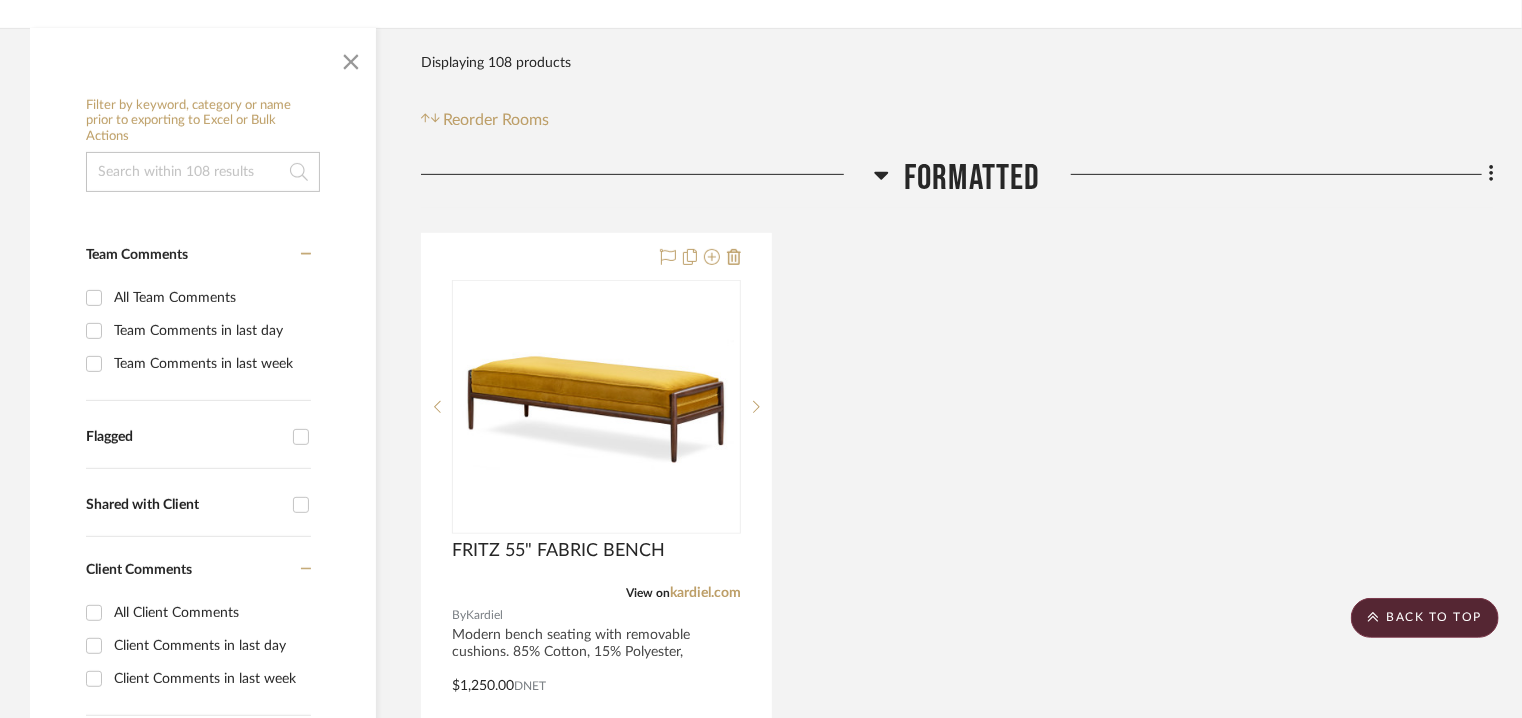 scroll, scrollTop: 0, scrollLeft: 0, axis: both 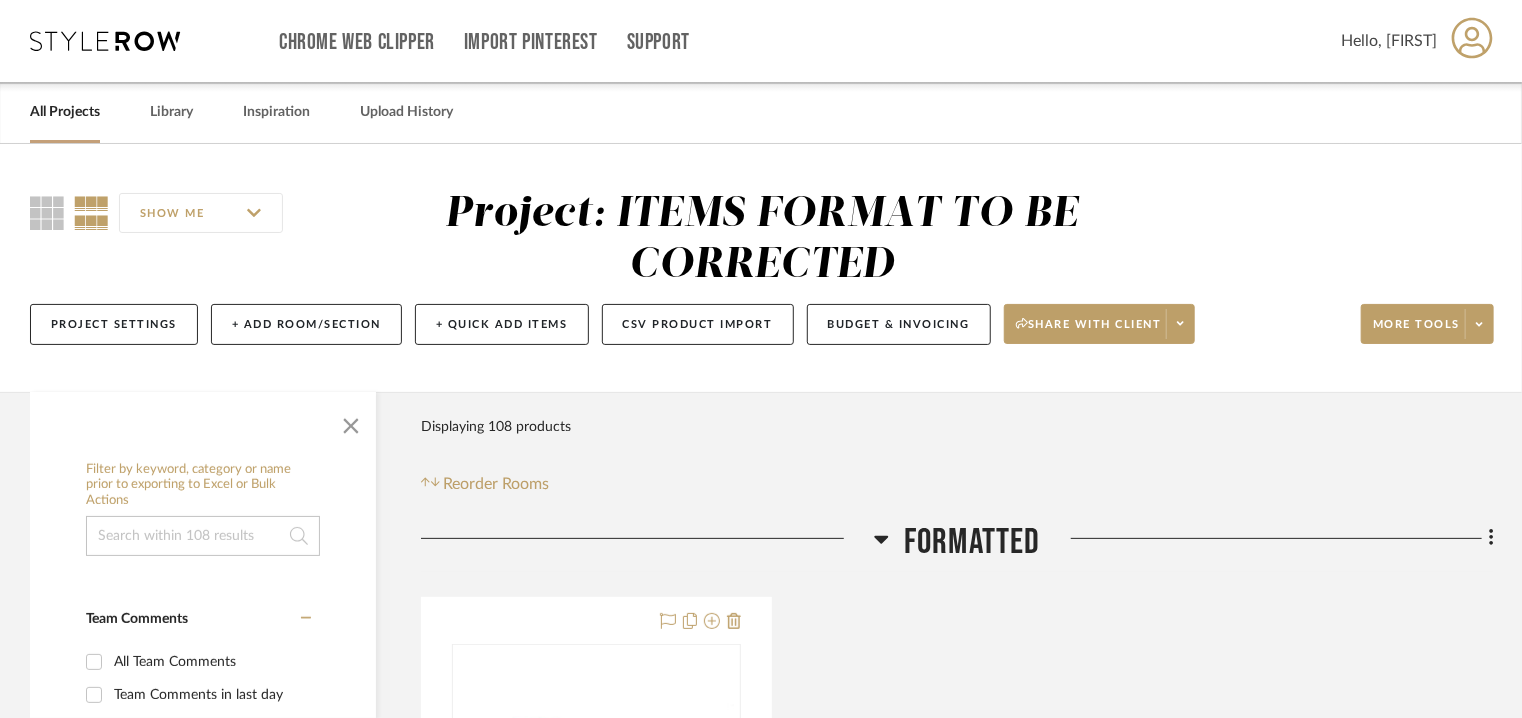 click on "All Projects" at bounding box center (65, 112) 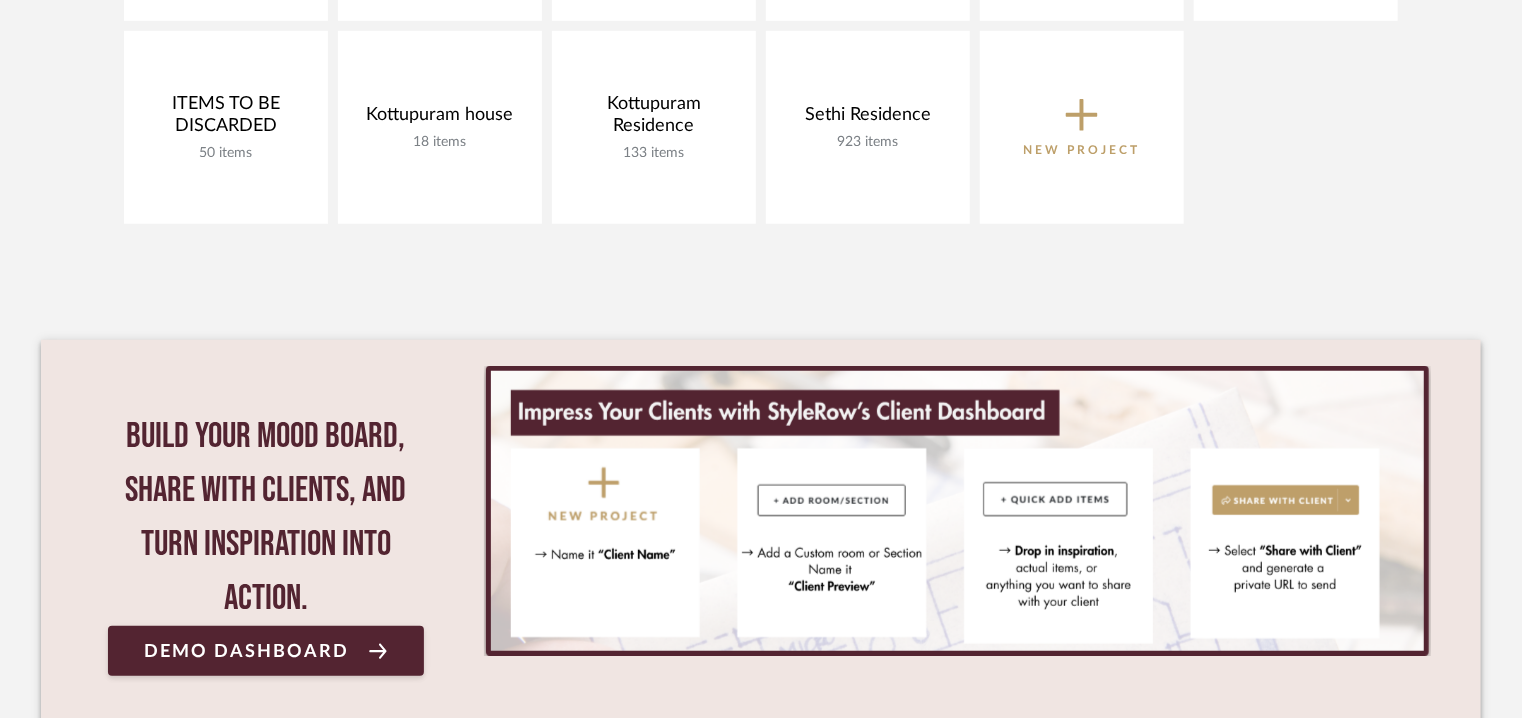 scroll, scrollTop: 820, scrollLeft: 0, axis: vertical 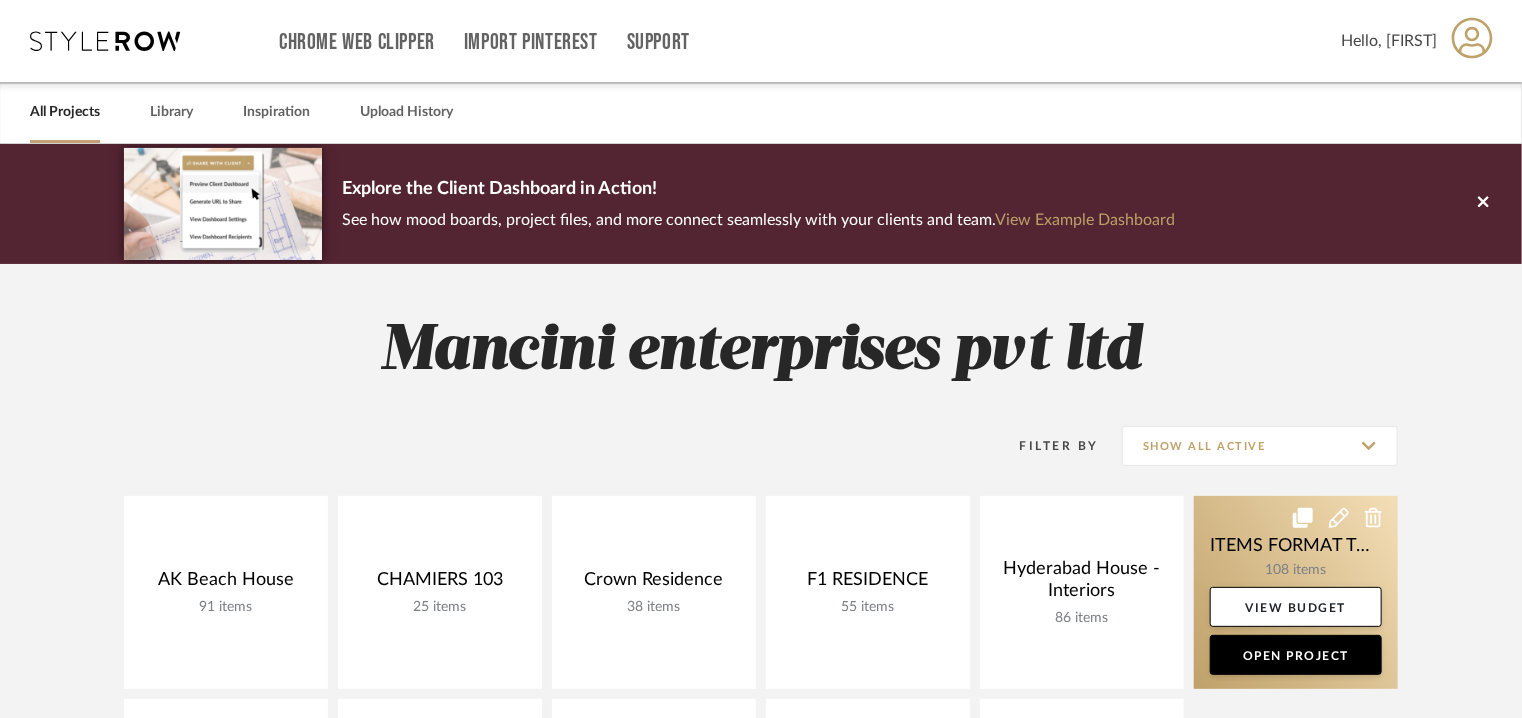 click 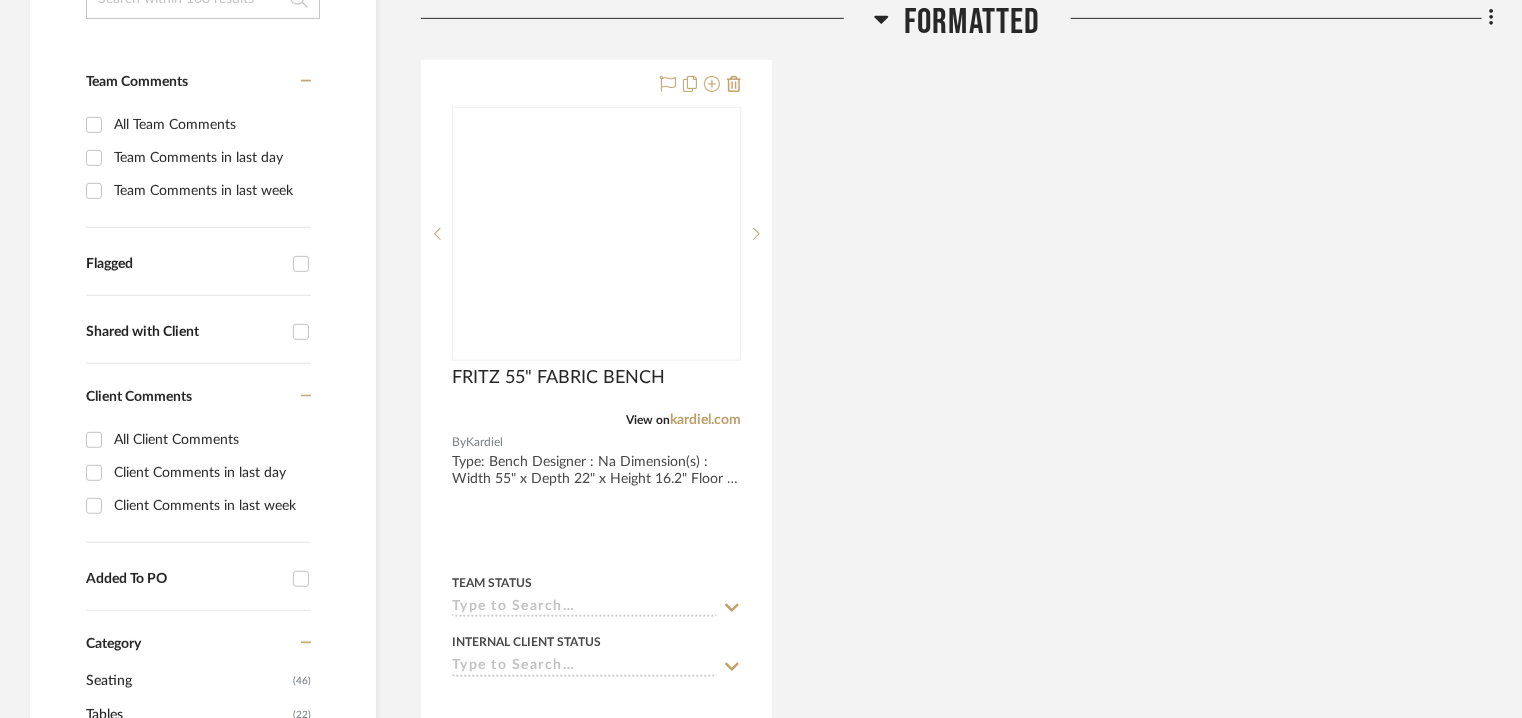 scroll, scrollTop: 600, scrollLeft: 0, axis: vertical 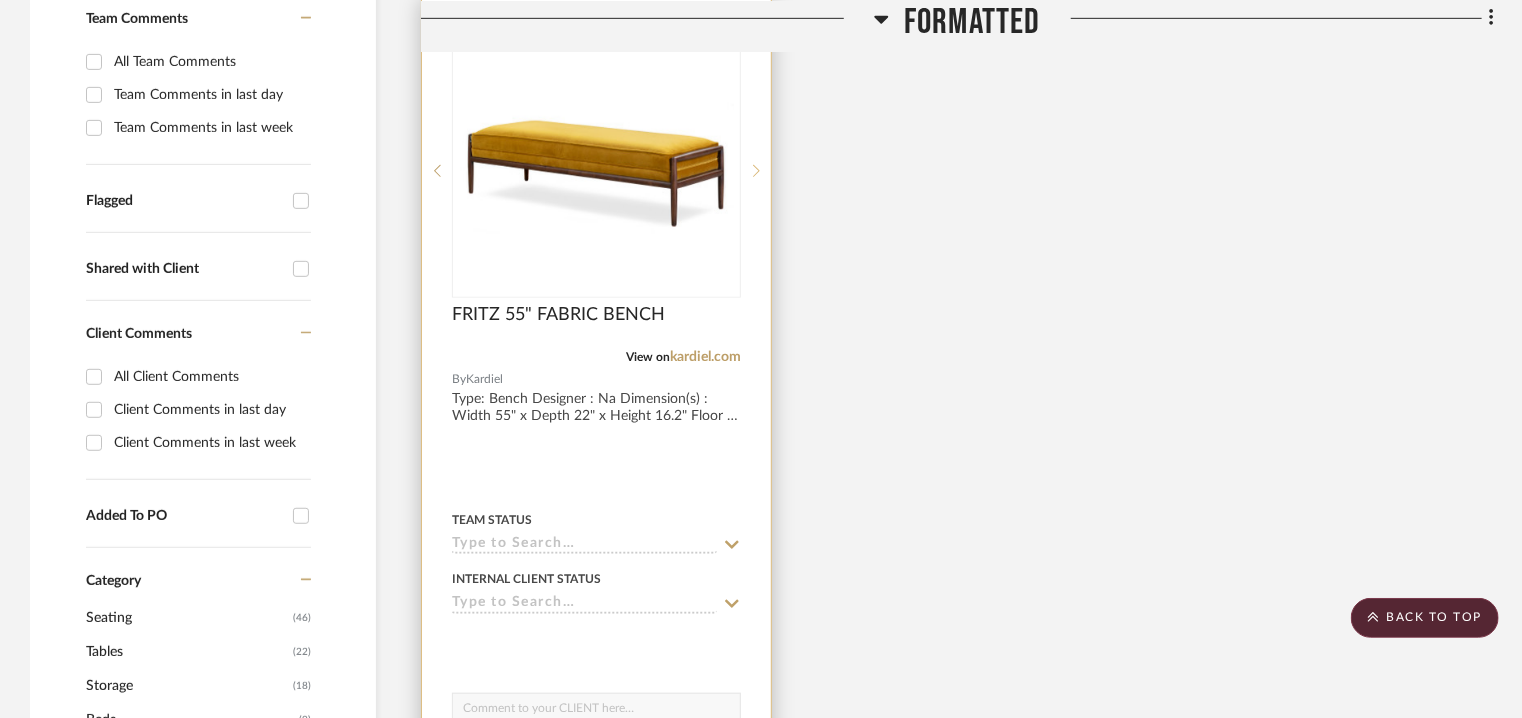 click at bounding box center [756, 171] 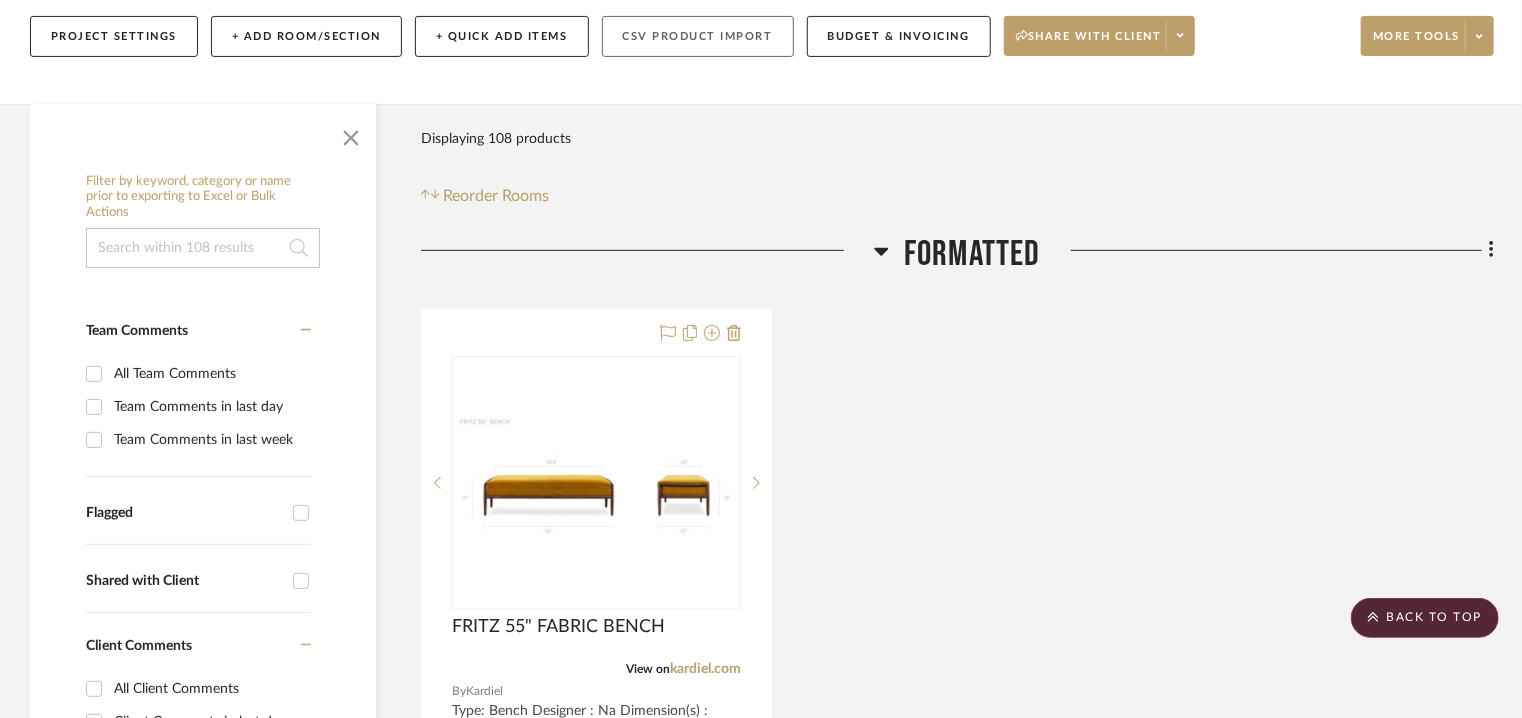 scroll, scrollTop: 200, scrollLeft: 0, axis: vertical 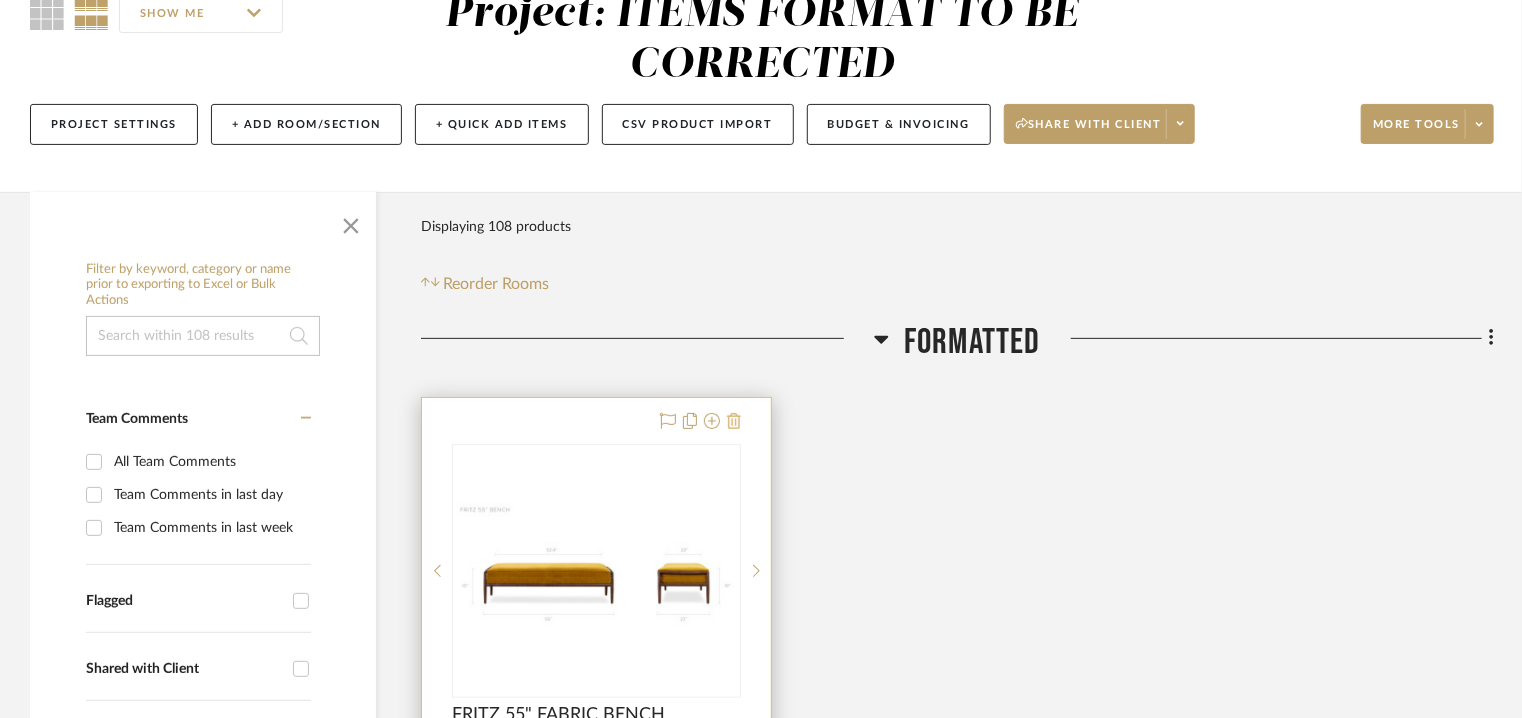 click 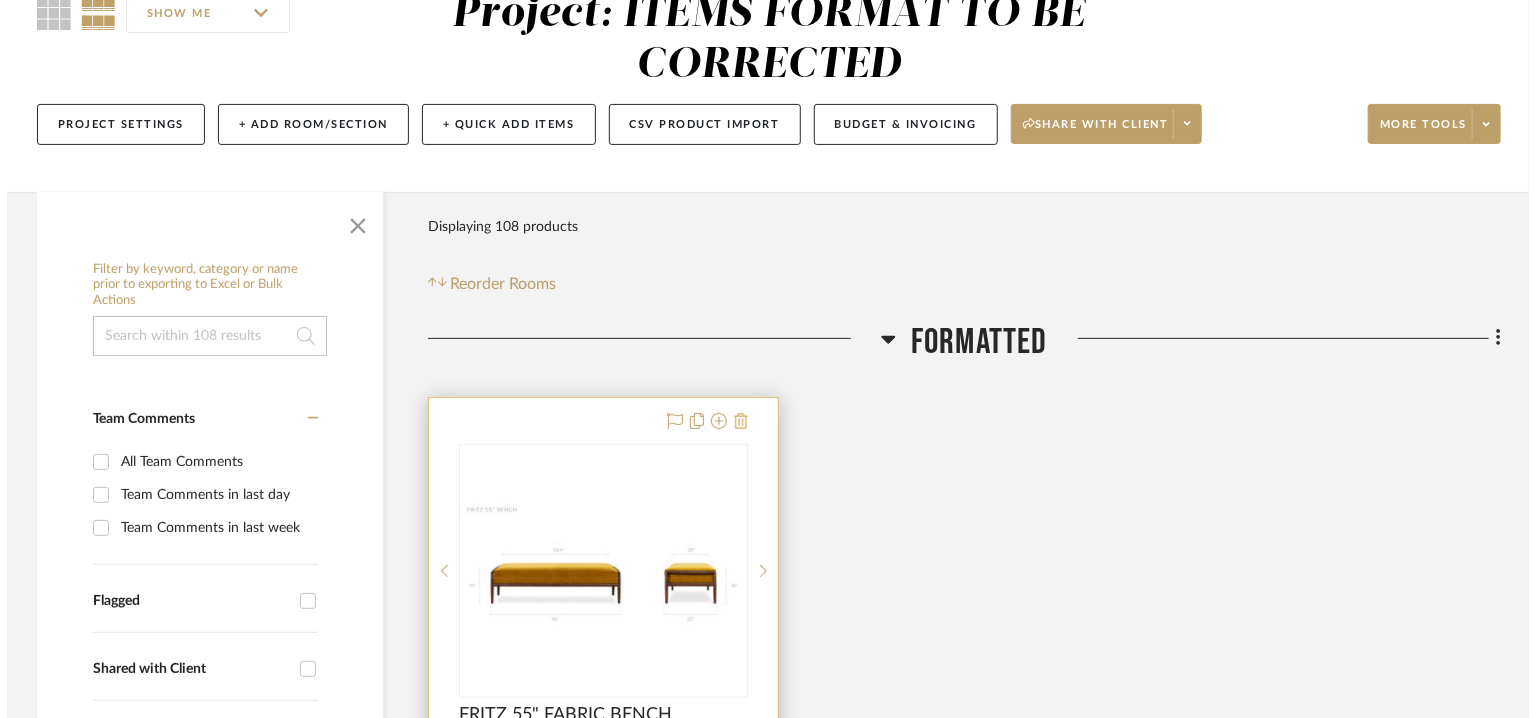 scroll, scrollTop: 0, scrollLeft: 0, axis: both 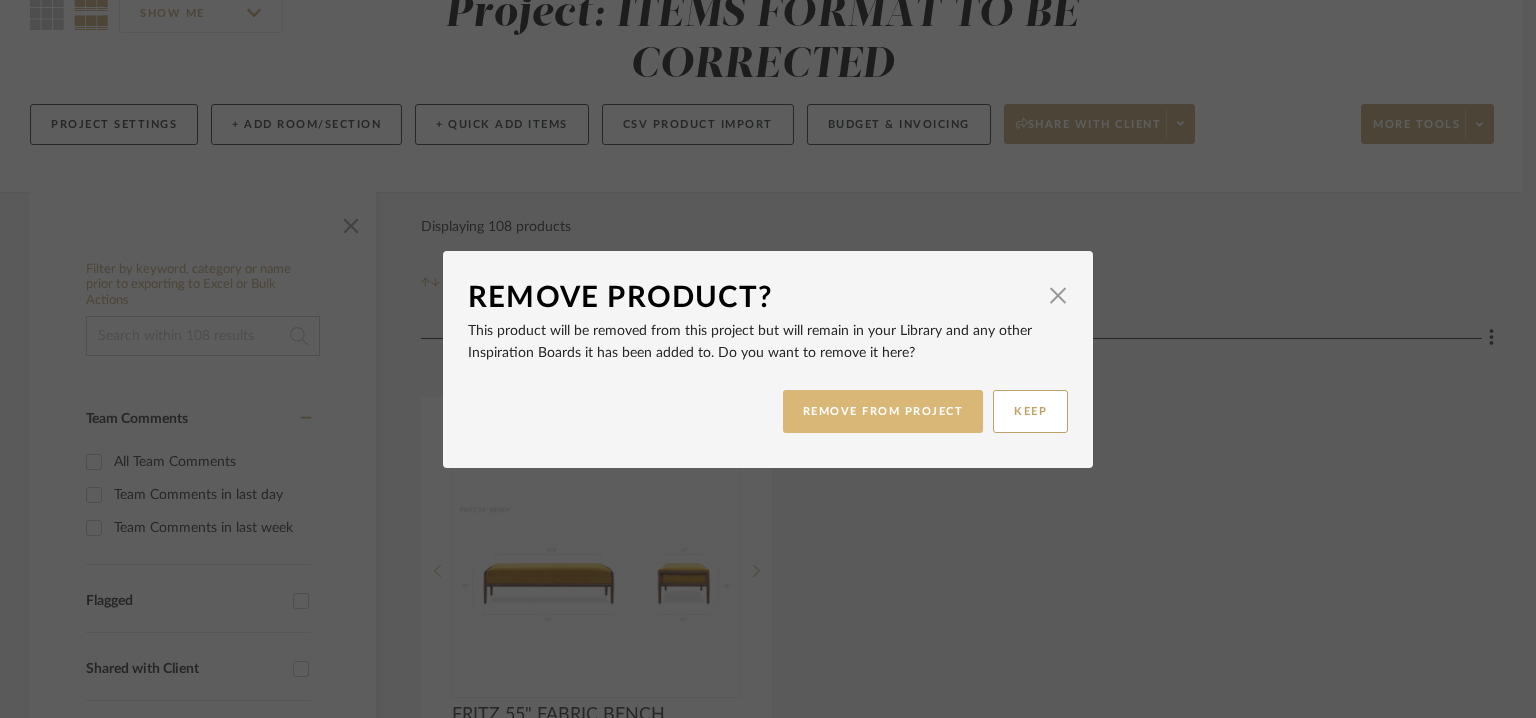 click on "REMOVE FROM PROJECT" at bounding box center [883, 411] 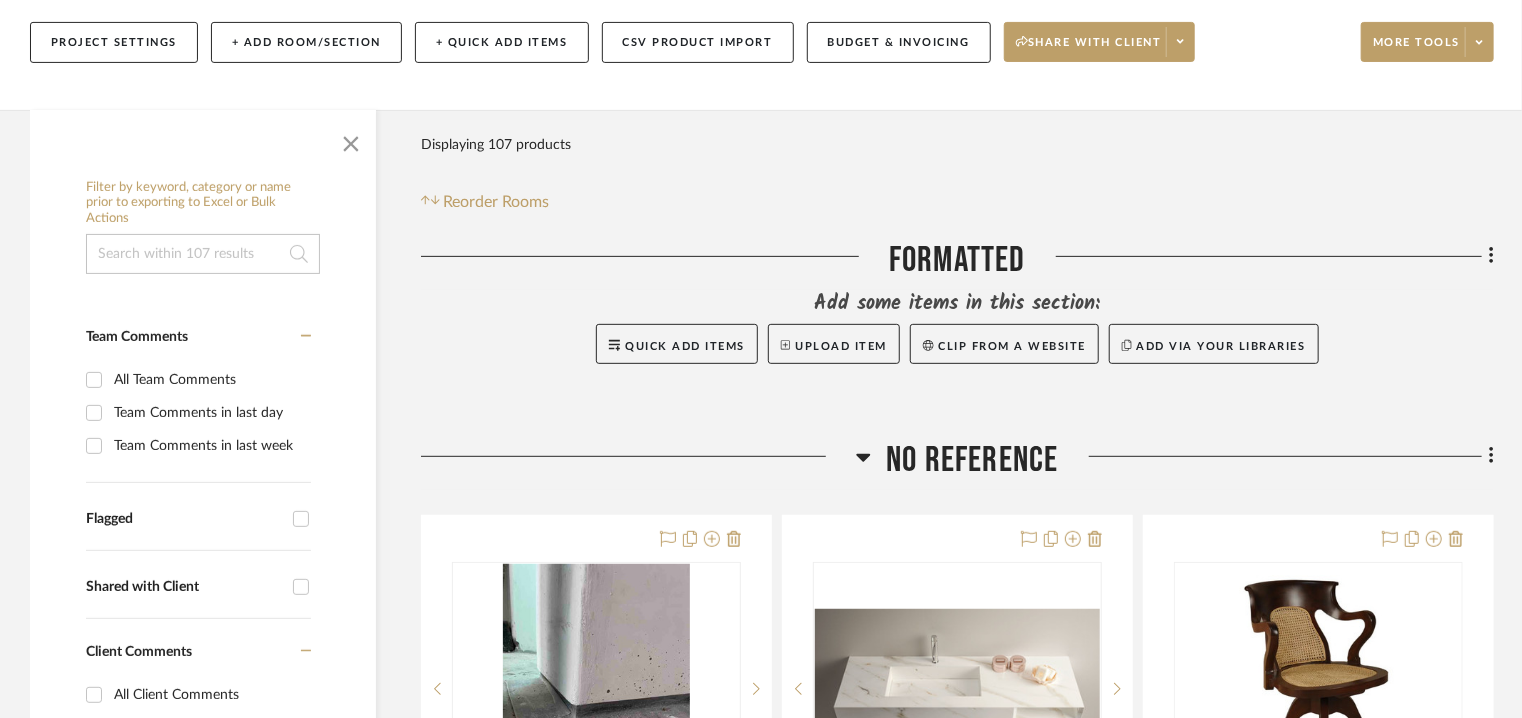 scroll, scrollTop: 600, scrollLeft: 0, axis: vertical 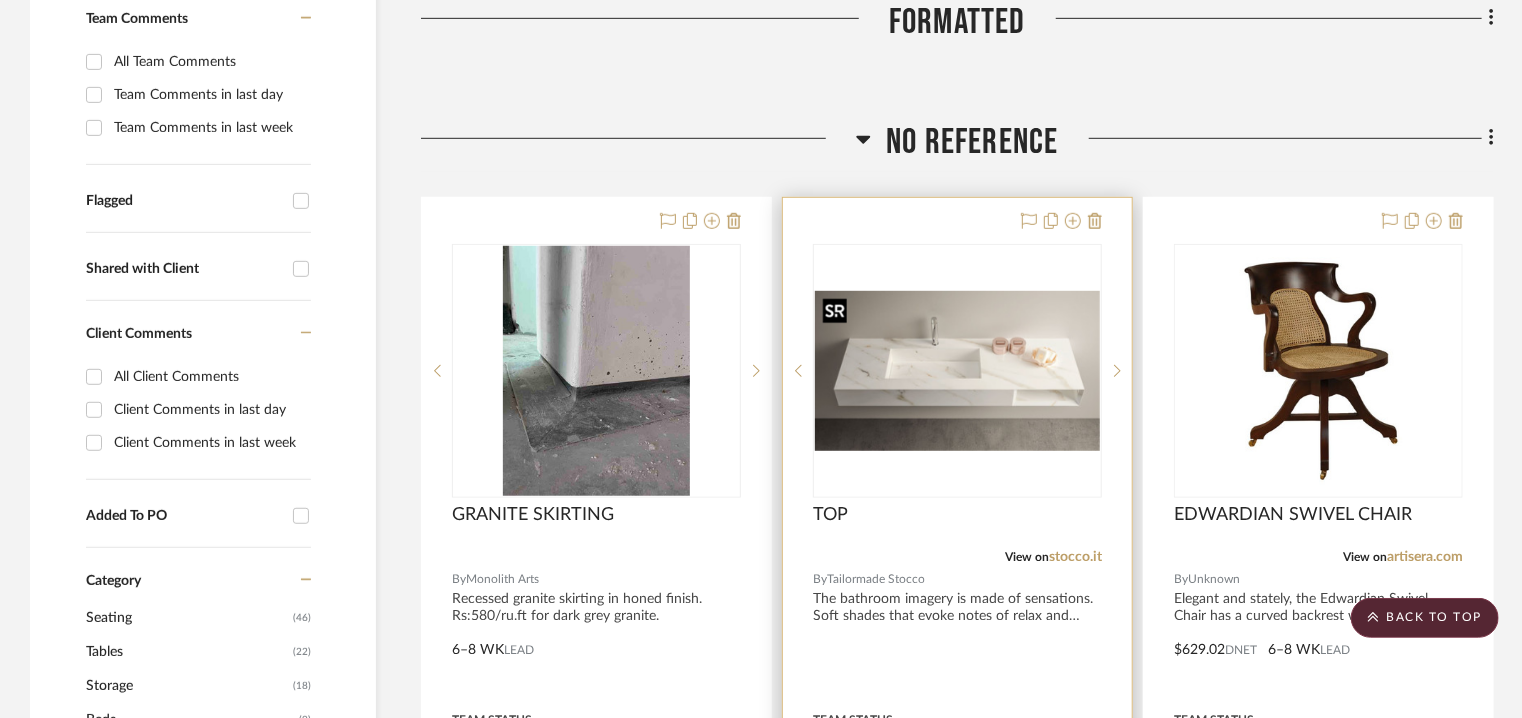 click at bounding box center (957, 371) 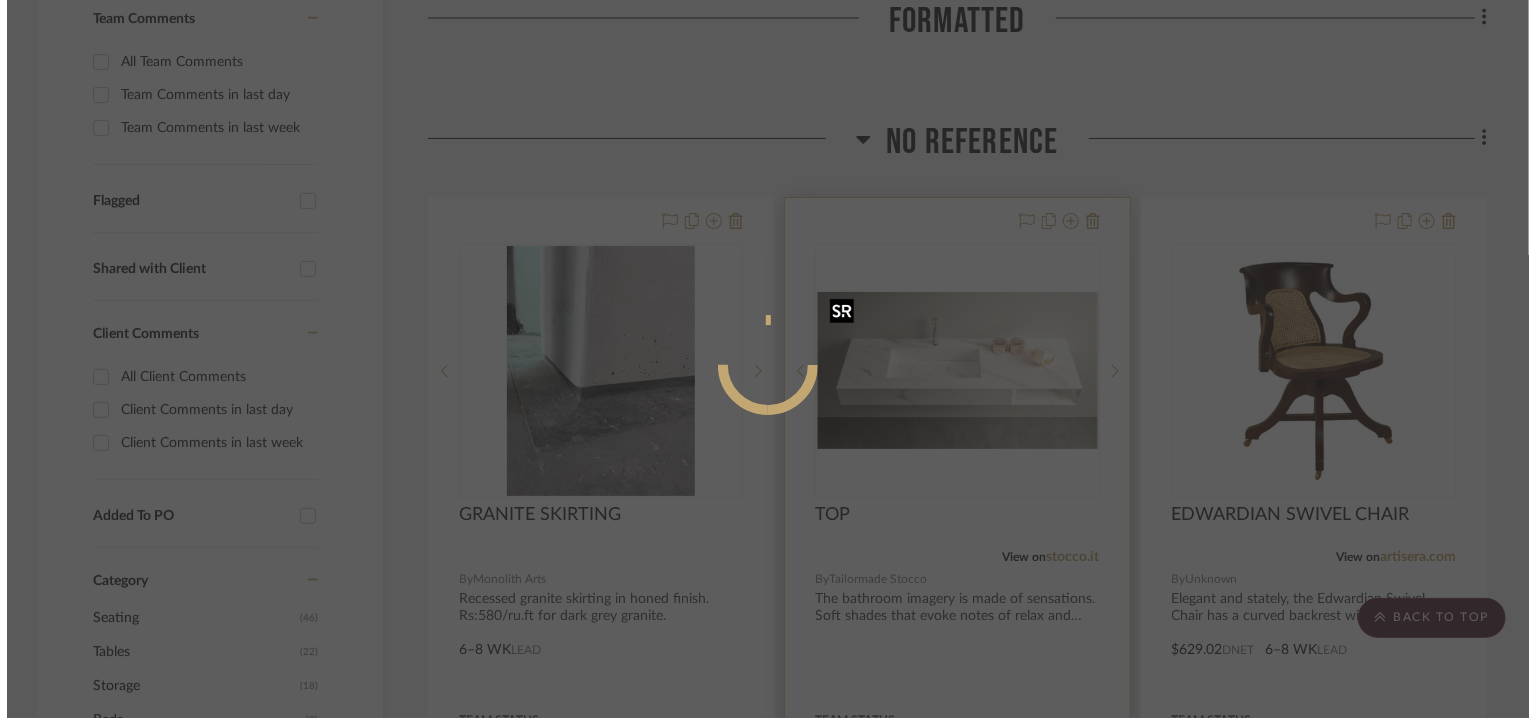 scroll, scrollTop: 0, scrollLeft: 0, axis: both 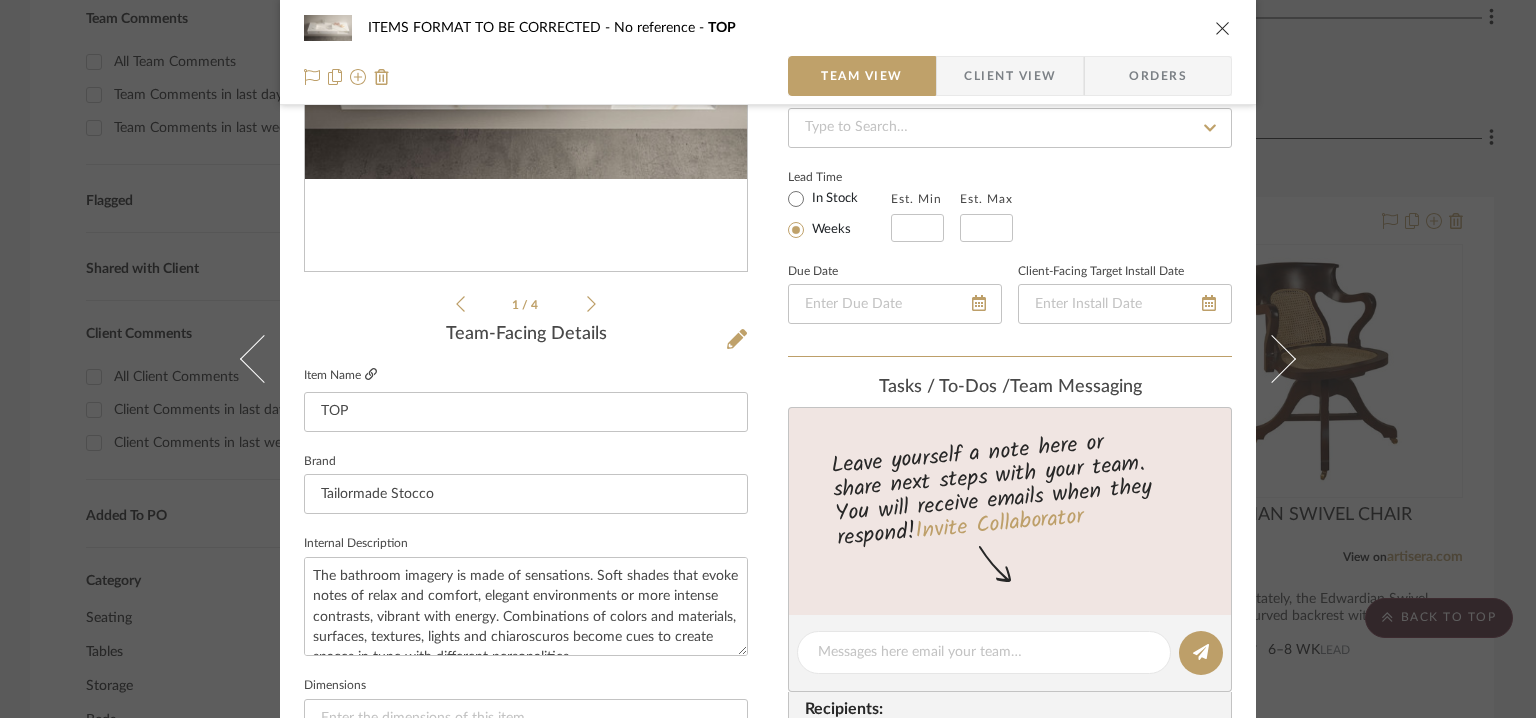 click 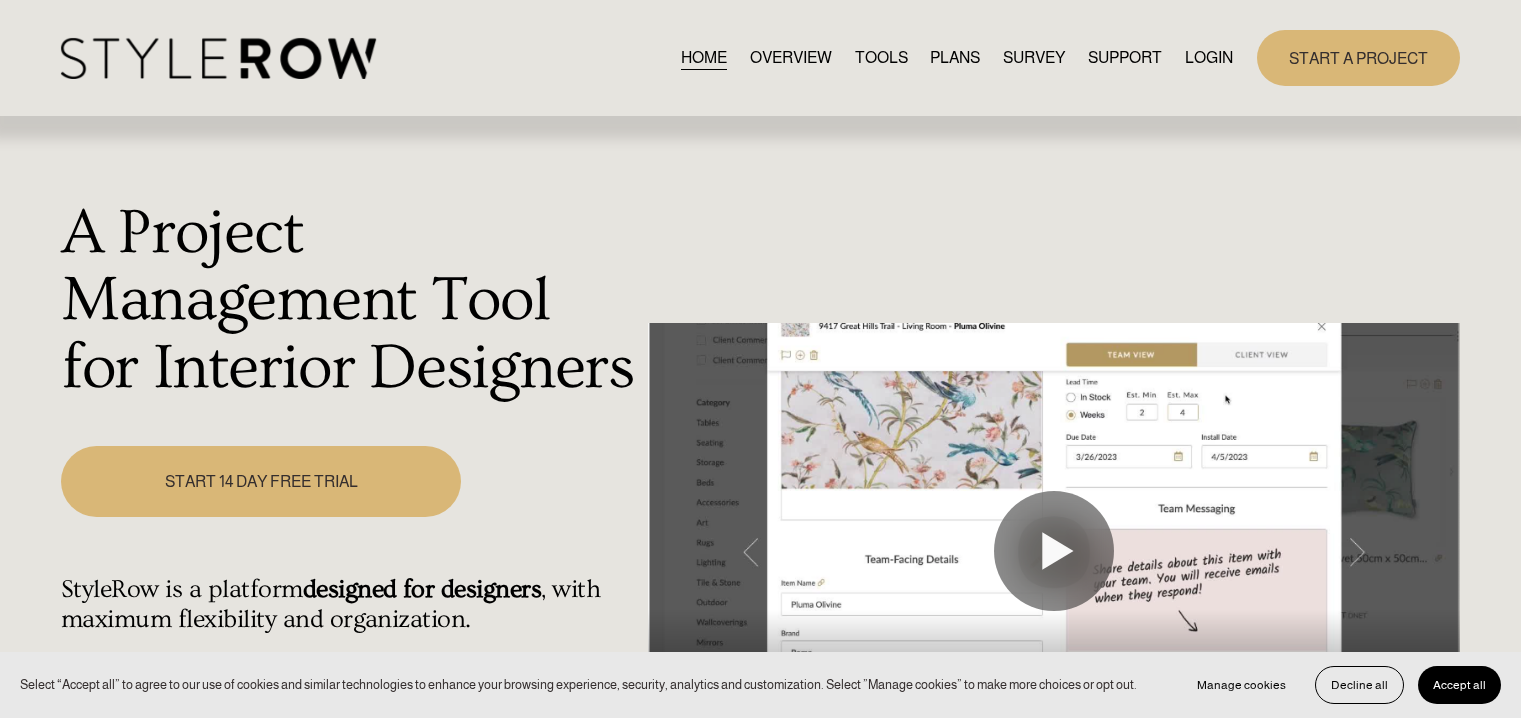scroll, scrollTop: 0, scrollLeft: 0, axis: both 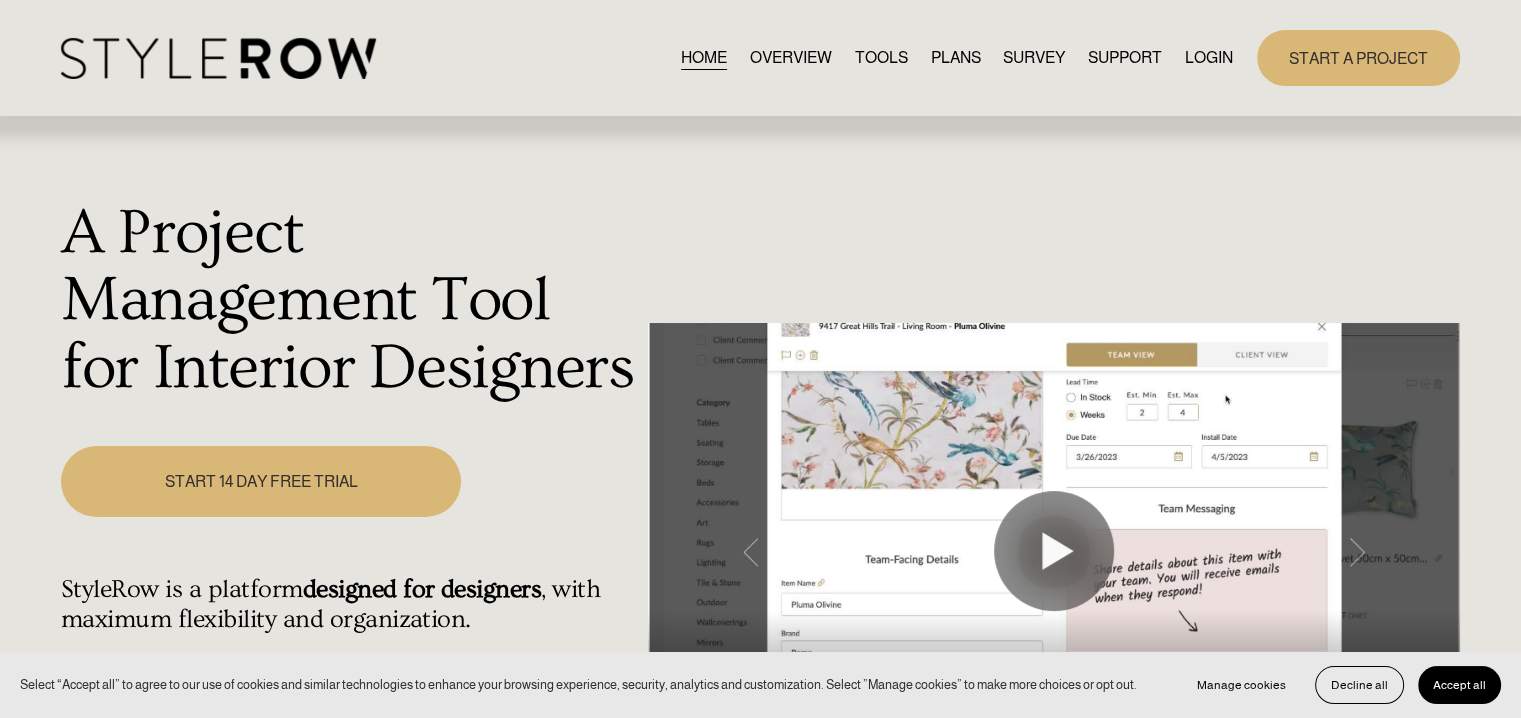 click on "LOGIN" at bounding box center [1209, 57] 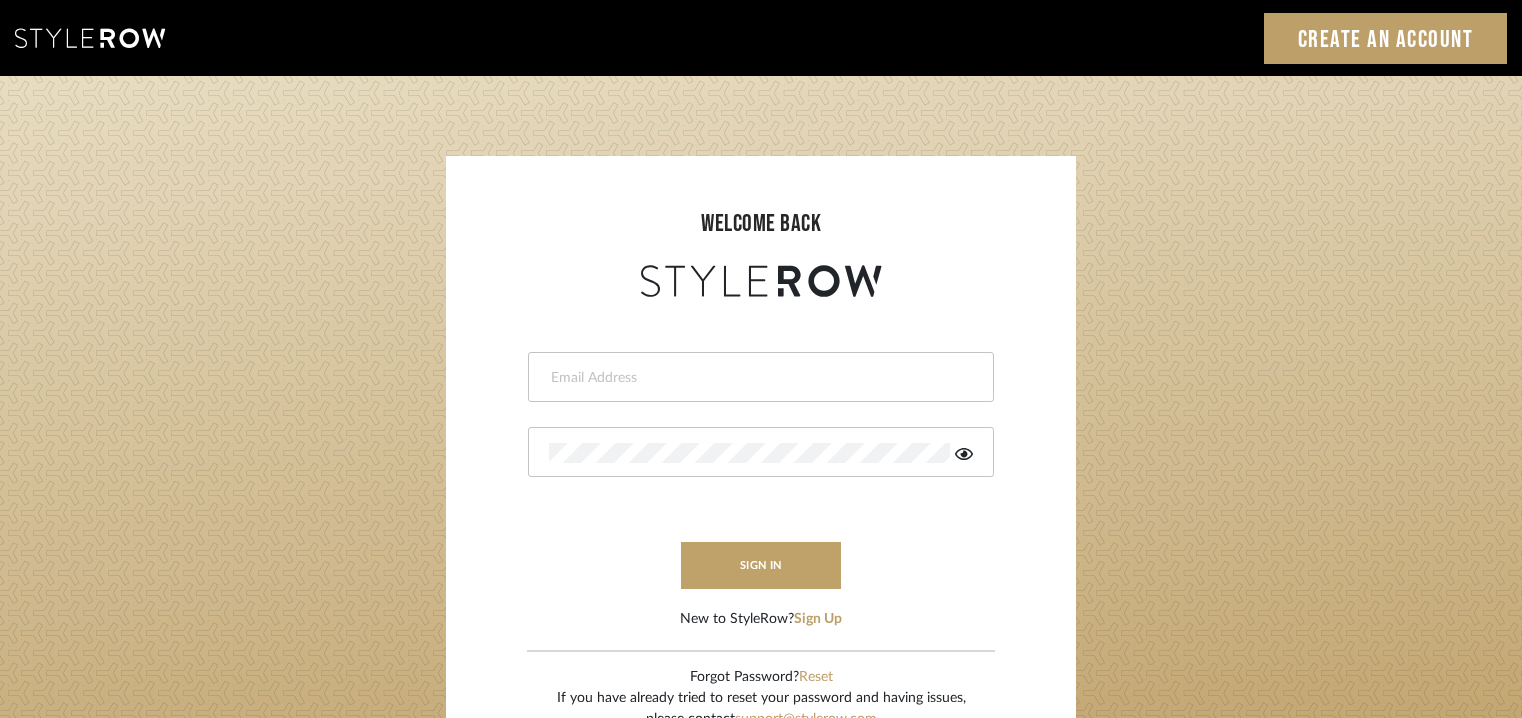 scroll, scrollTop: 0, scrollLeft: 0, axis: both 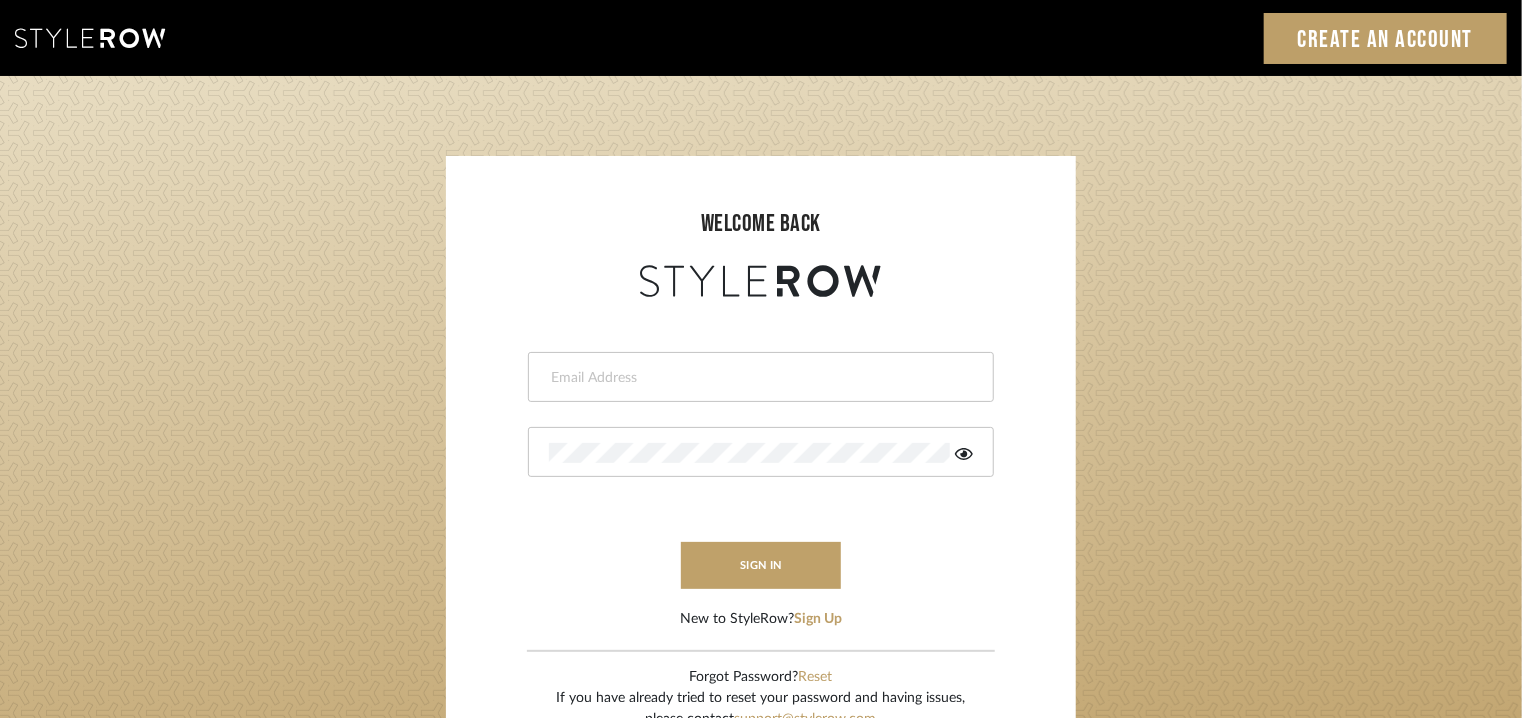 click at bounding box center (758, 378) 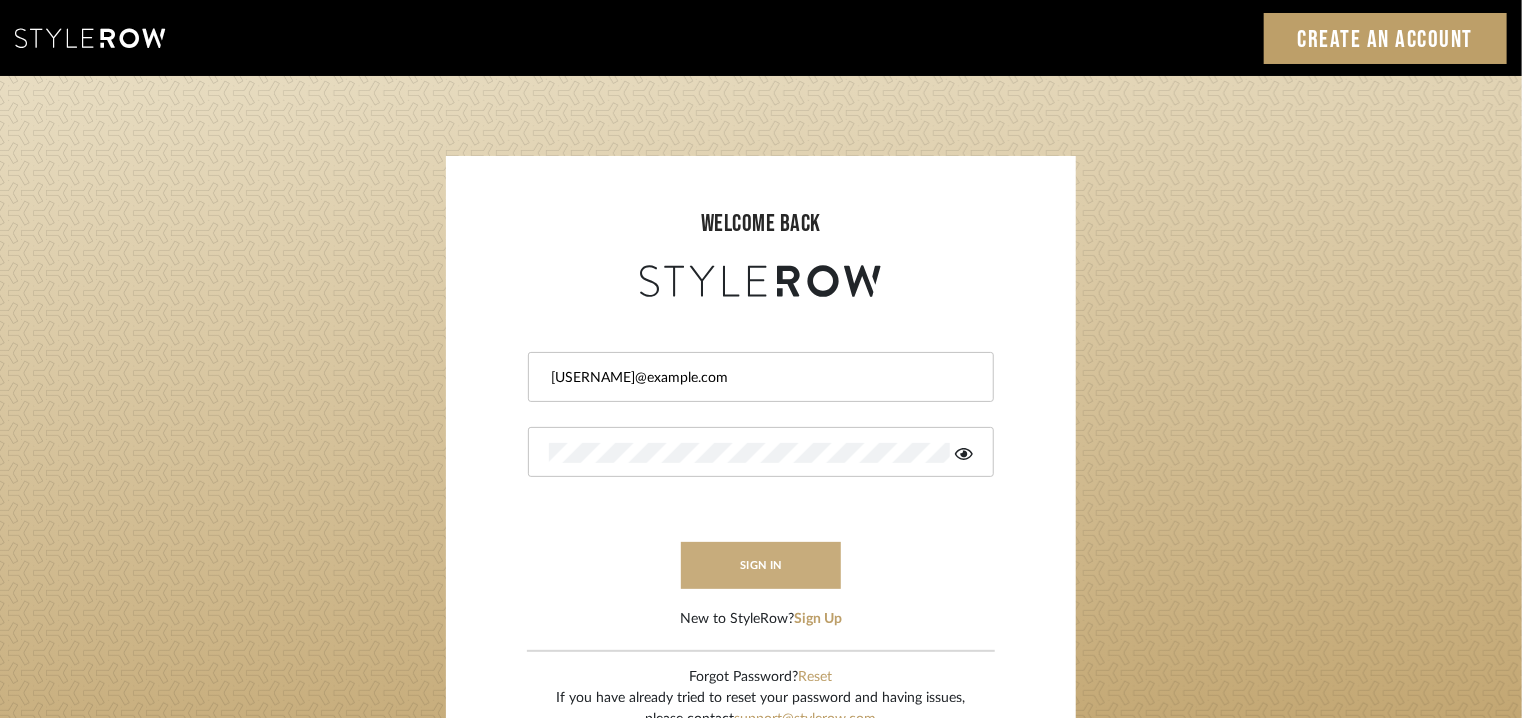 click on "sign in" at bounding box center [761, 565] 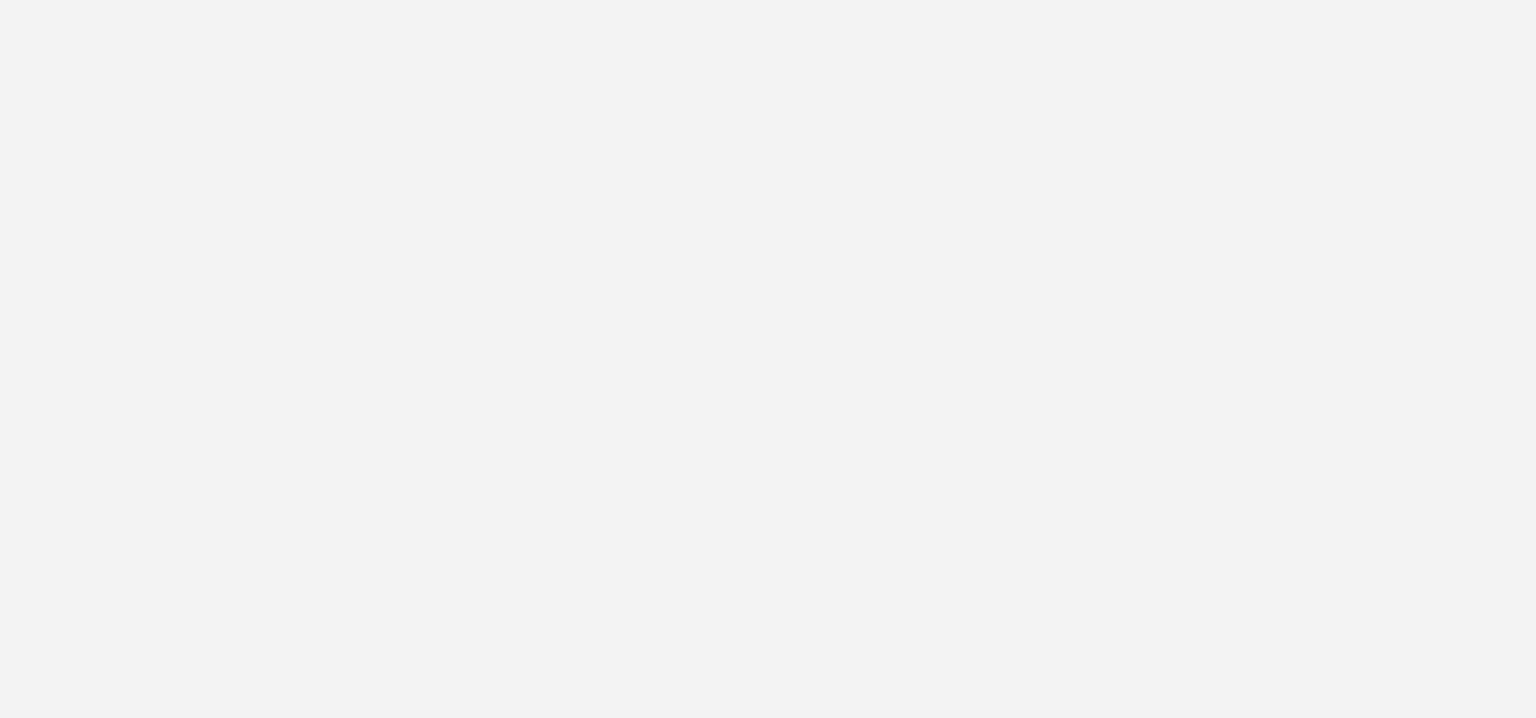 scroll, scrollTop: 0, scrollLeft: 0, axis: both 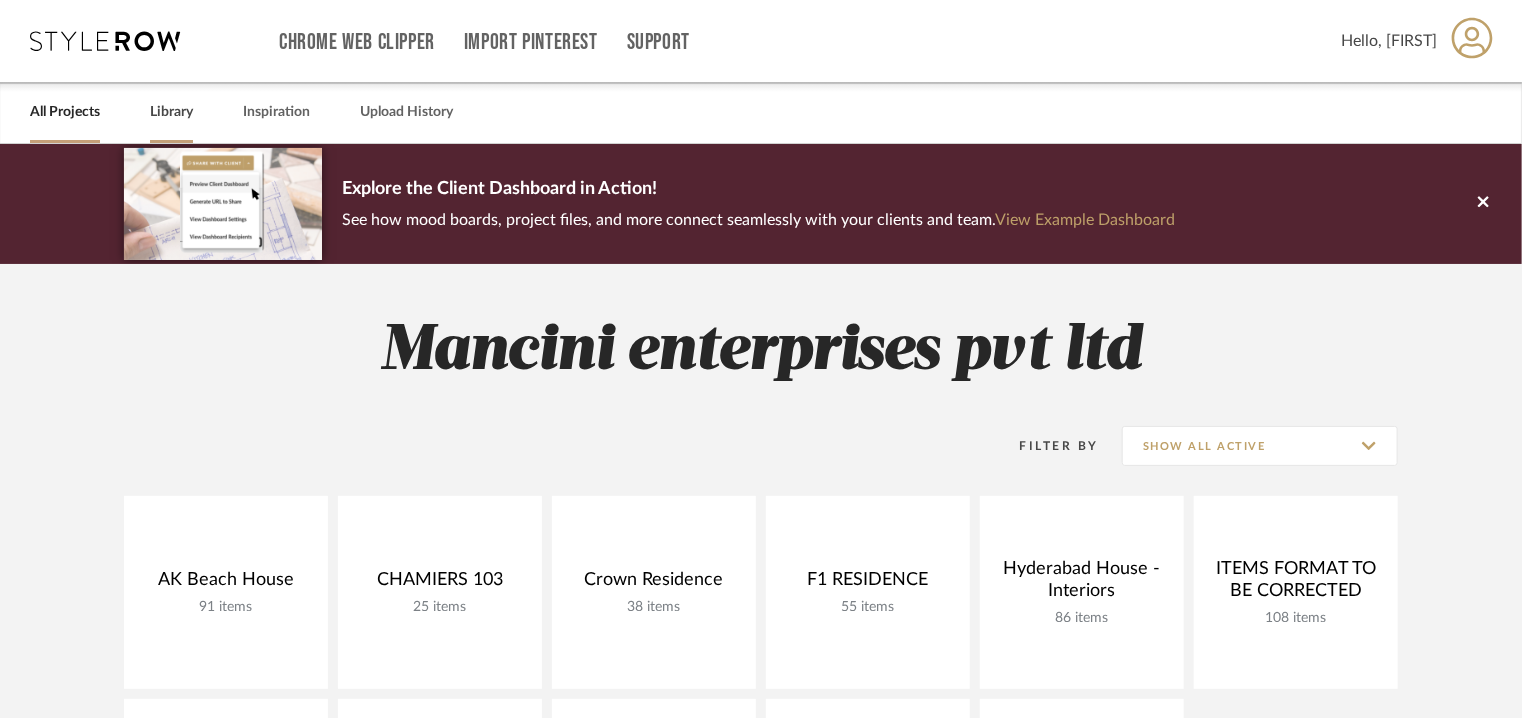 click on "Library" at bounding box center [171, 112] 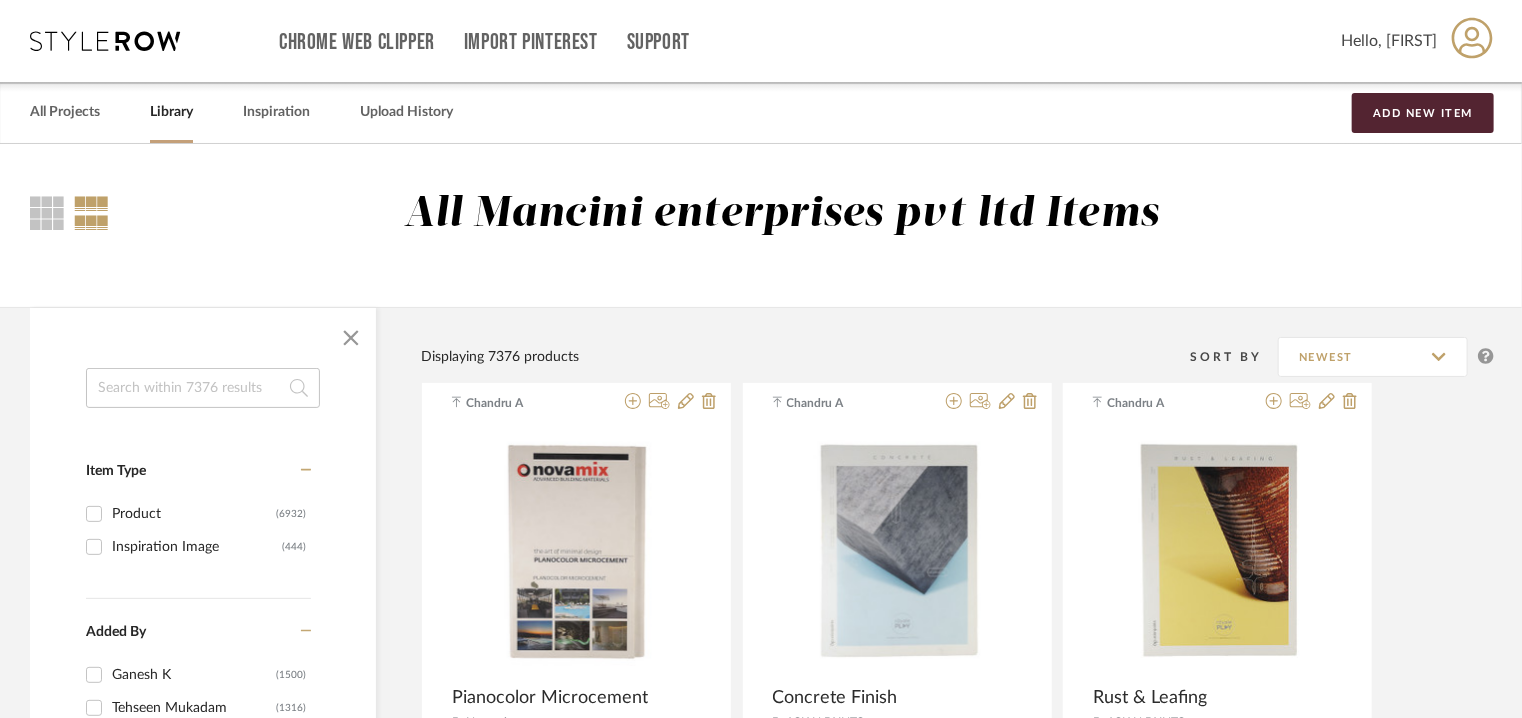 click 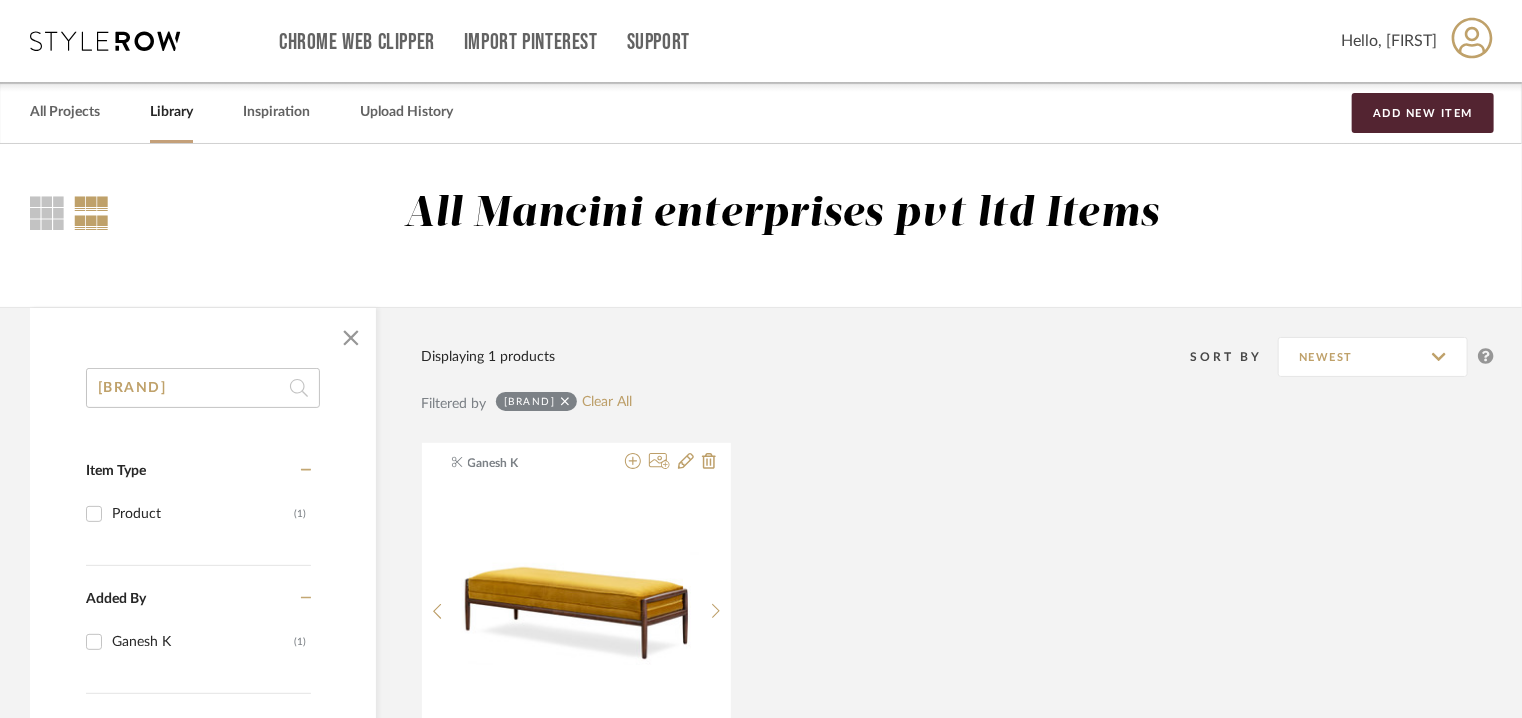 scroll, scrollTop: 300, scrollLeft: 0, axis: vertical 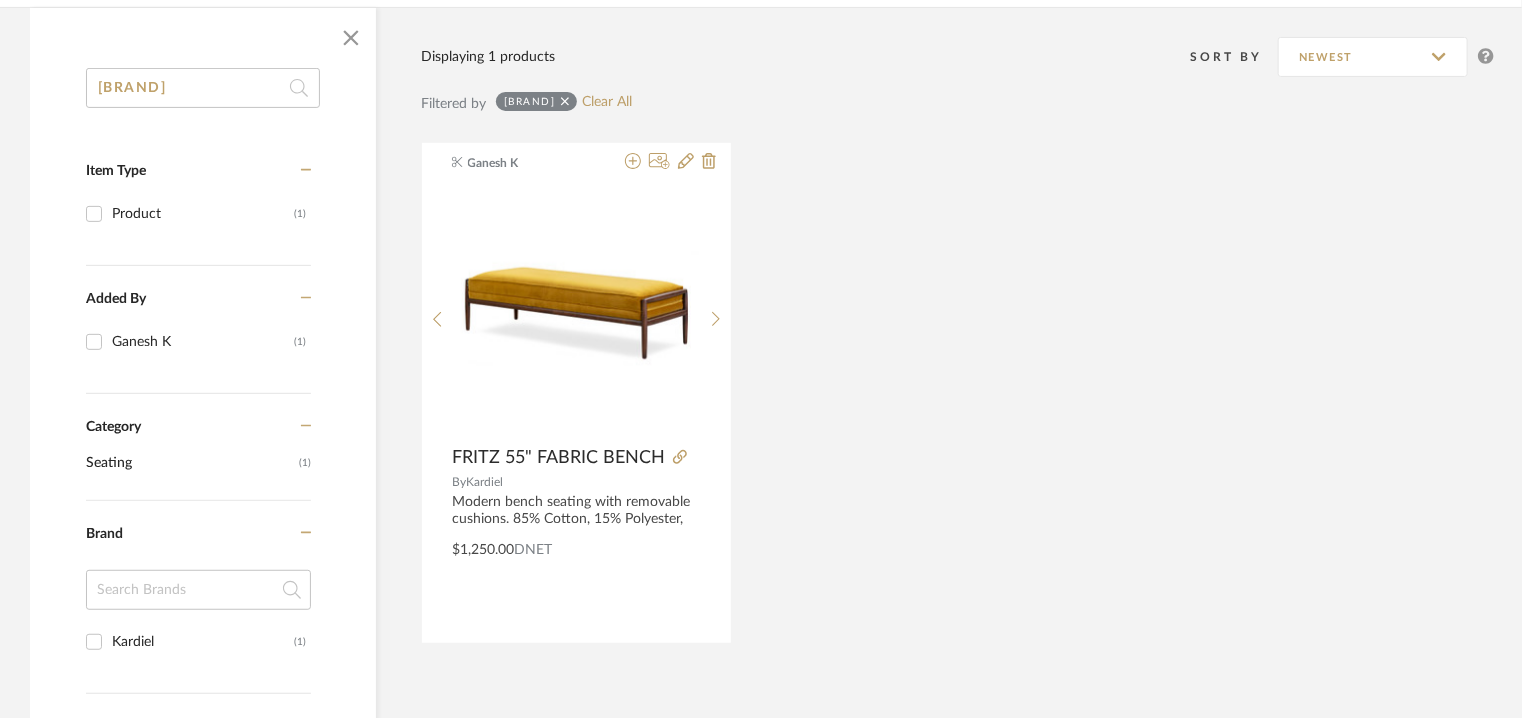 type on "[BRAND]" 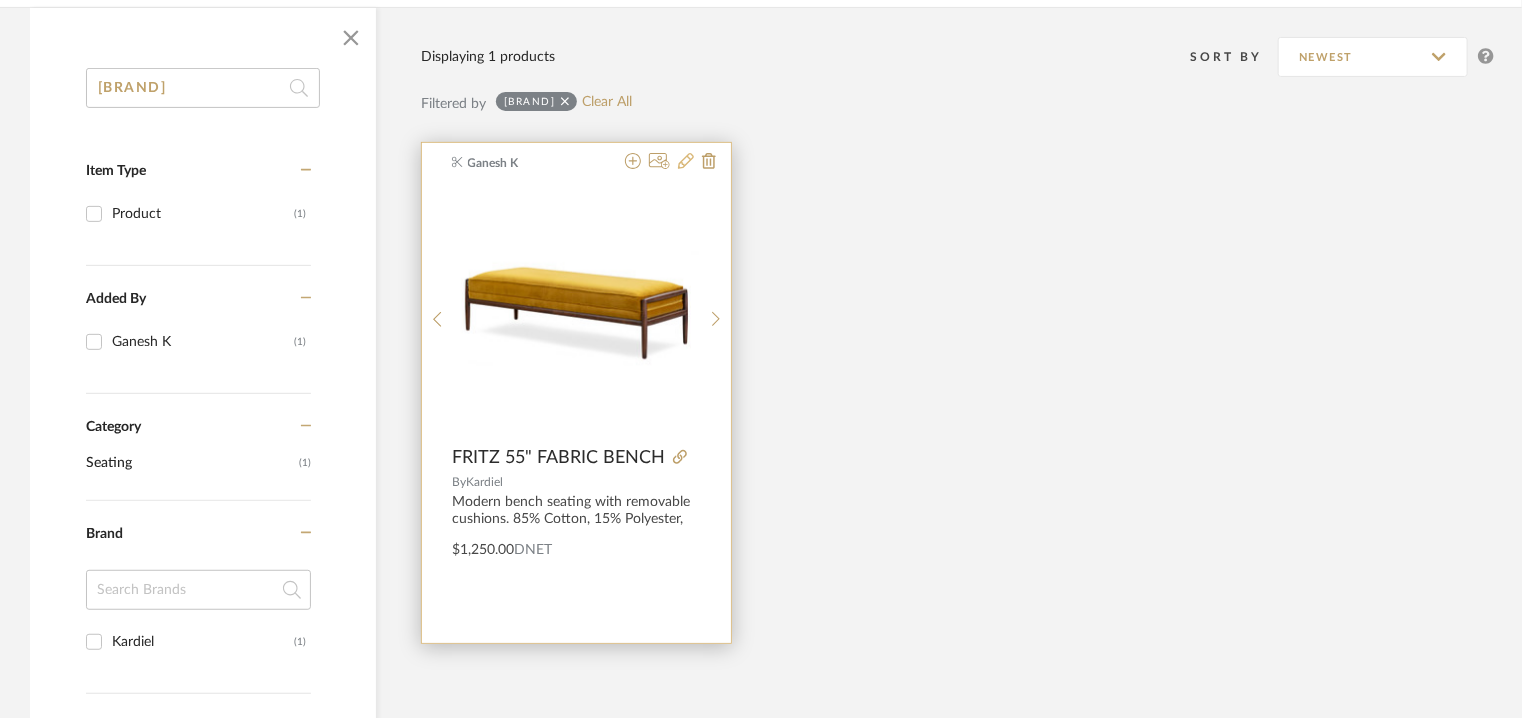 click 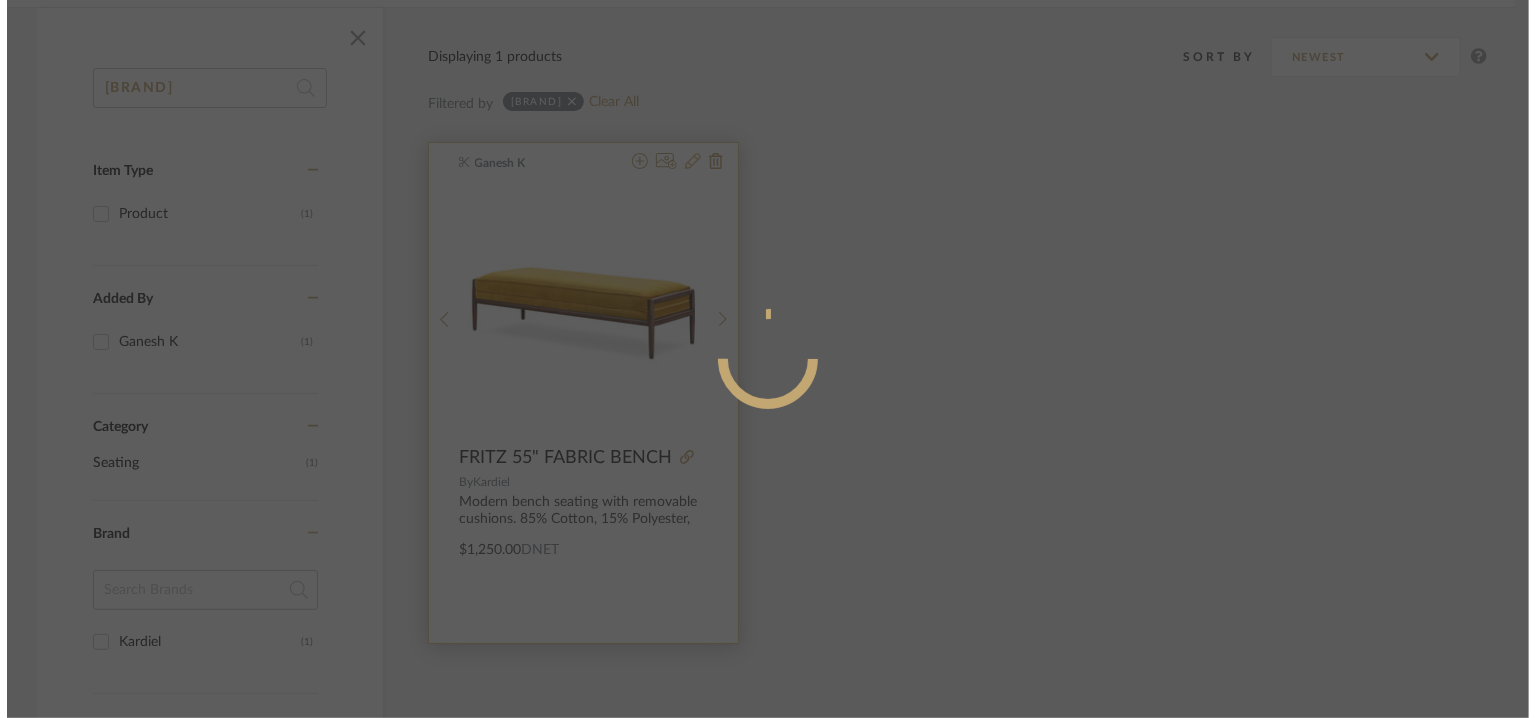 scroll, scrollTop: 0, scrollLeft: 0, axis: both 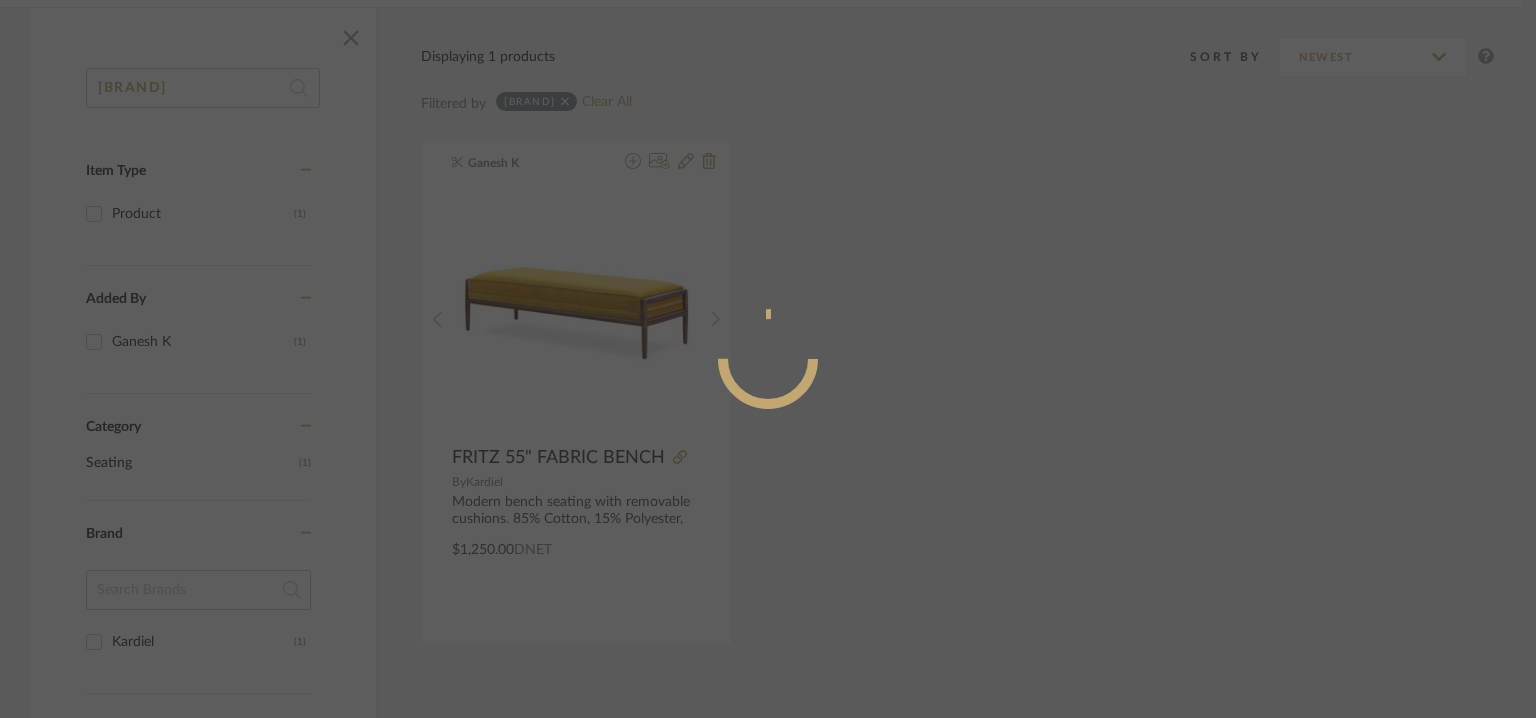 radio on "true" 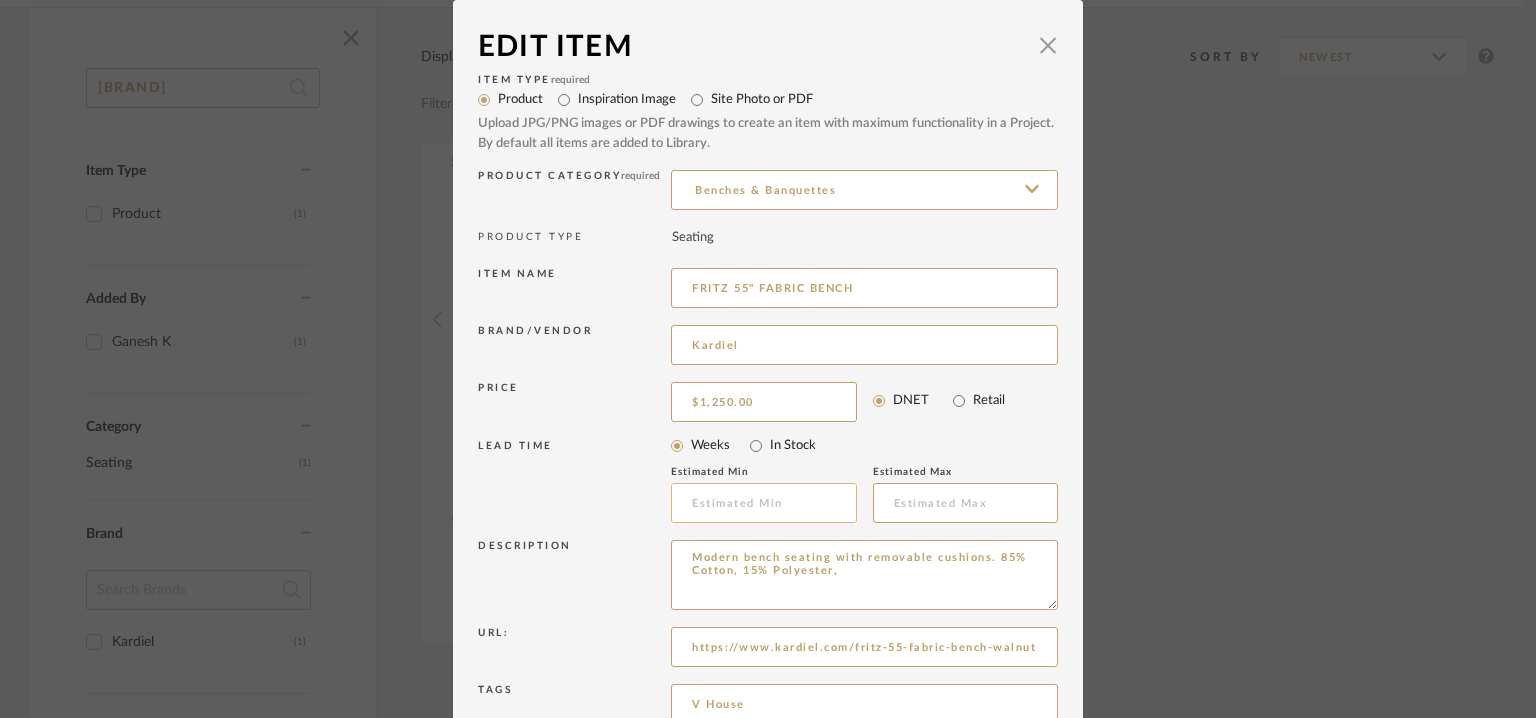 scroll, scrollTop: 192, scrollLeft: 0, axis: vertical 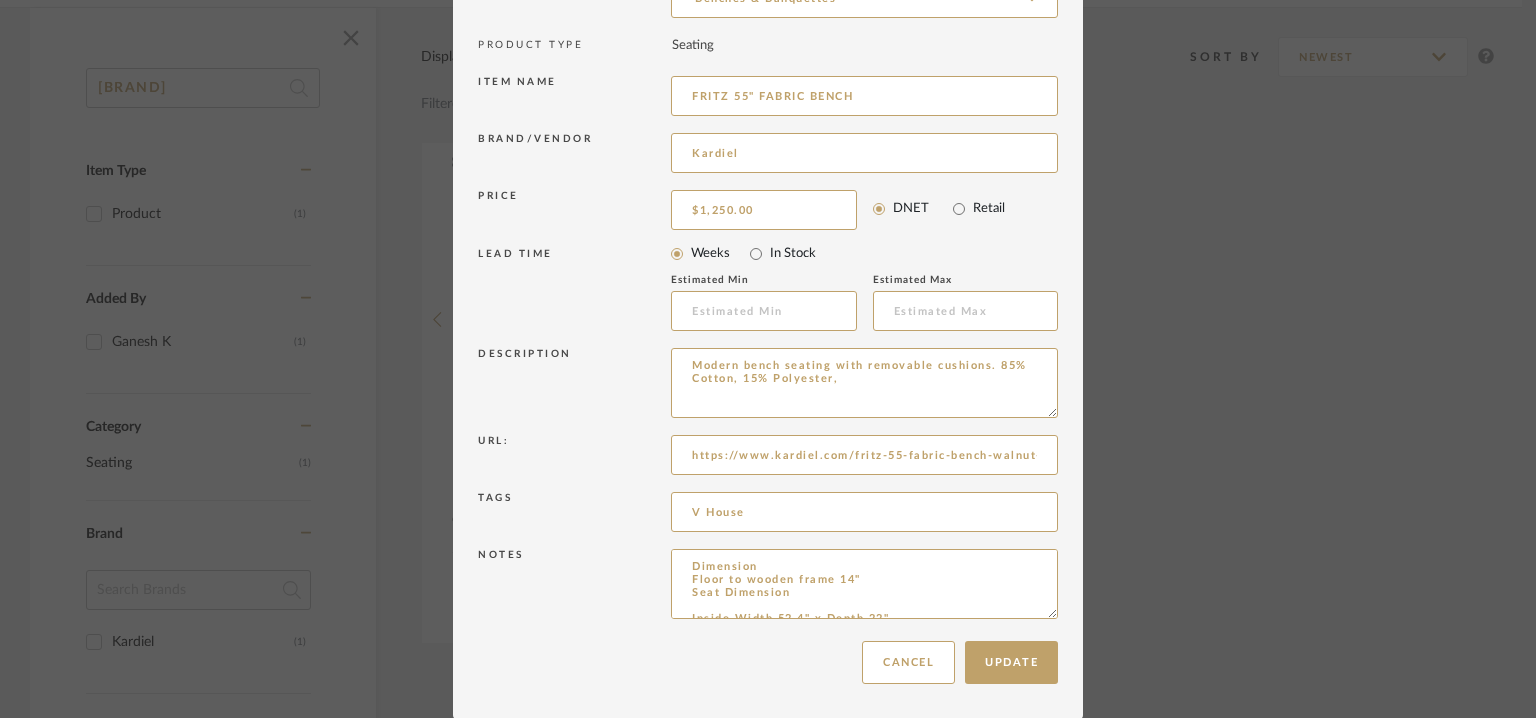drag, startPoint x: 1042, startPoint y: 610, endPoint x: 1124, endPoint y: 776, distance: 185.14859 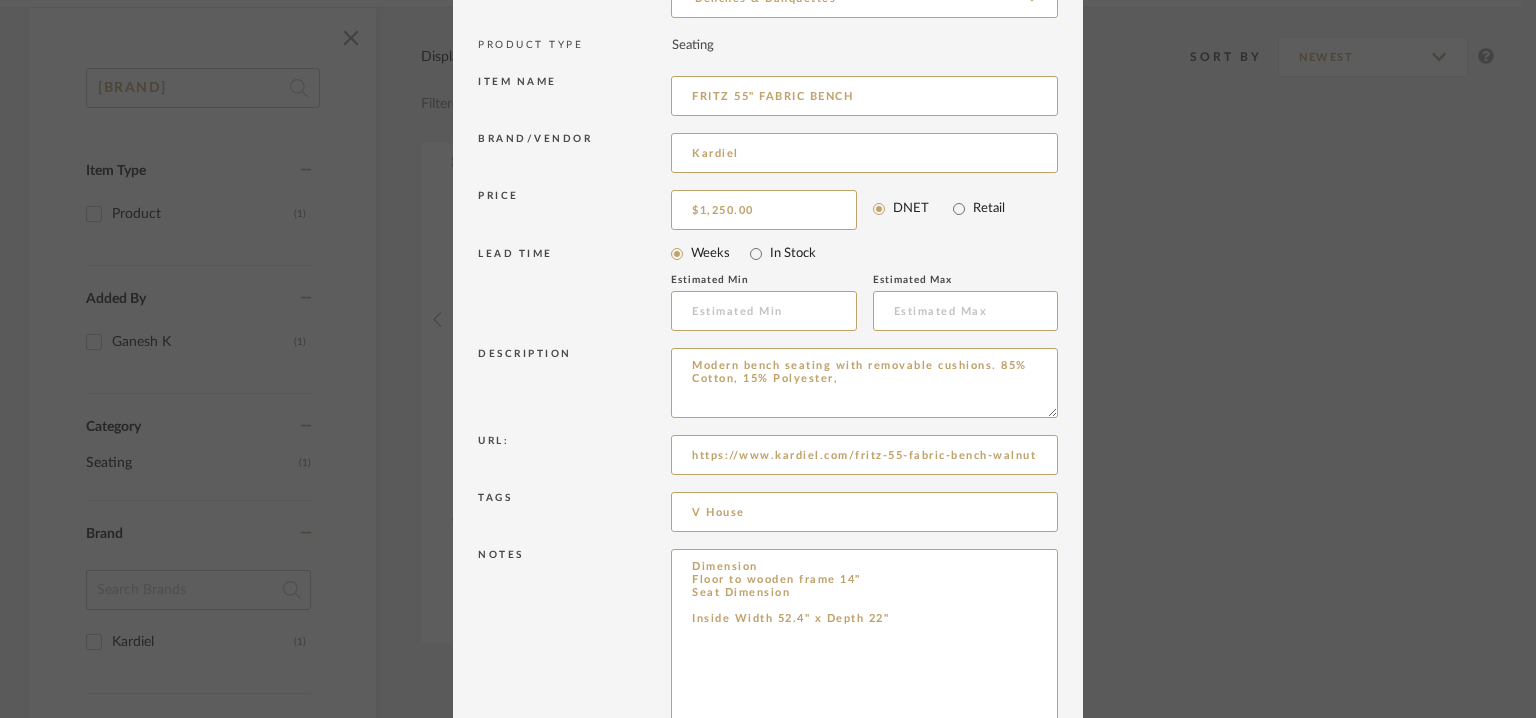 drag, startPoint x: 914, startPoint y: 632, endPoint x: 658, endPoint y: 582, distance: 260.83713 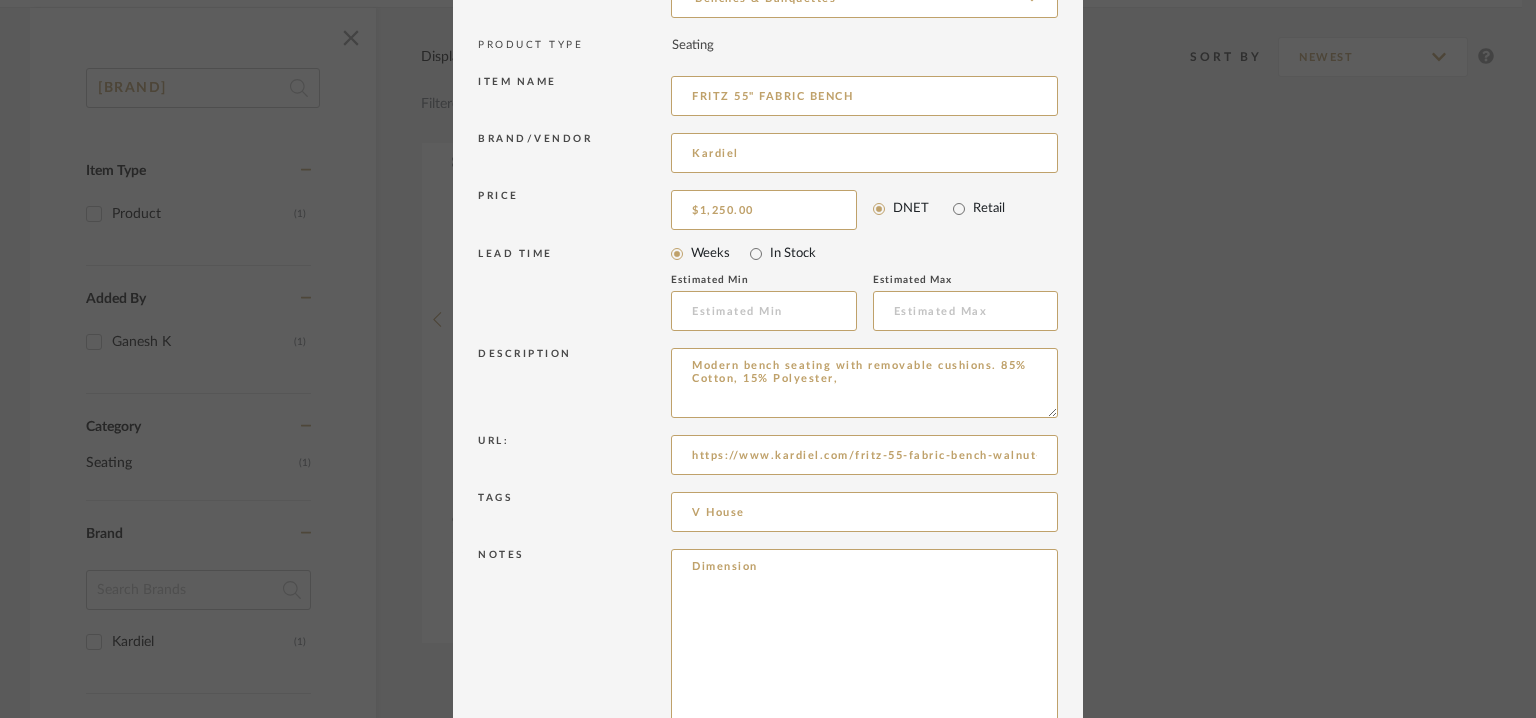 type on "Dimension" 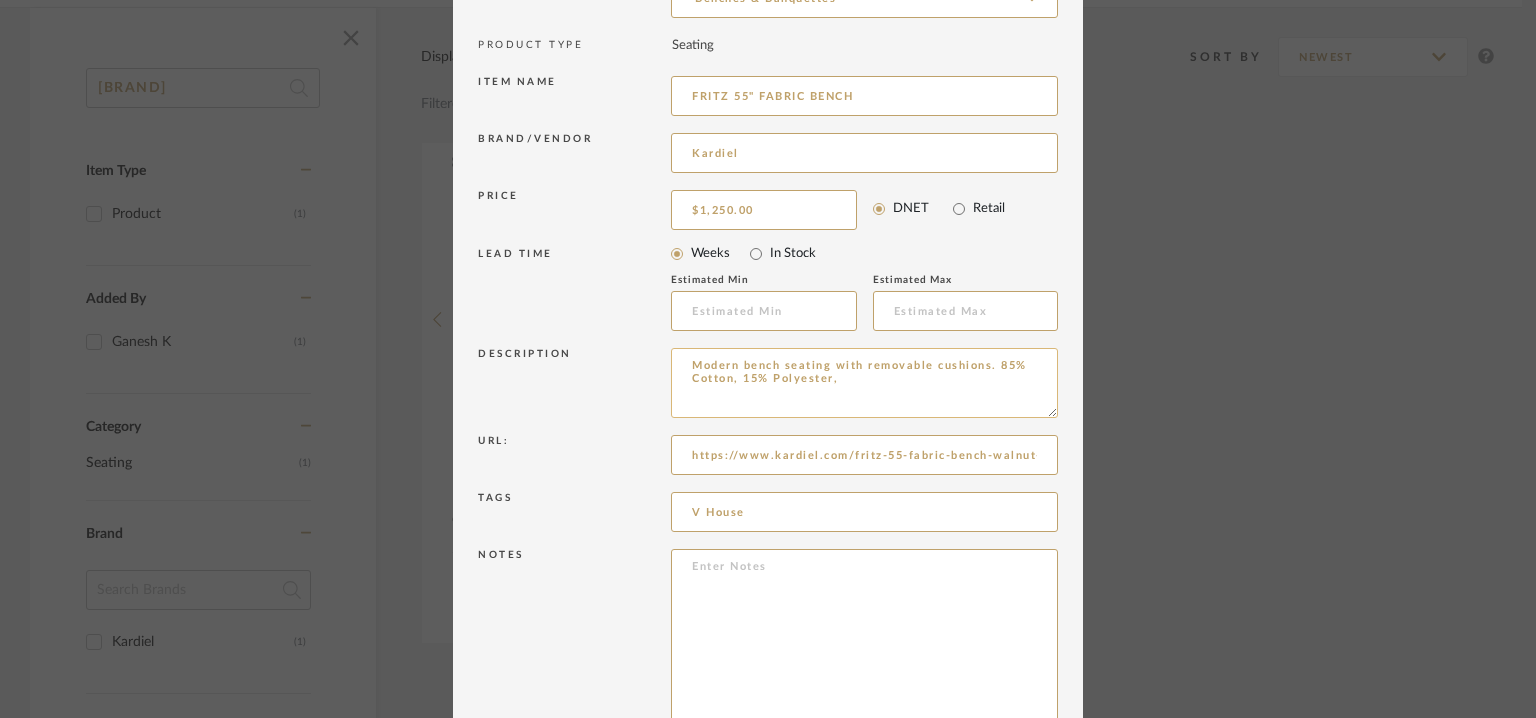 type 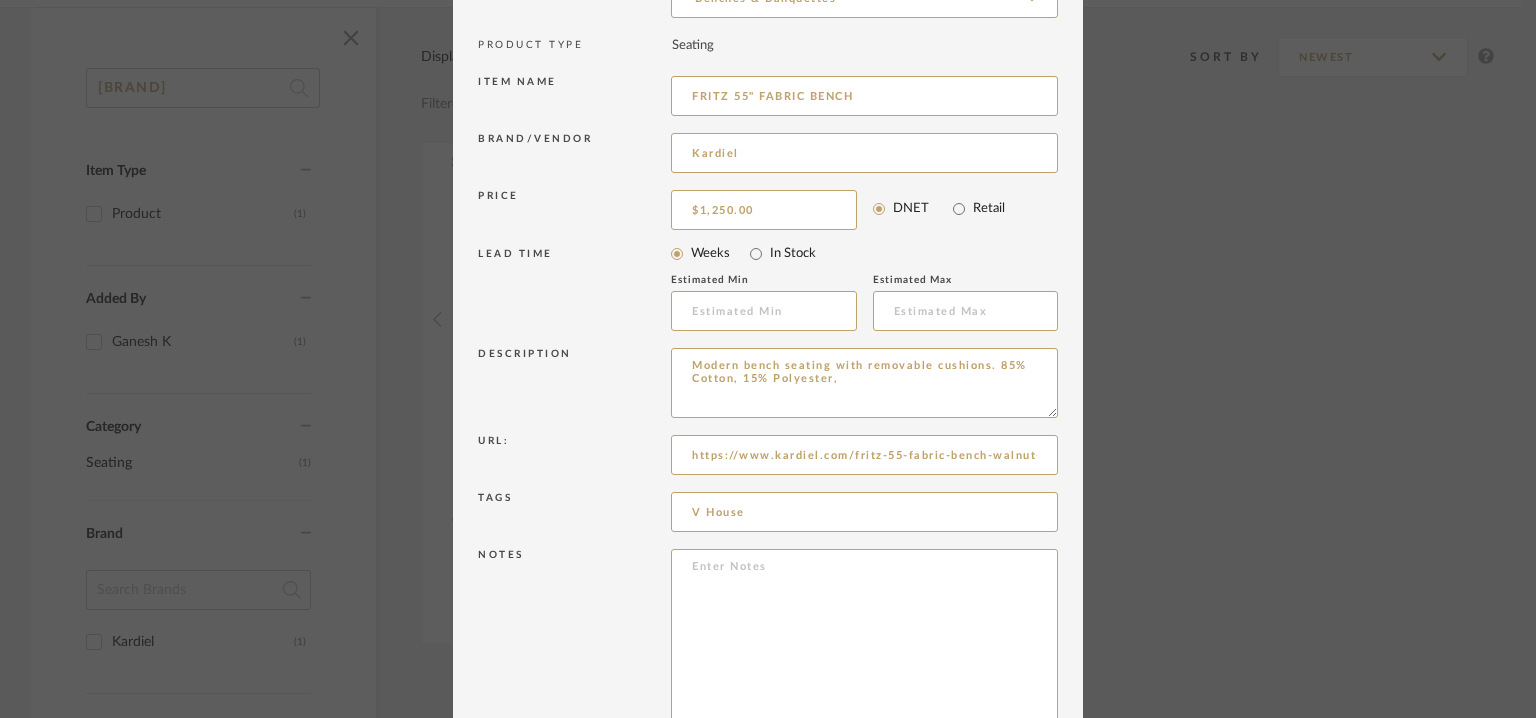 drag, startPoint x: 712, startPoint y: 359, endPoint x: 530, endPoint y: 331, distance: 184.14125 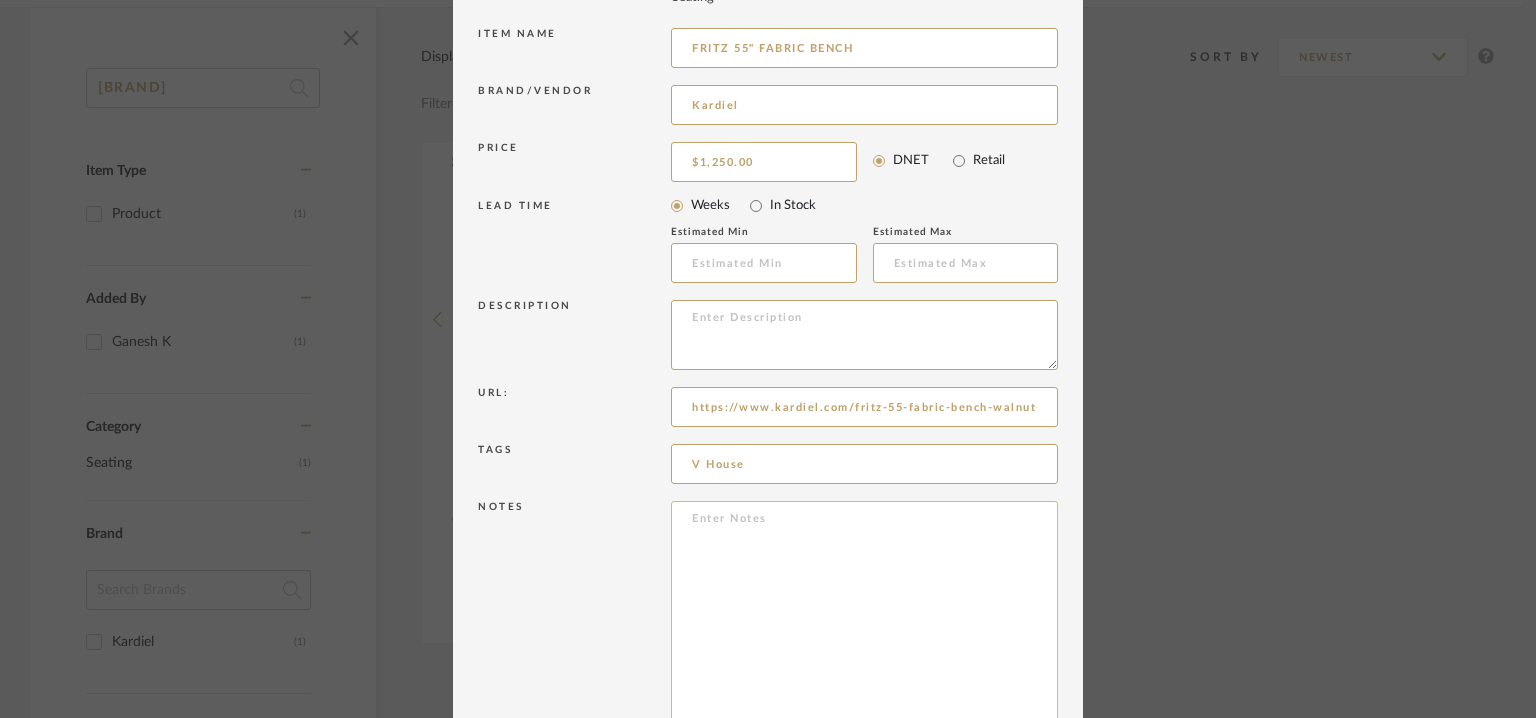 scroll, scrollTop: 358, scrollLeft: 0, axis: vertical 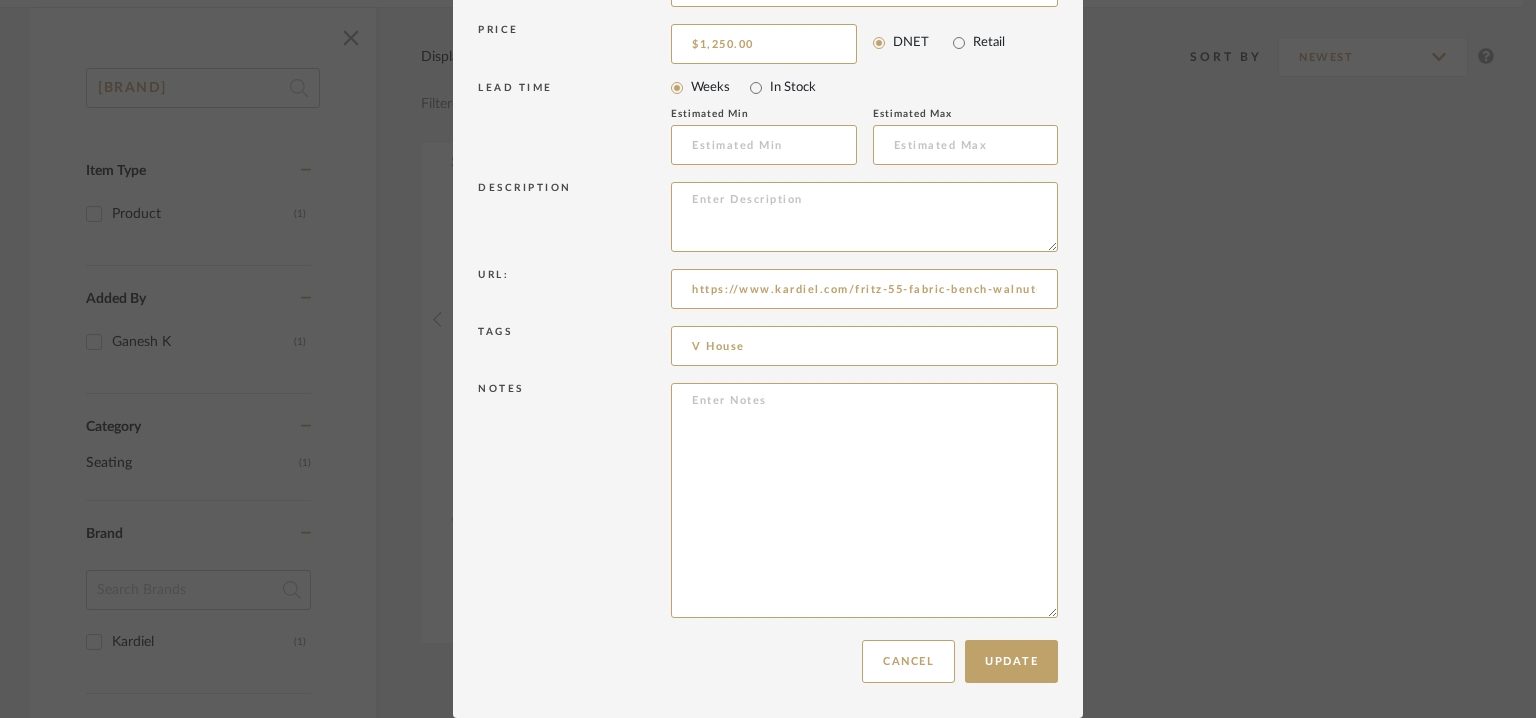 click on "Weeks In Stock" at bounding box center (864, 88) 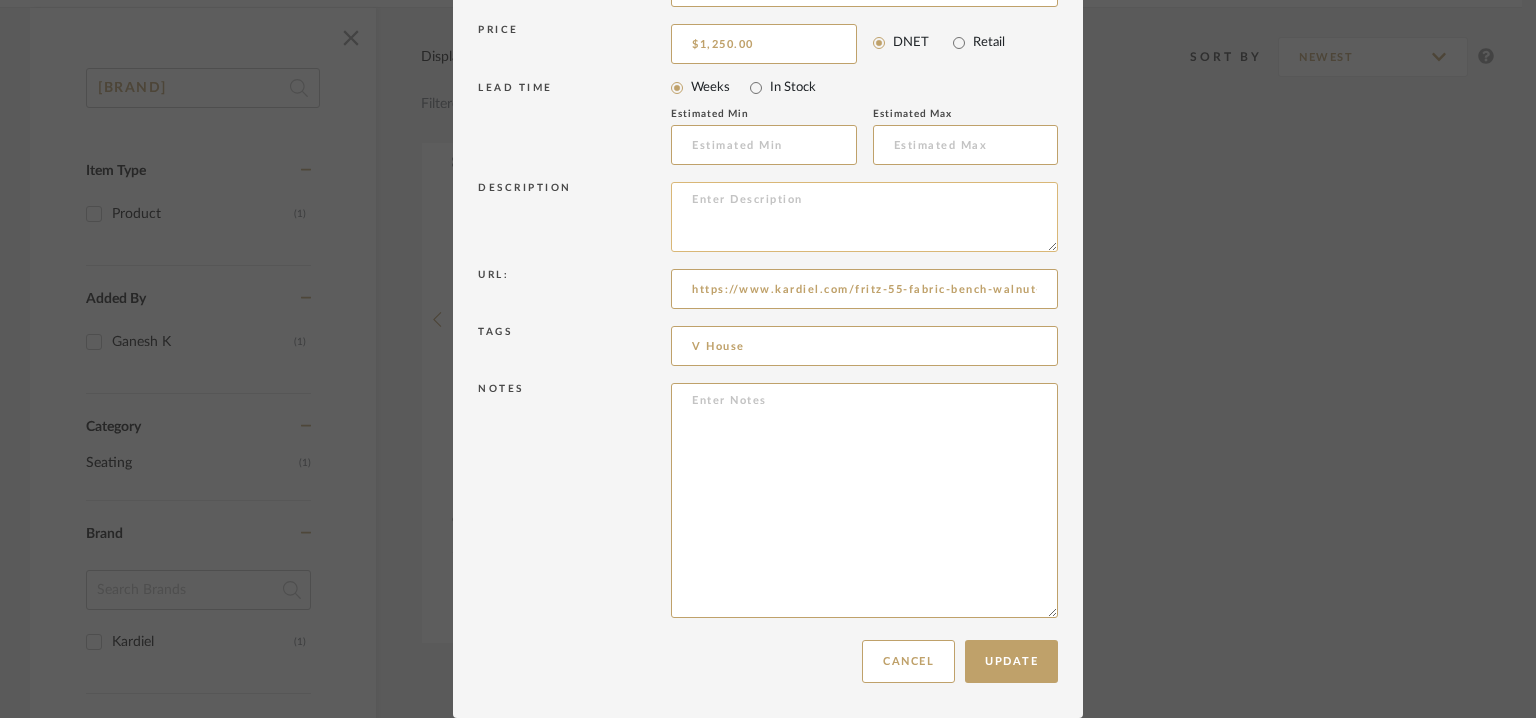 click at bounding box center (864, 217) 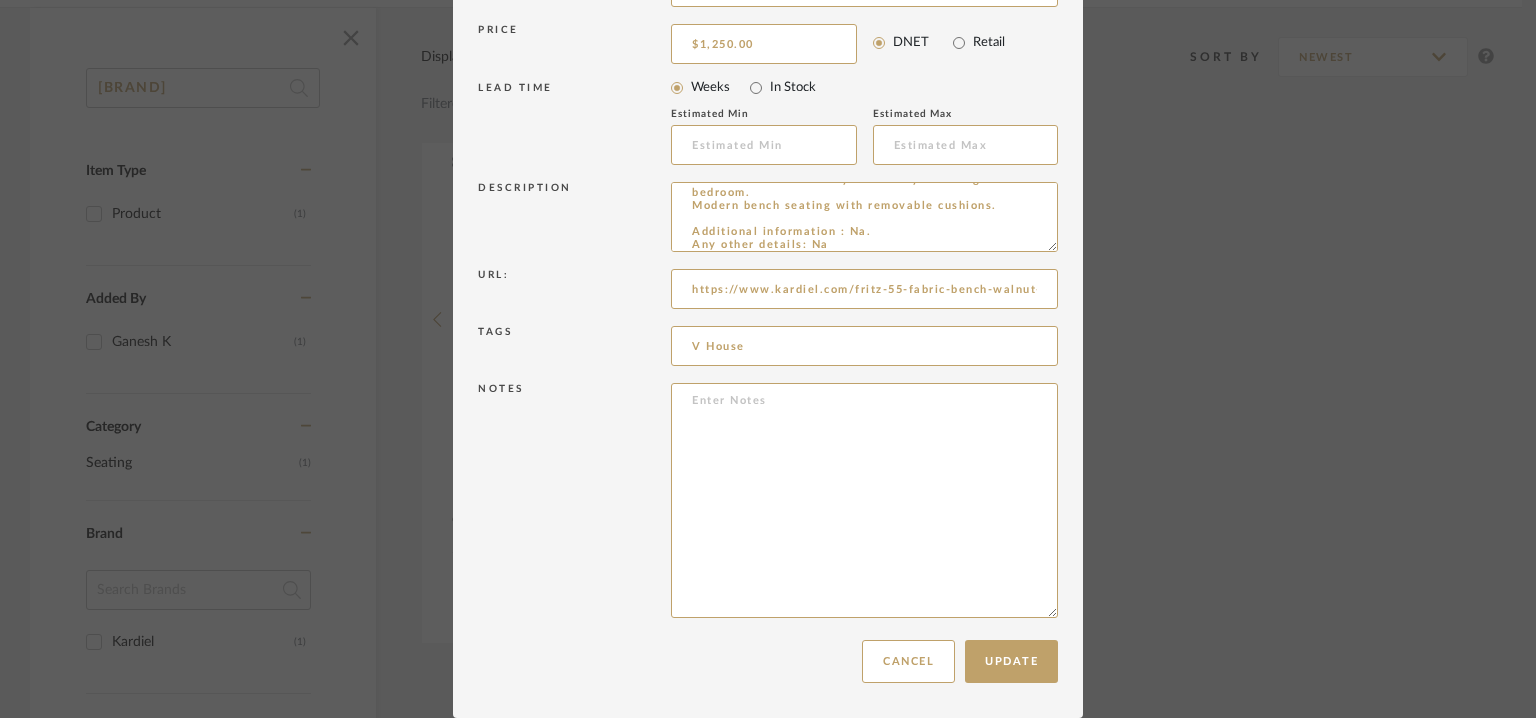type on "Type:  Bench
Designer : Na
Dimension(s) : 	Width [NUMBER]" x Depth [NUMBER]" x Height [NUMBER]"
Floor to wooden frame [NUMBER]"
Seat size : Inside Width [NUMBER]" x Depth [NUMBER]"
Material & Finish : [NUMBER]% Cotton, [NUMBER]%,
Product Description : Fritz is a head-turner. And it is as comfy as it is wow-worthy. Place your feet for comfort or a tray for entertaining. Complete your look with this soft cushy bench in your living room or bedroom.
Modern bench seating with removable cushions.
Additional information : Na.
Any other details: Na" 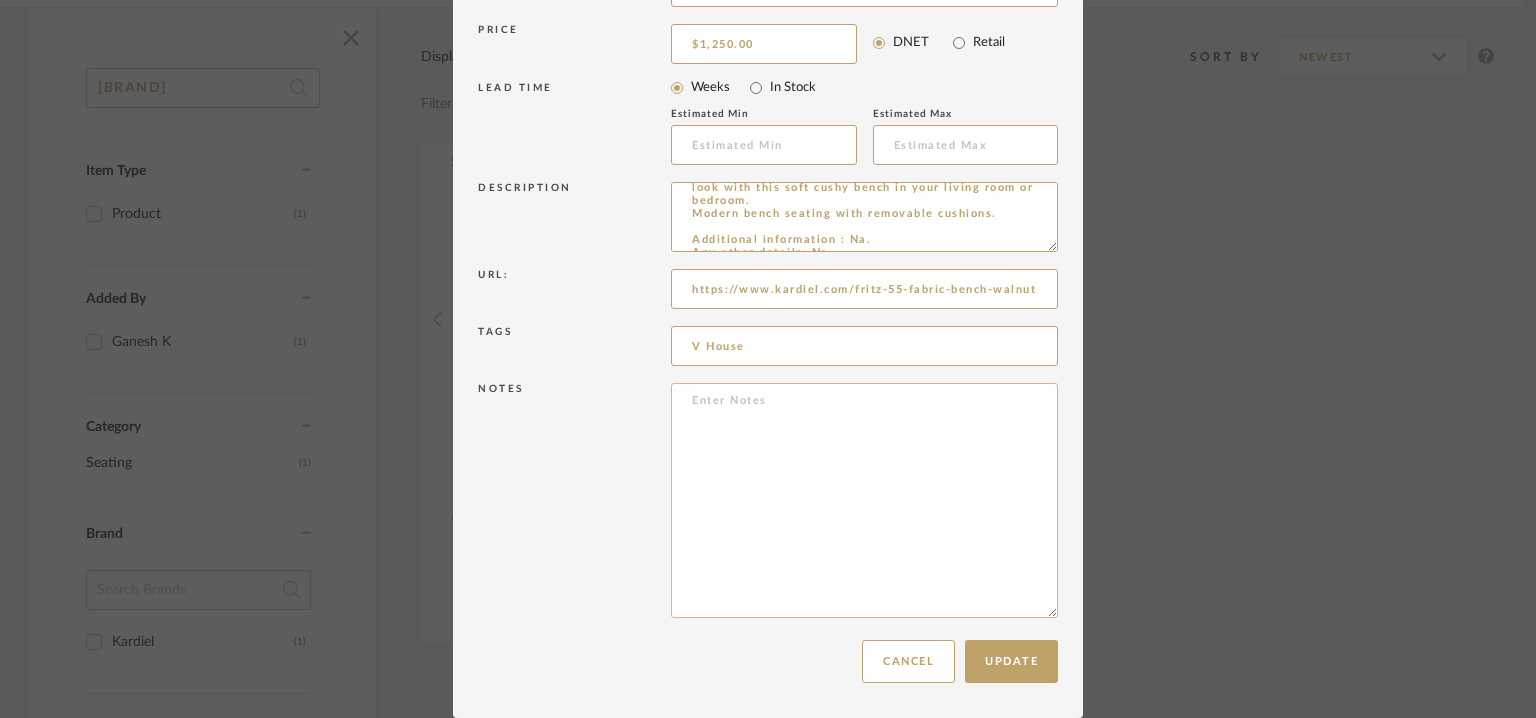 click at bounding box center (864, 500) 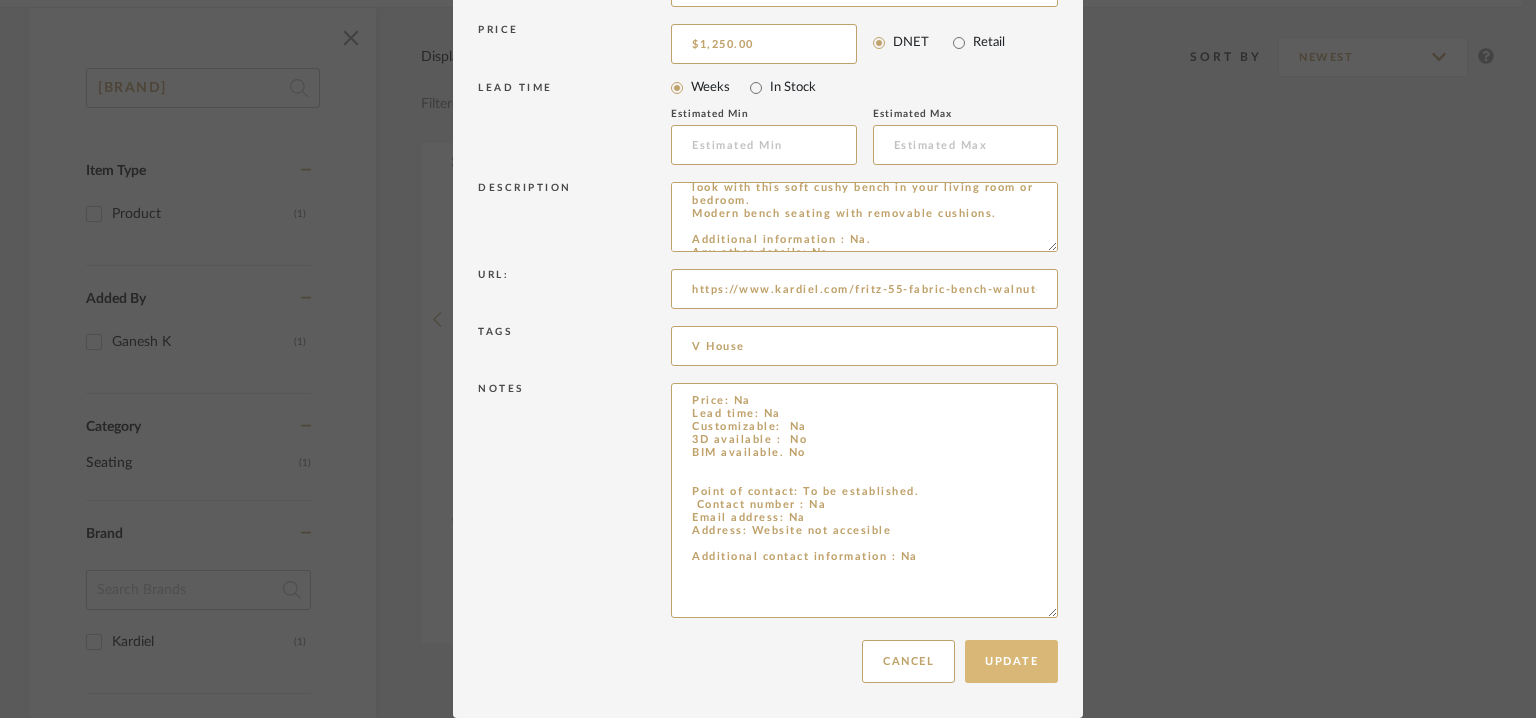 type on "Price: Na
Lead time: Na
Customizable:  Na
3D available :  No
BIM available. No
Point of contact: To be established.
Contact number : Na
Email address: Na
Address: Website not accesible
Additional contact information : Na" 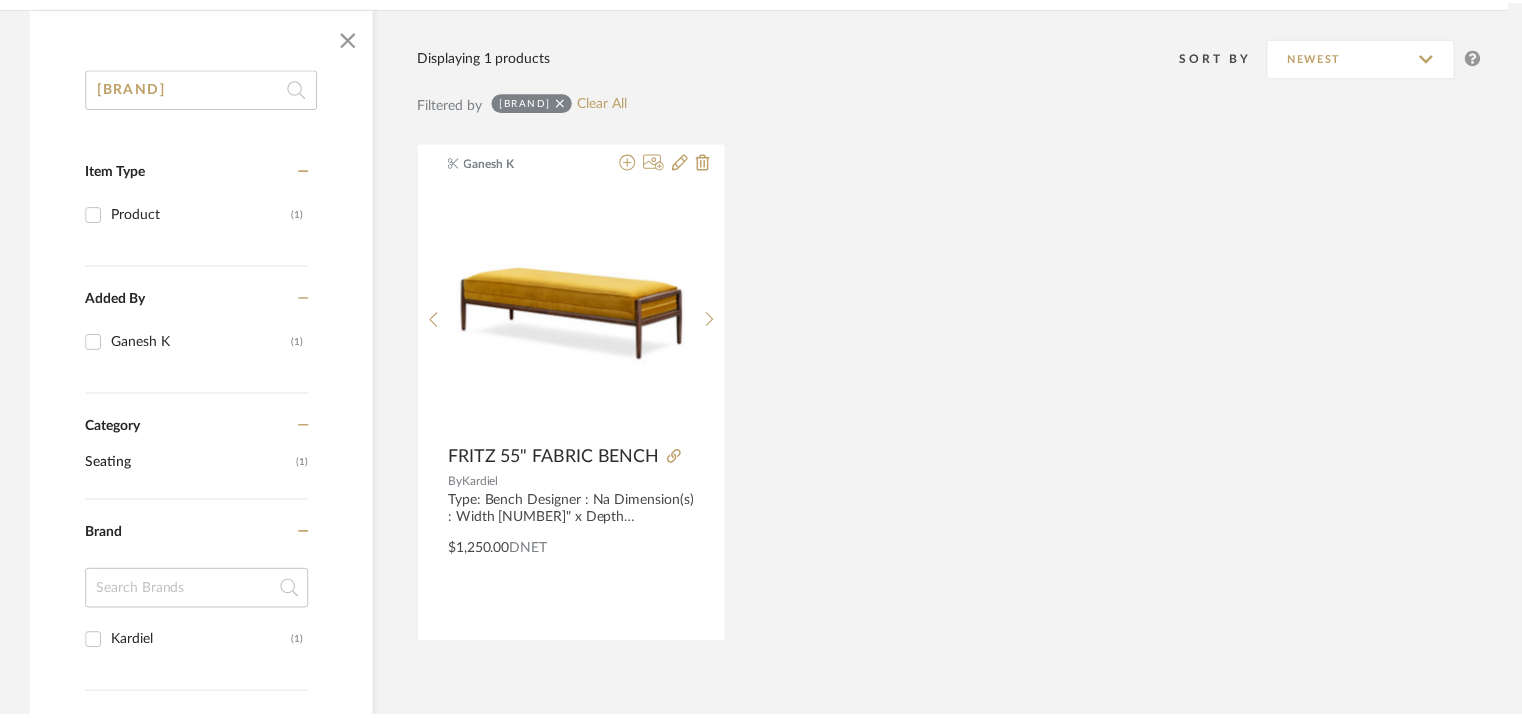 scroll, scrollTop: 300, scrollLeft: 0, axis: vertical 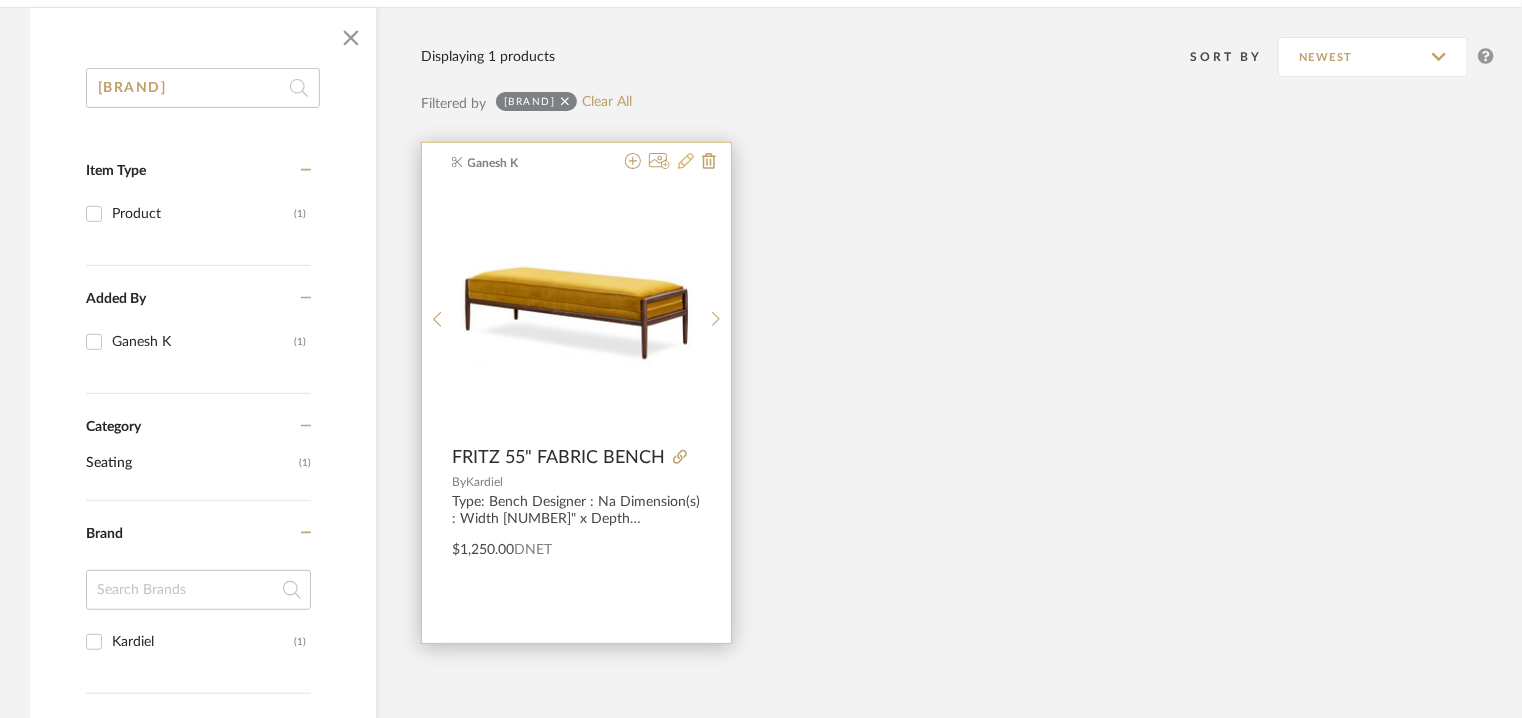 click 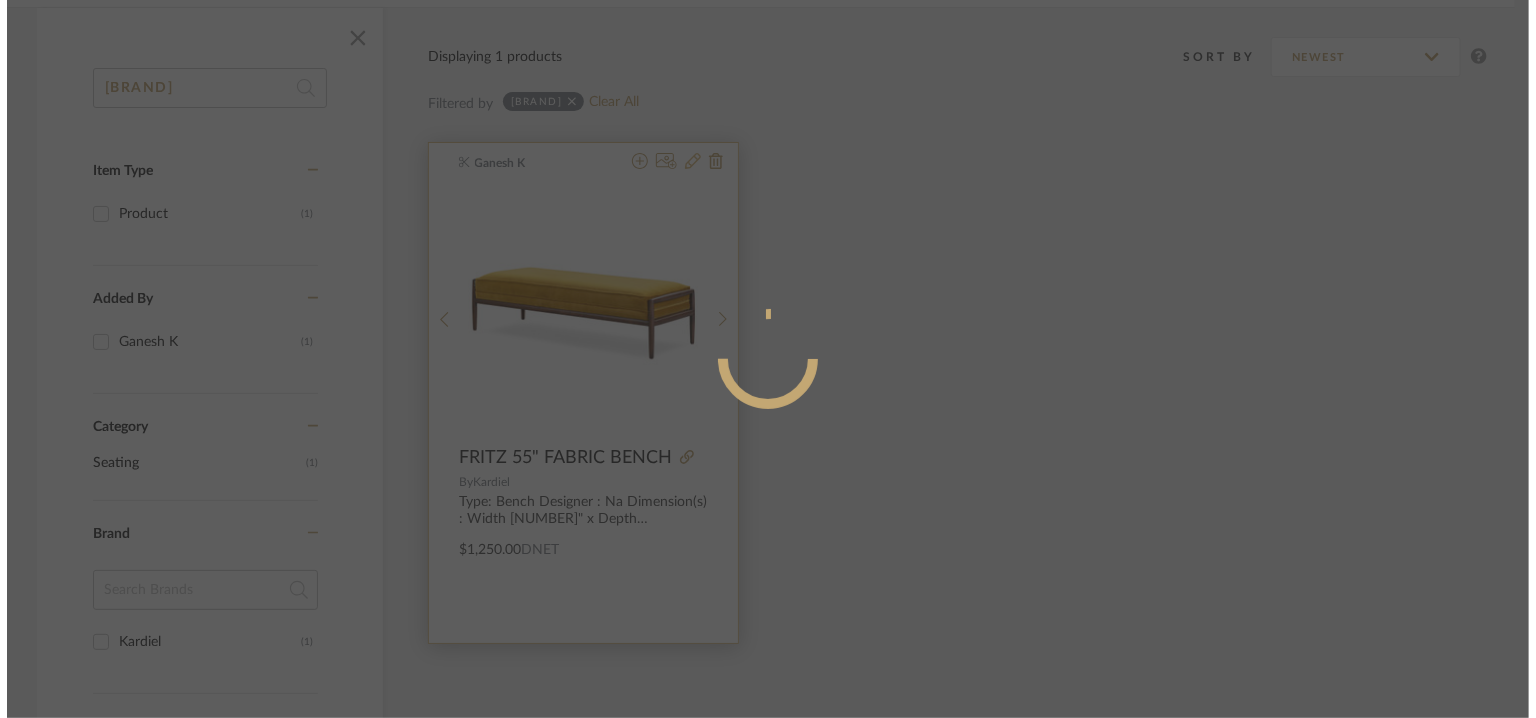 scroll, scrollTop: 0, scrollLeft: 0, axis: both 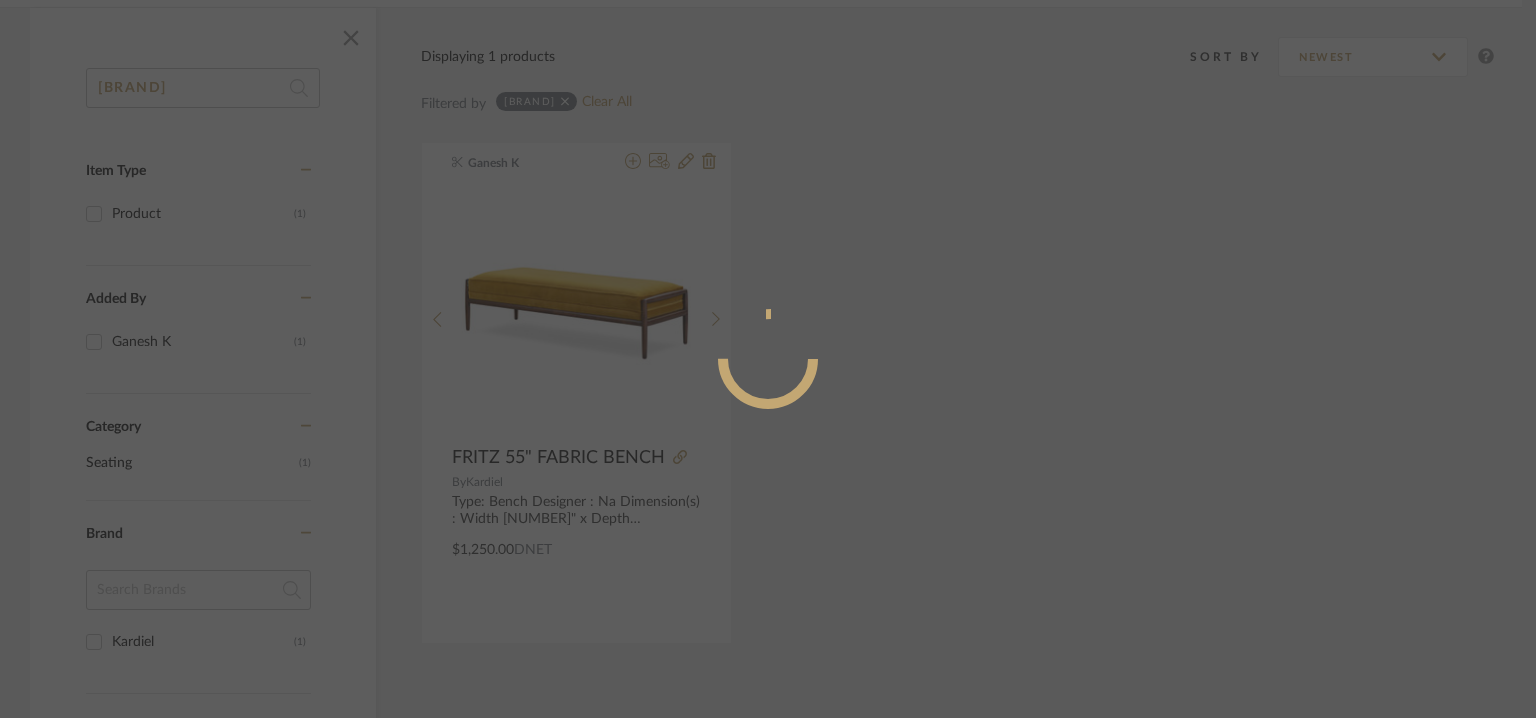 radio on "true" 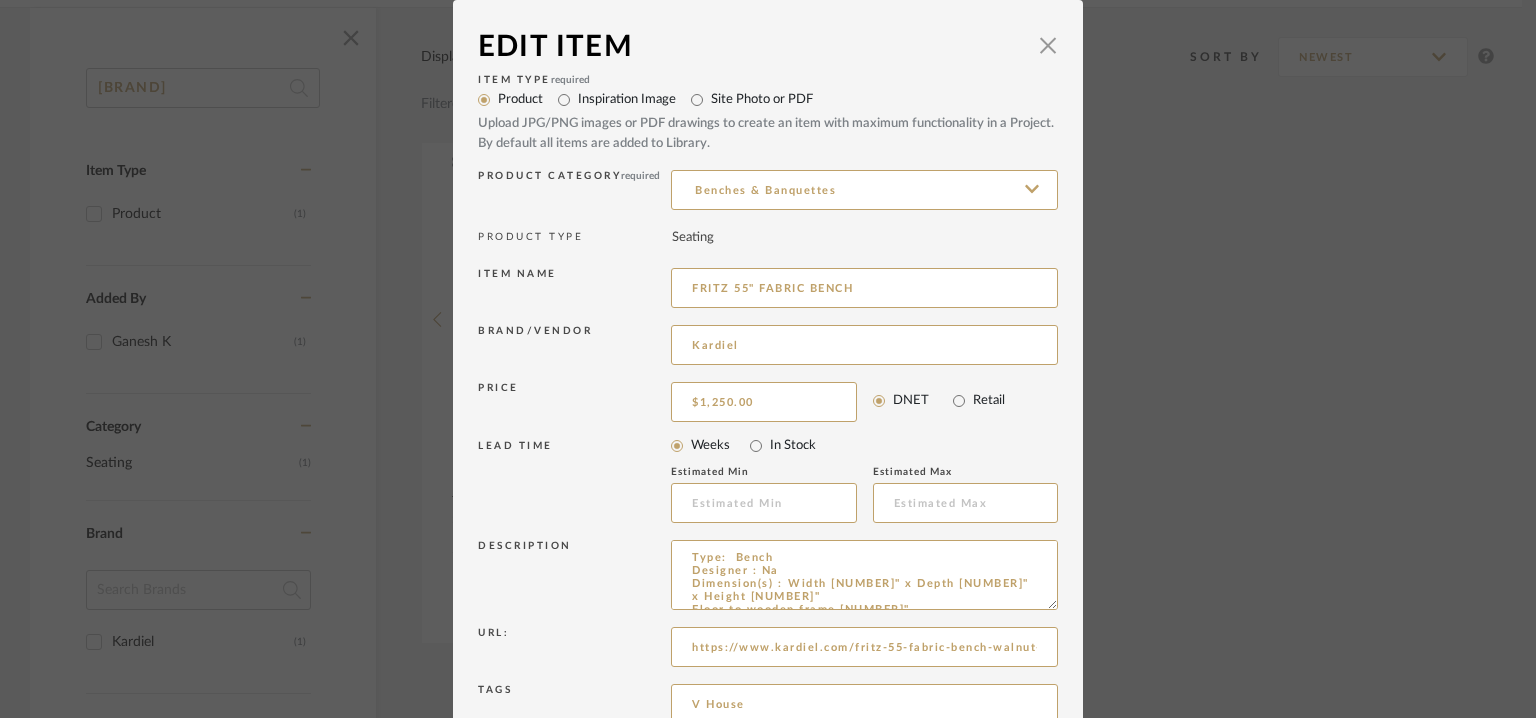 drag, startPoint x: 734, startPoint y: 399, endPoint x: 1036, endPoint y: 423, distance: 302.95215 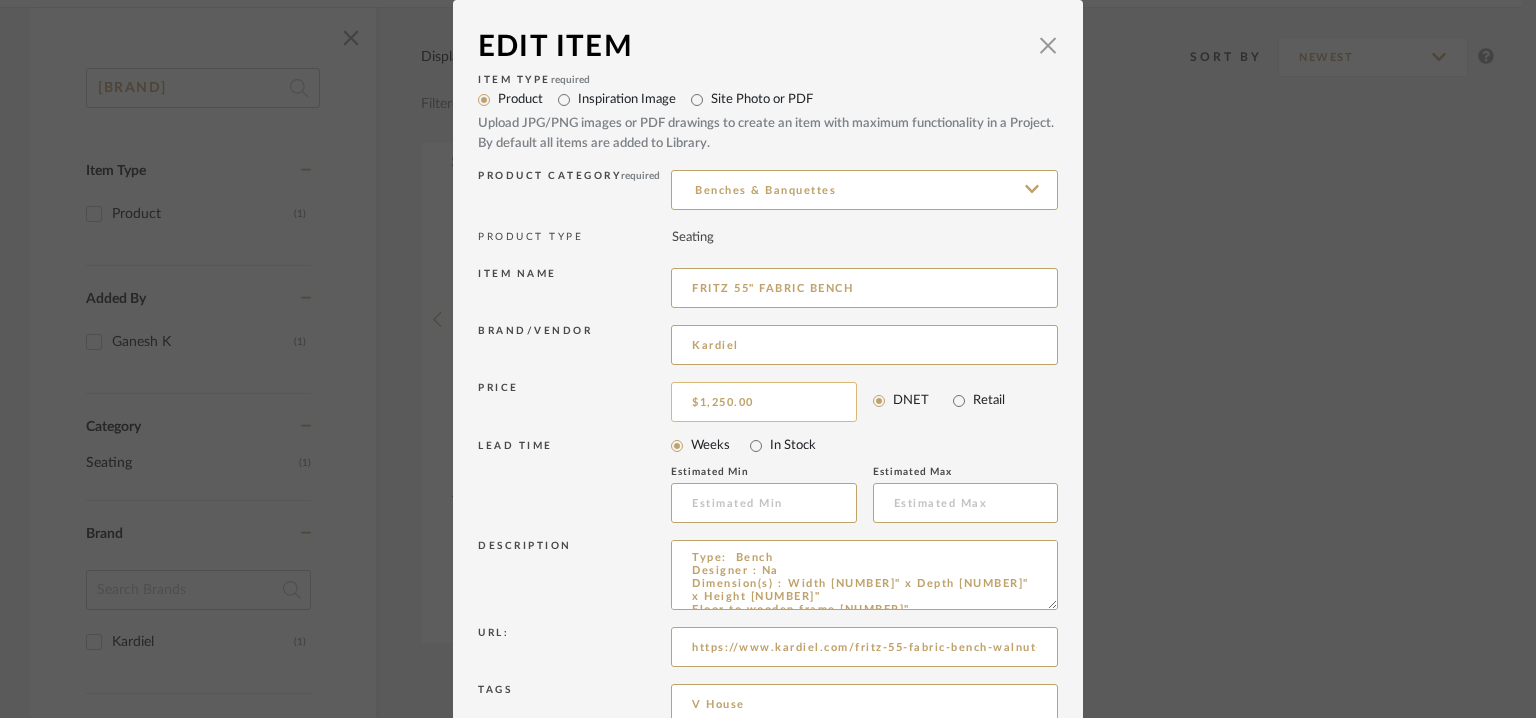 type on "1250.00" 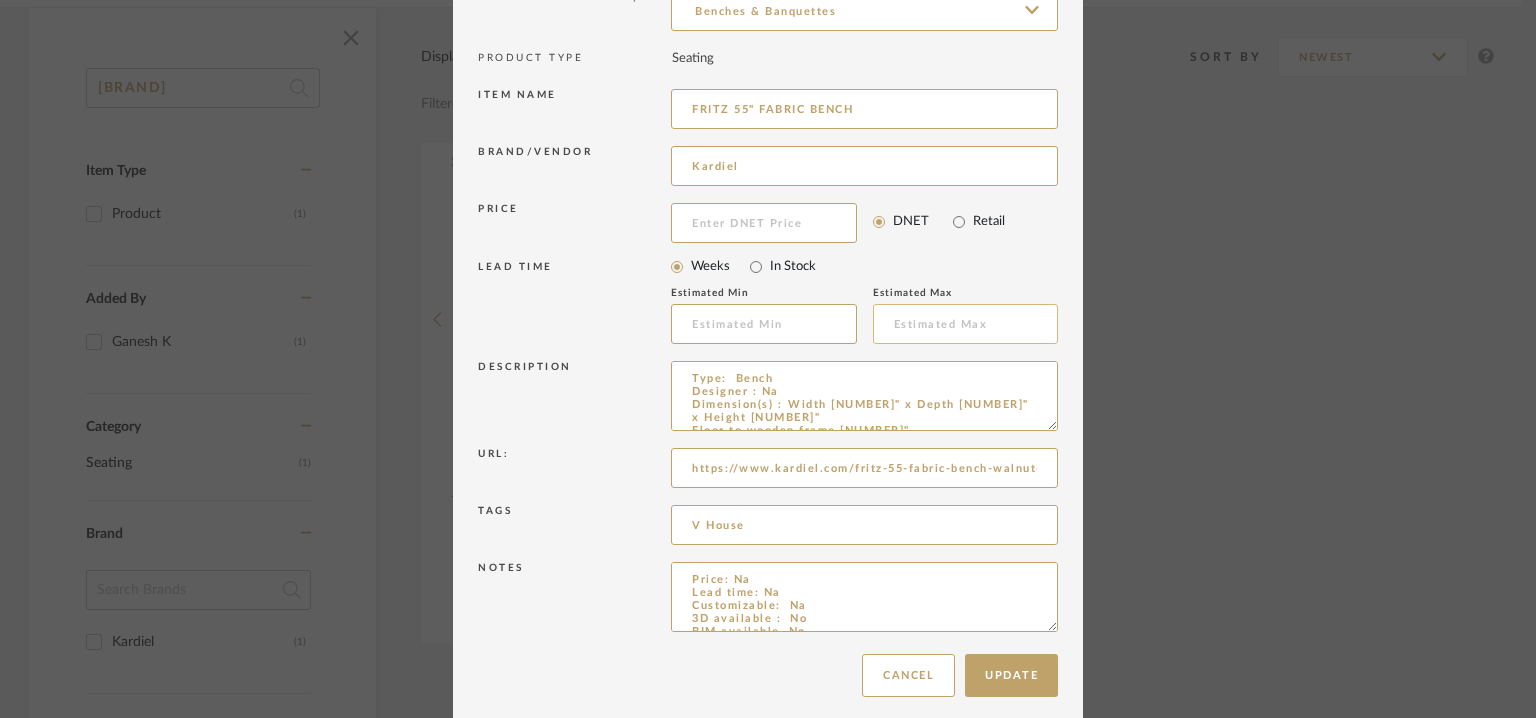 scroll, scrollTop: 192, scrollLeft: 0, axis: vertical 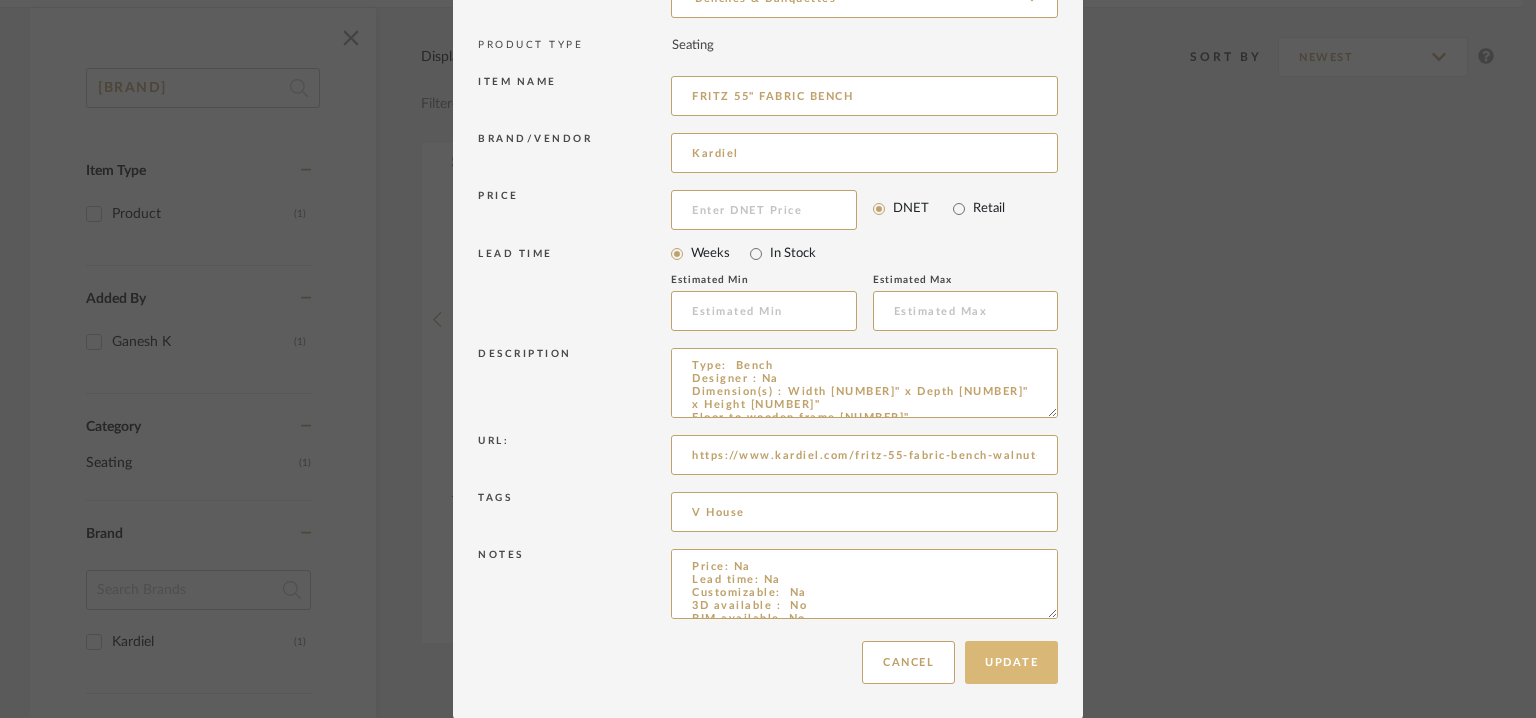 type 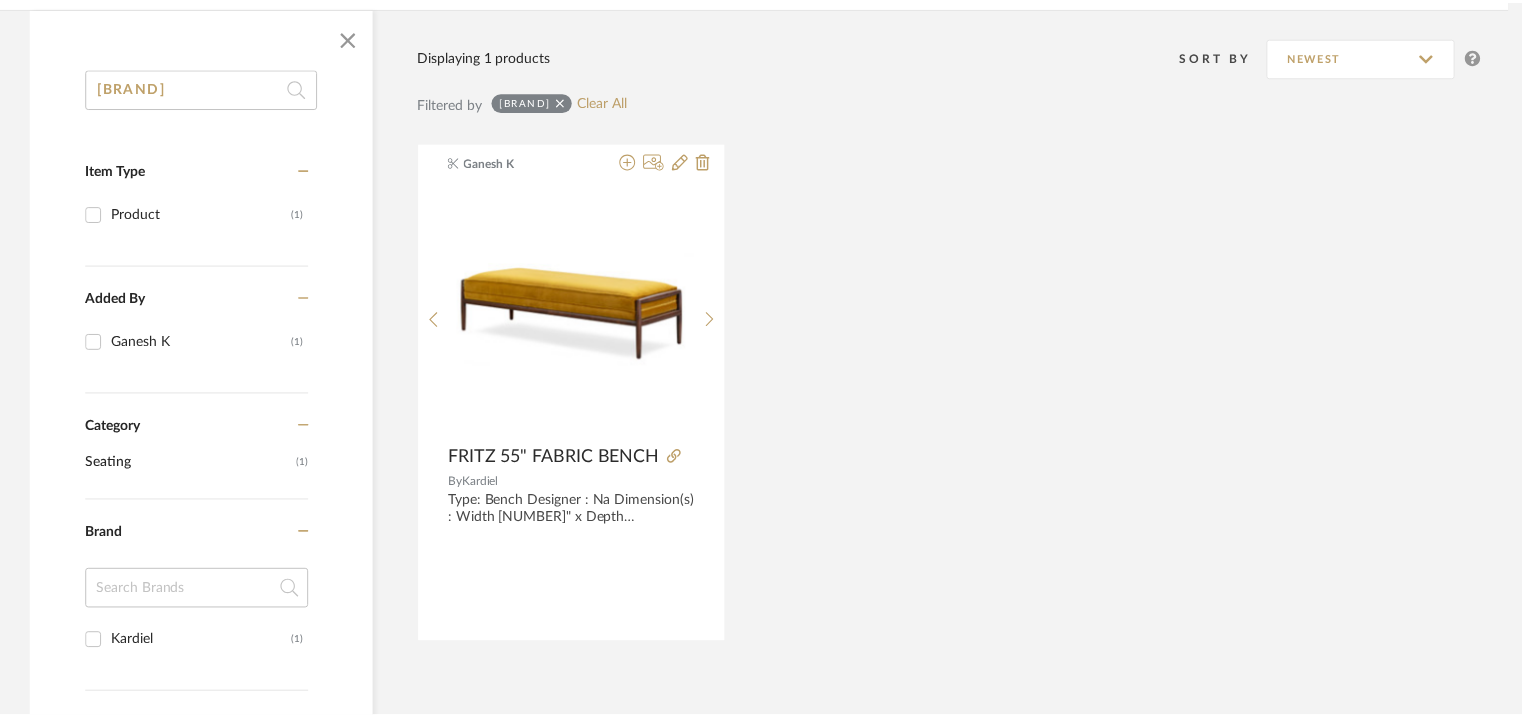 scroll, scrollTop: 300, scrollLeft: 0, axis: vertical 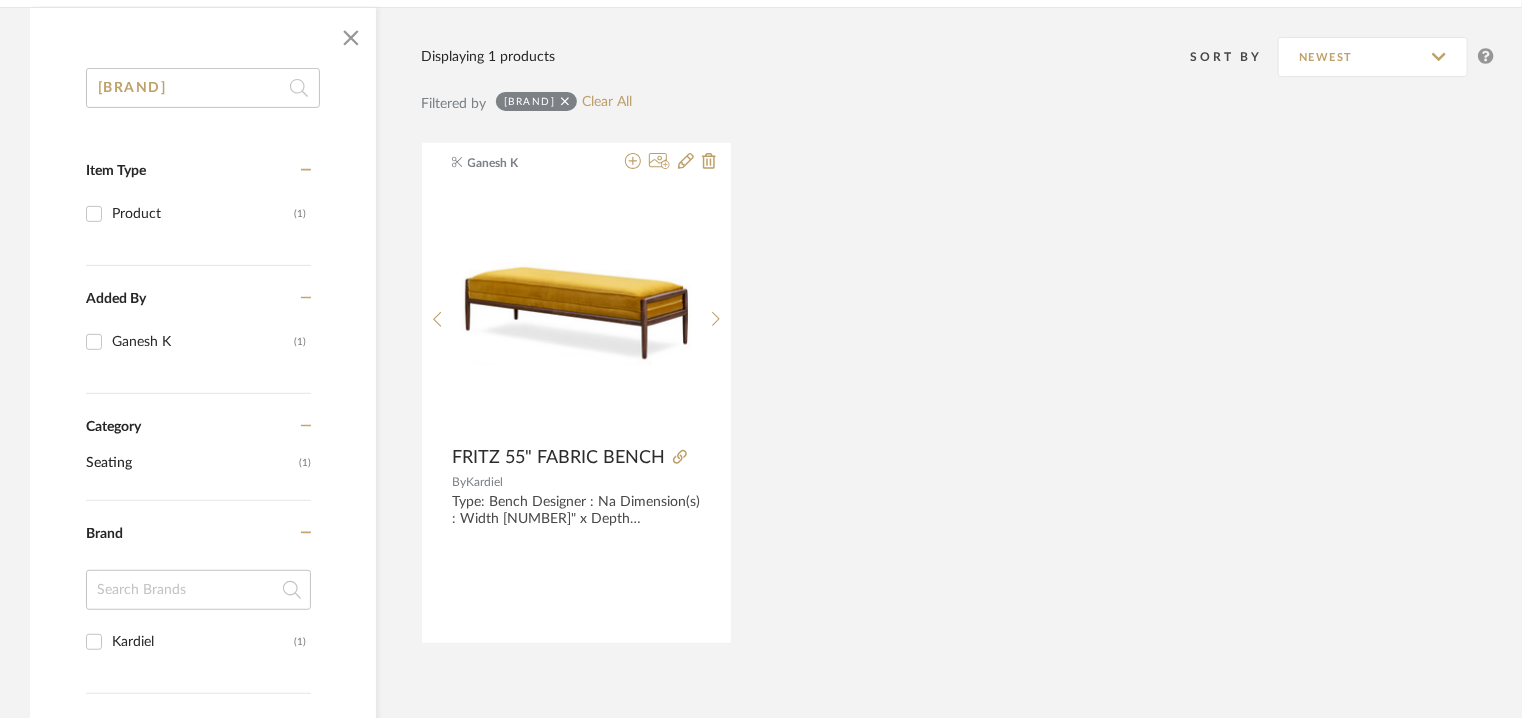 drag, startPoint x: 176, startPoint y: 80, endPoint x: 0, endPoint y: 115, distance: 179.44637 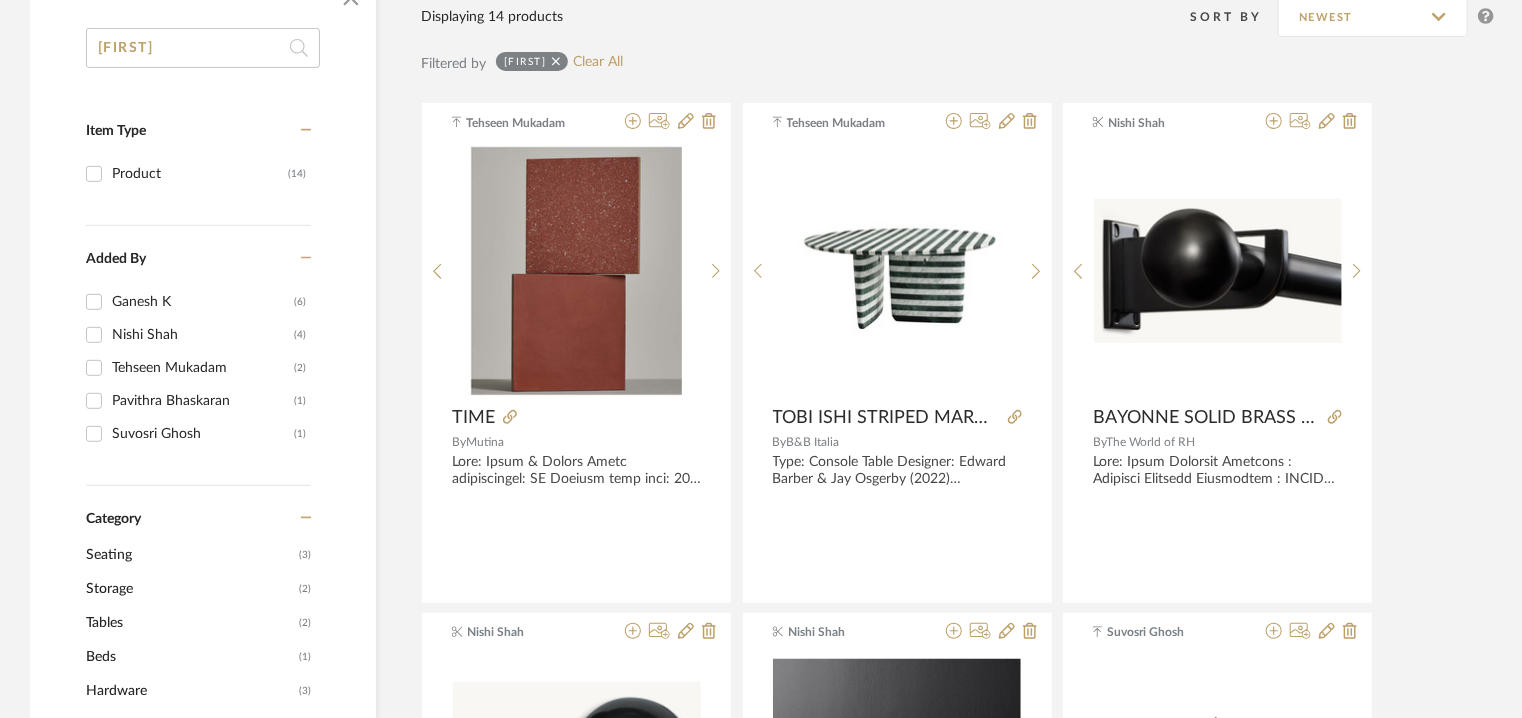 scroll, scrollTop: 100, scrollLeft: 0, axis: vertical 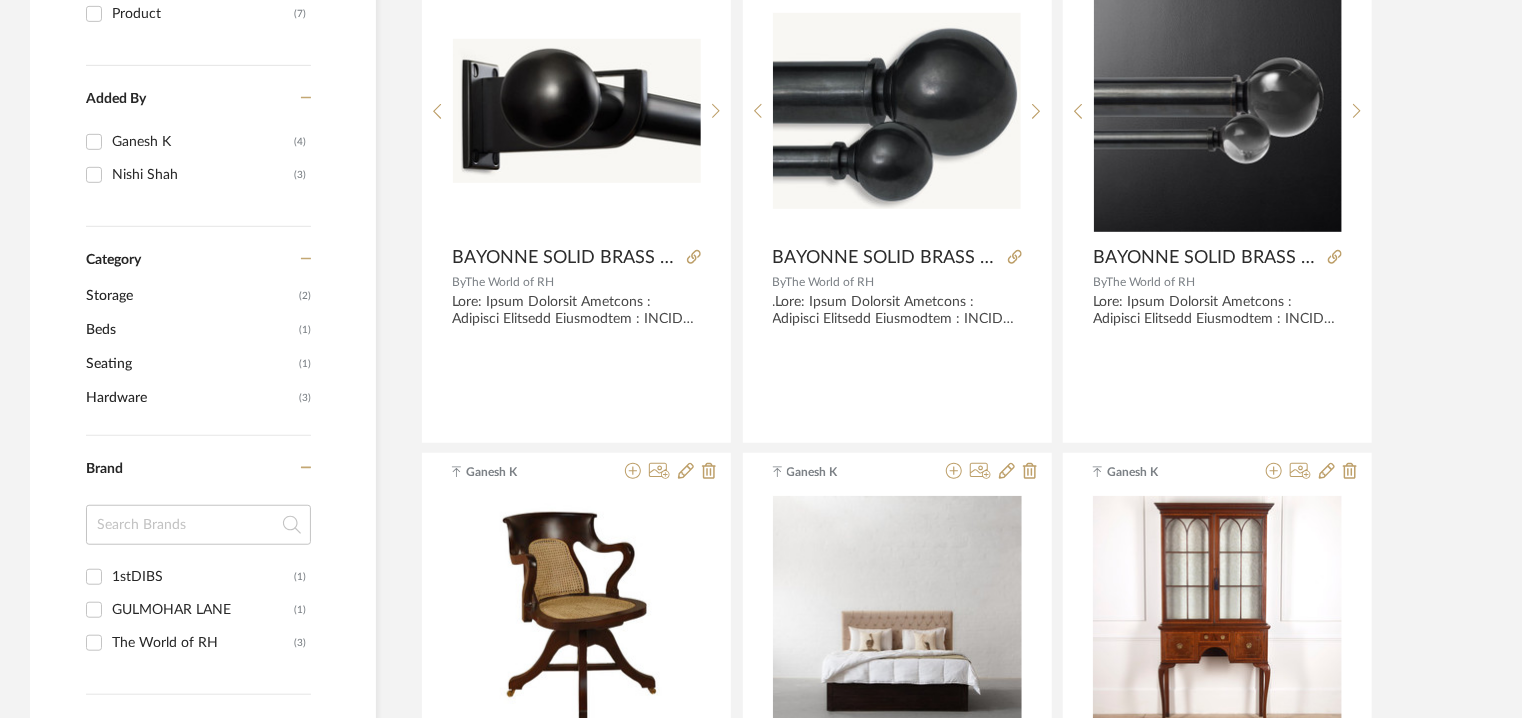 type on "[FIRST]" 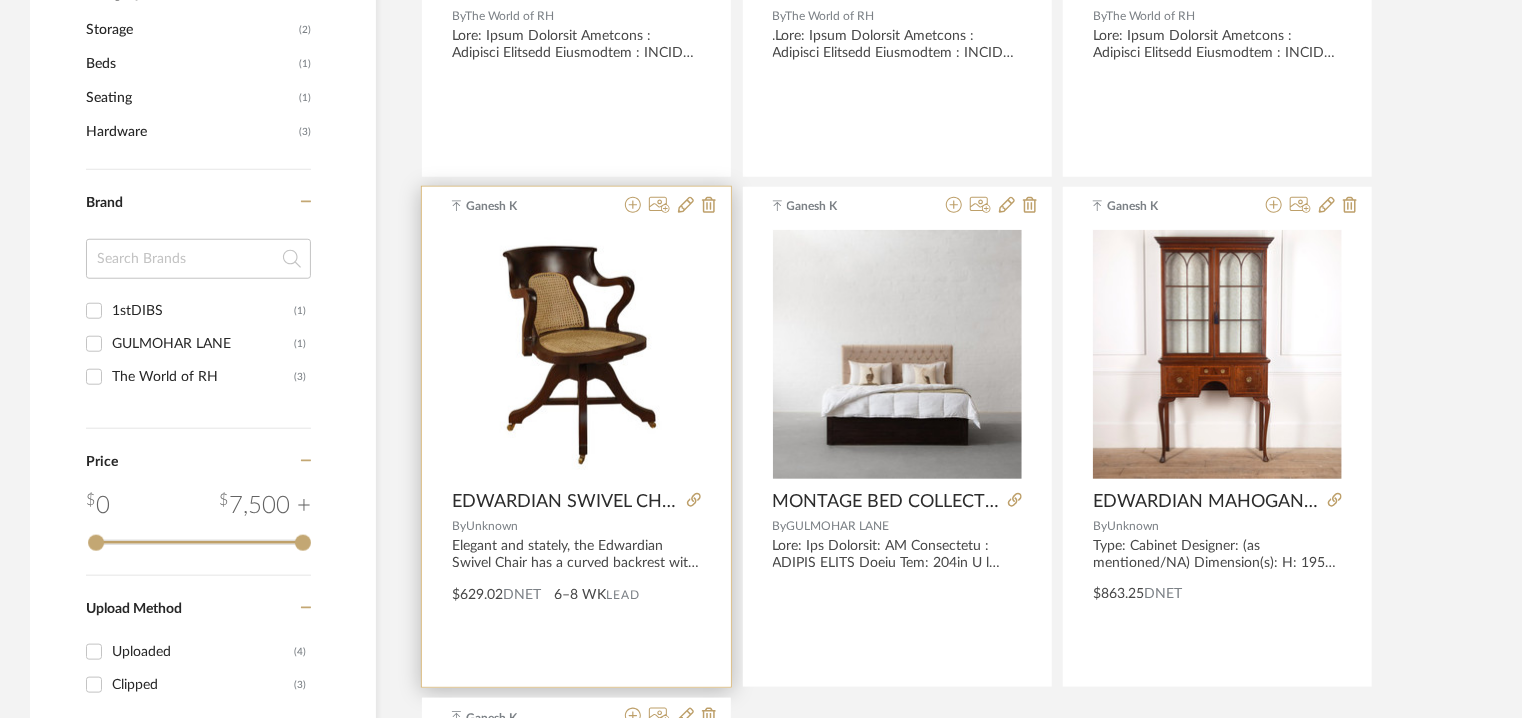 scroll, scrollTop: 800, scrollLeft: 0, axis: vertical 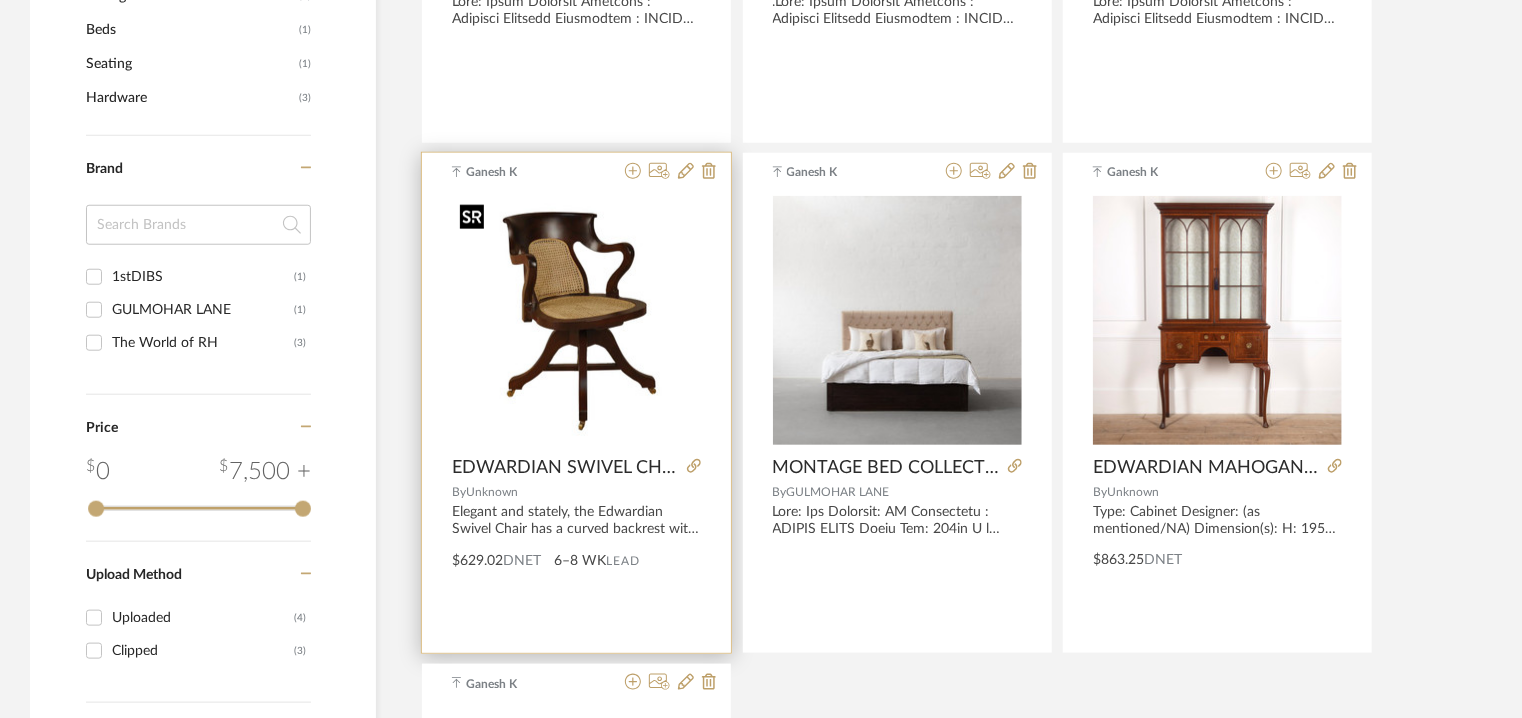 click at bounding box center [576, 321] 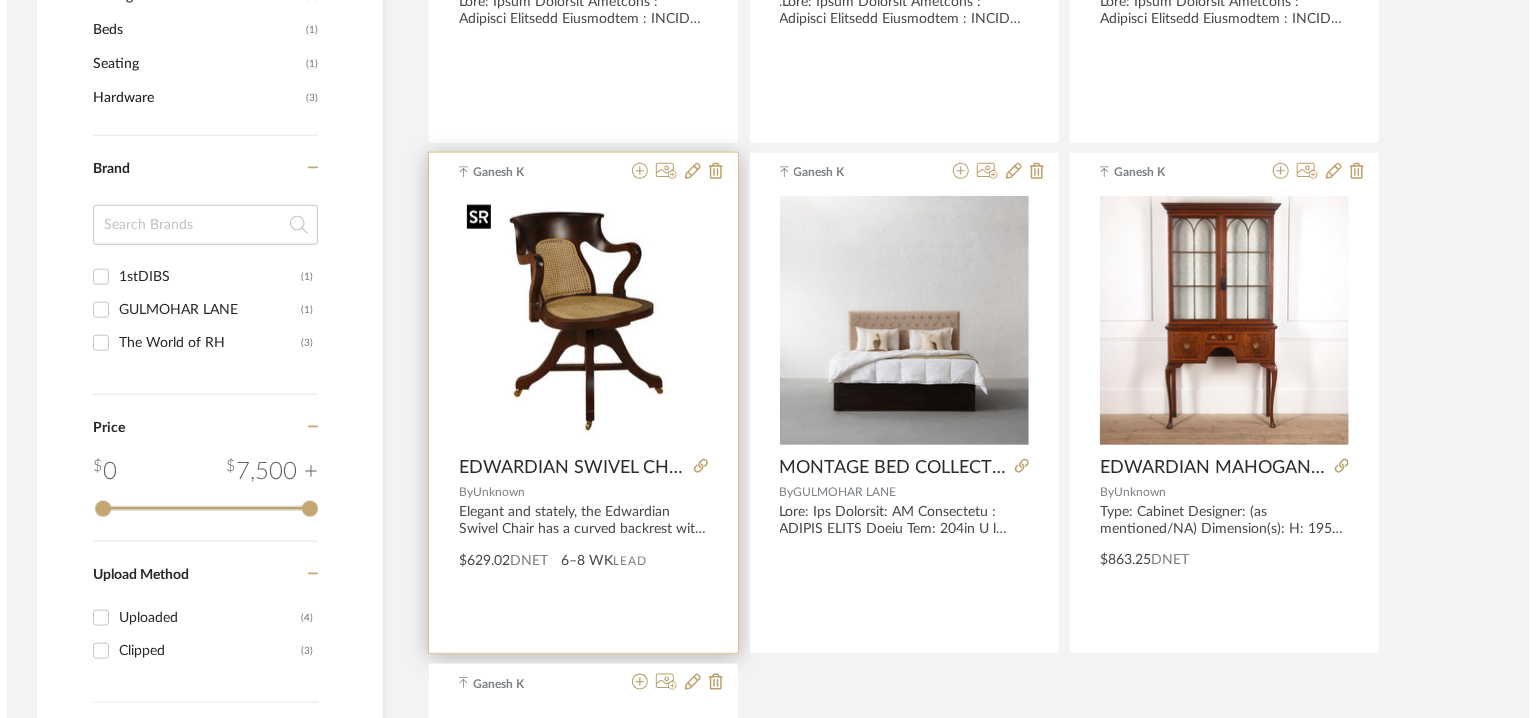 scroll, scrollTop: 0, scrollLeft: 0, axis: both 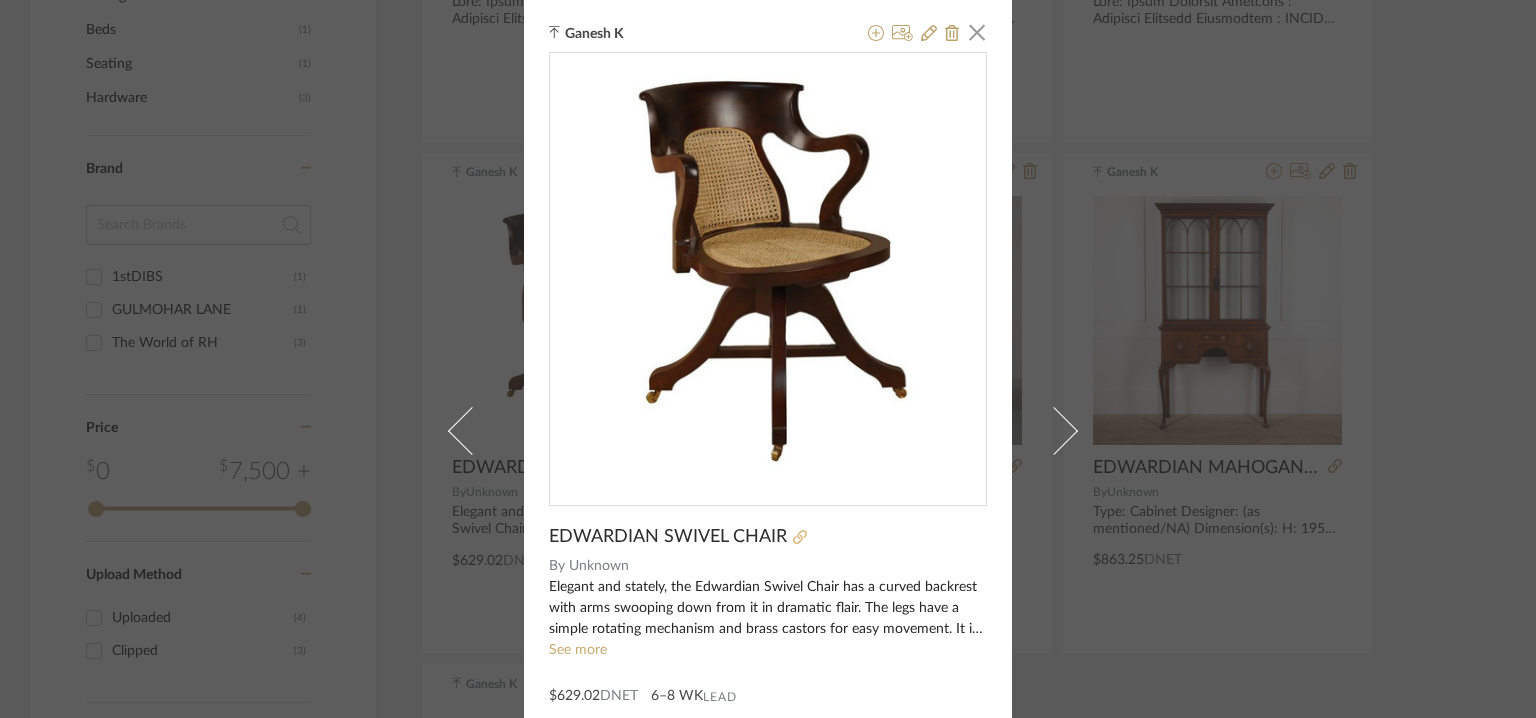 click 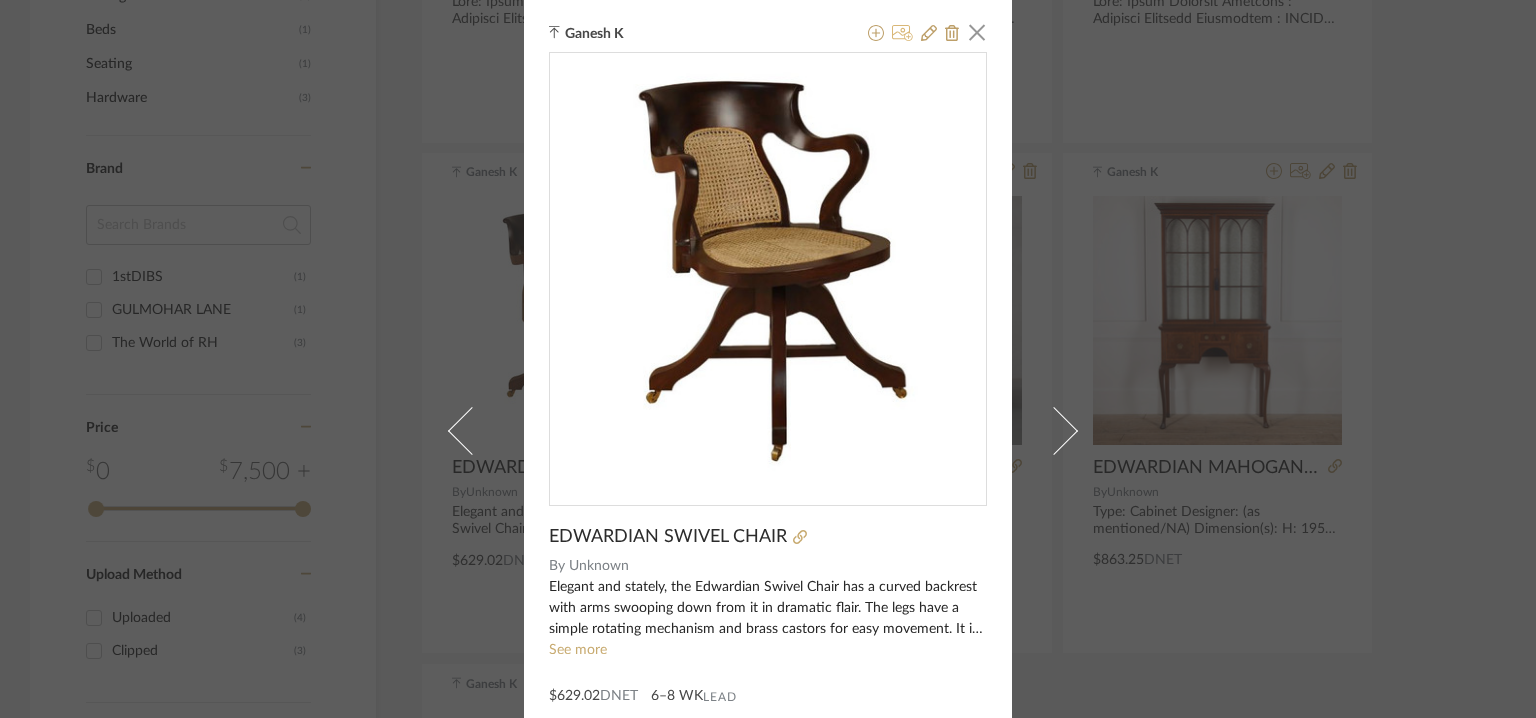 click 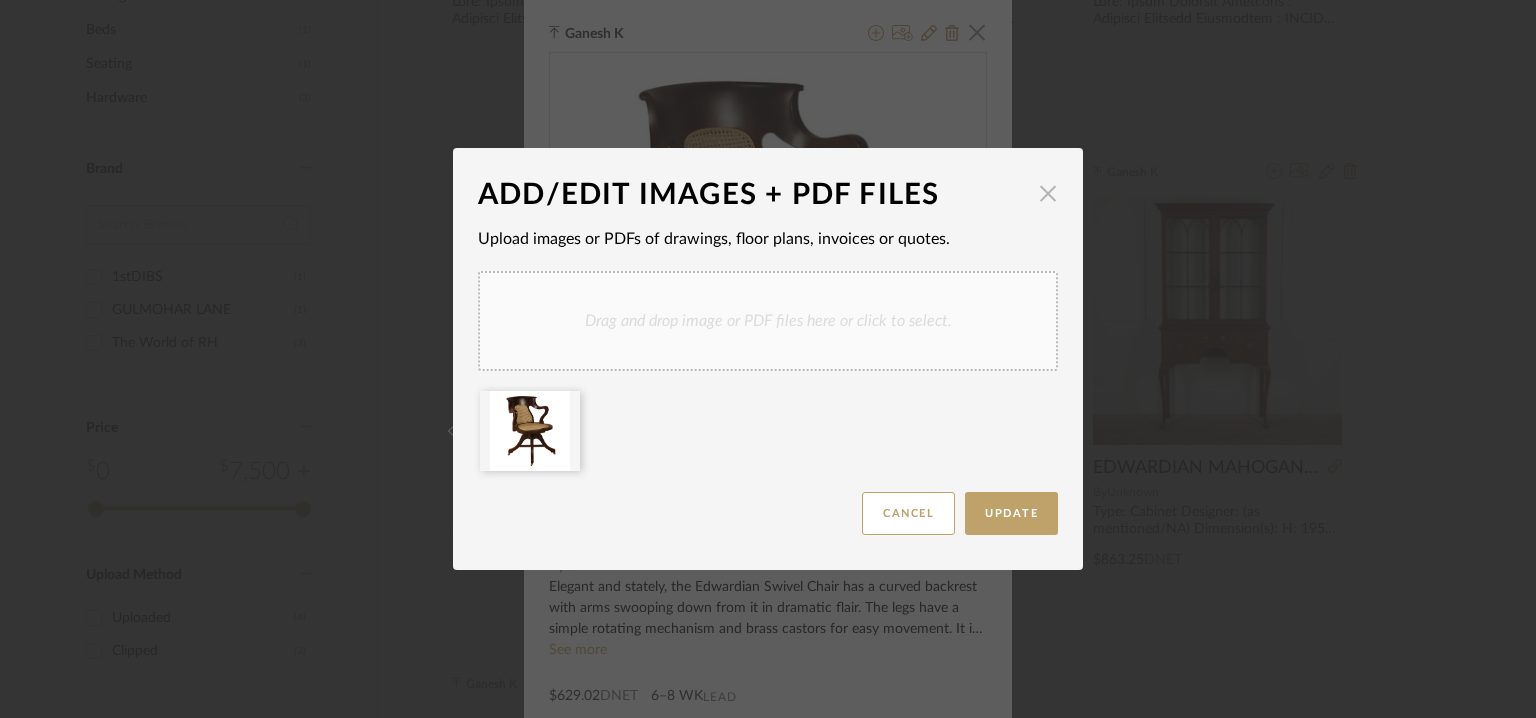 click at bounding box center [1048, 193] 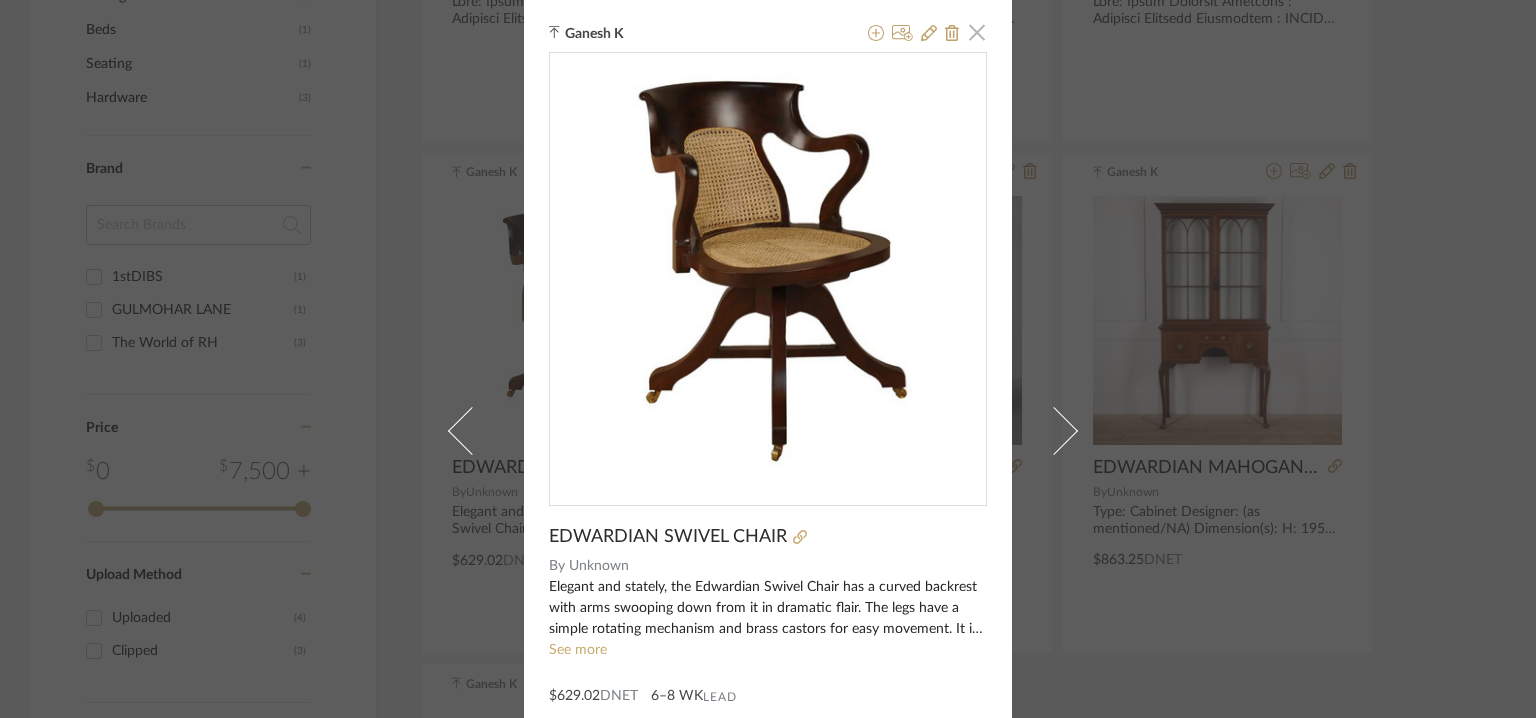 click 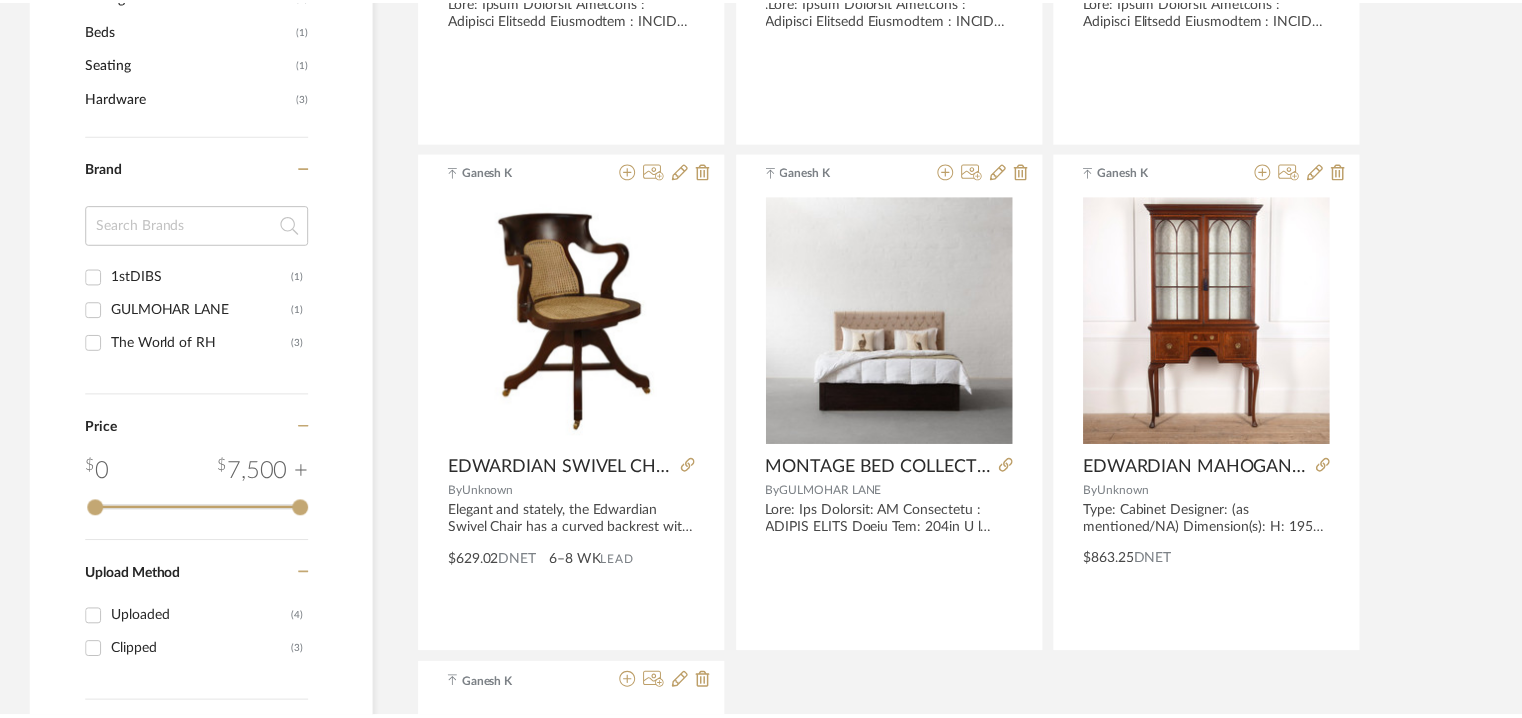 scroll, scrollTop: 800, scrollLeft: 0, axis: vertical 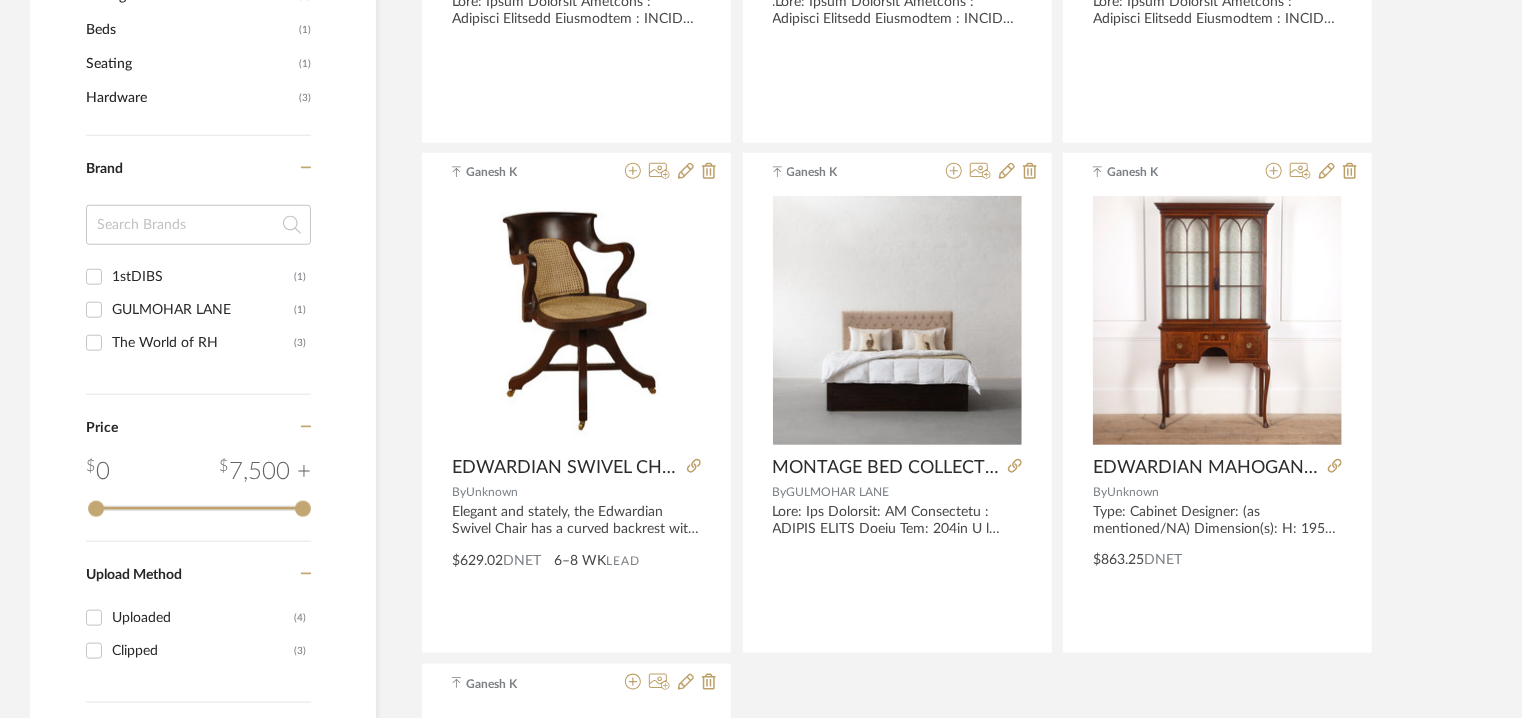 click 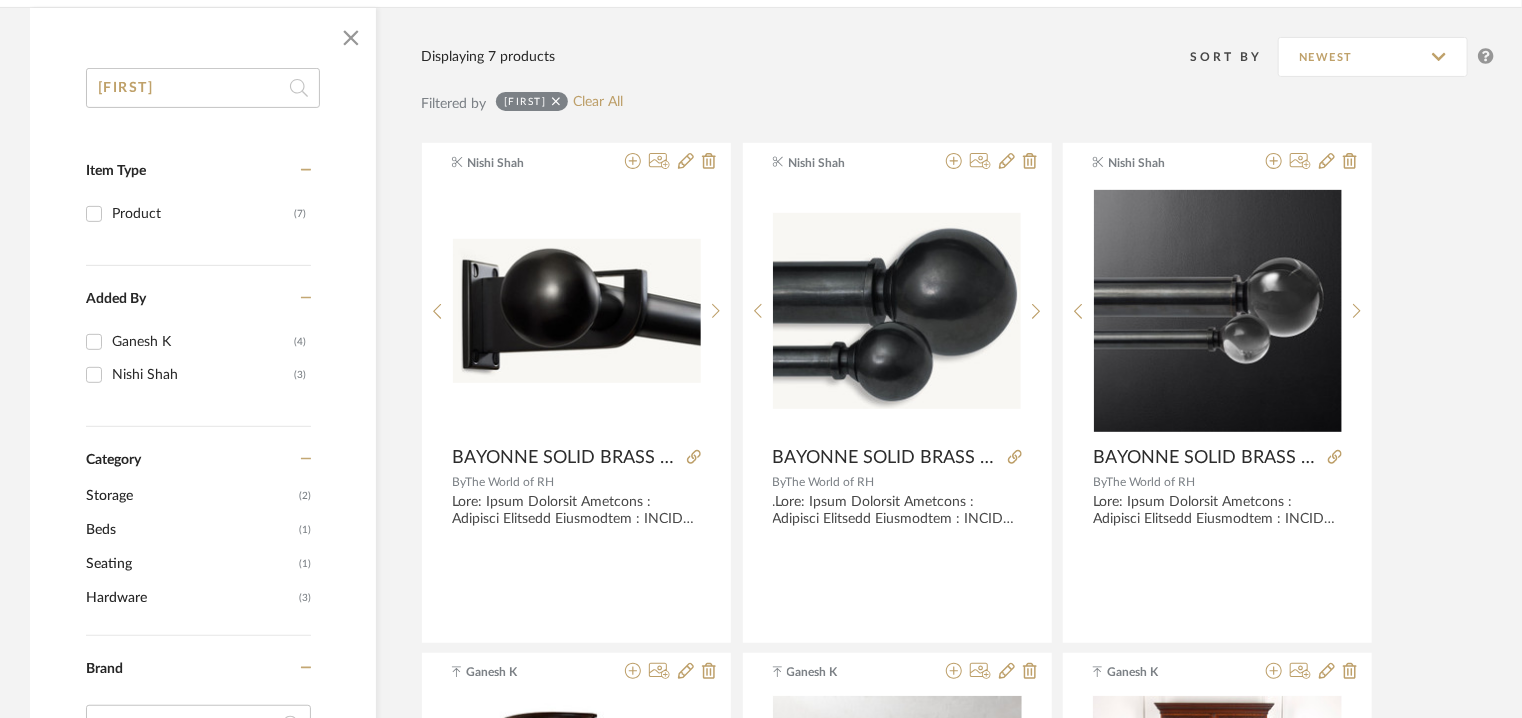 scroll, scrollTop: 300, scrollLeft: 0, axis: vertical 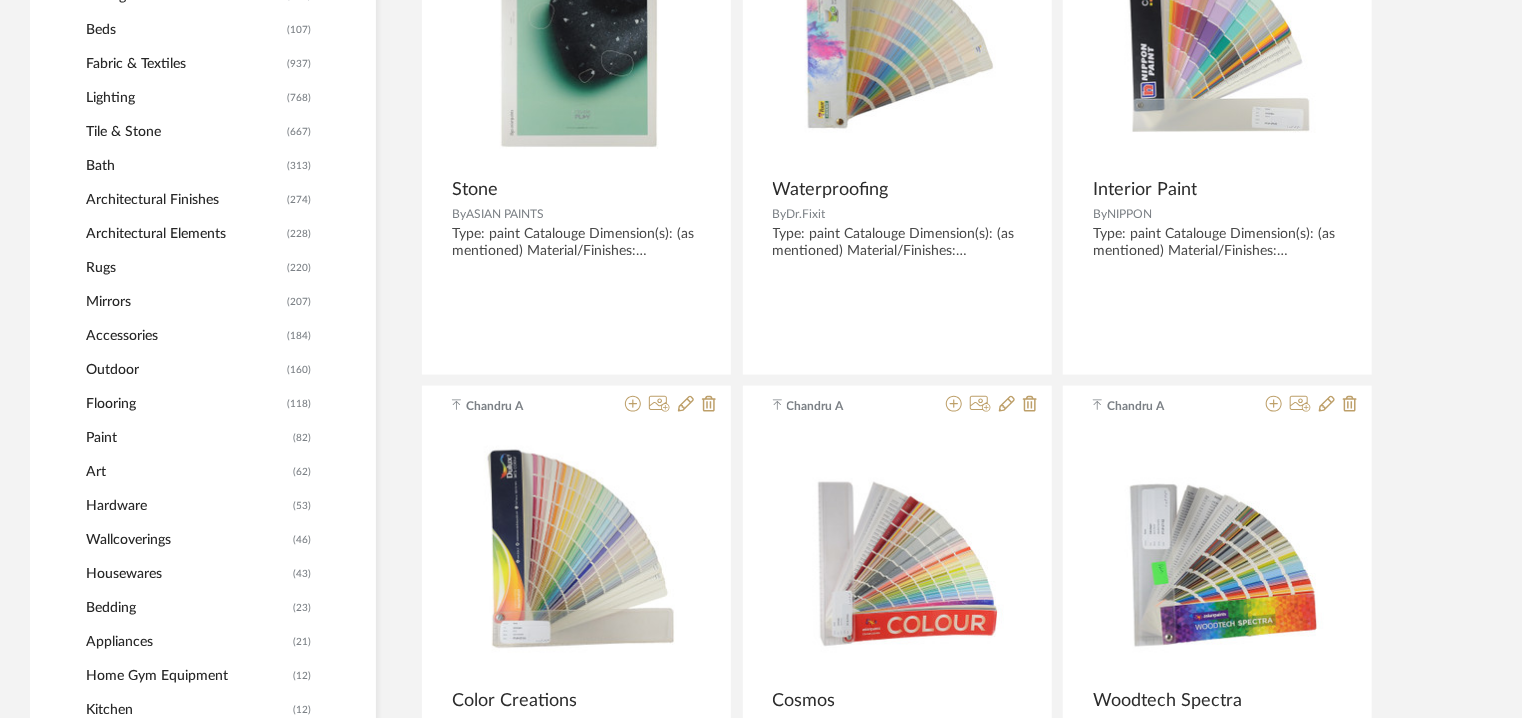 type 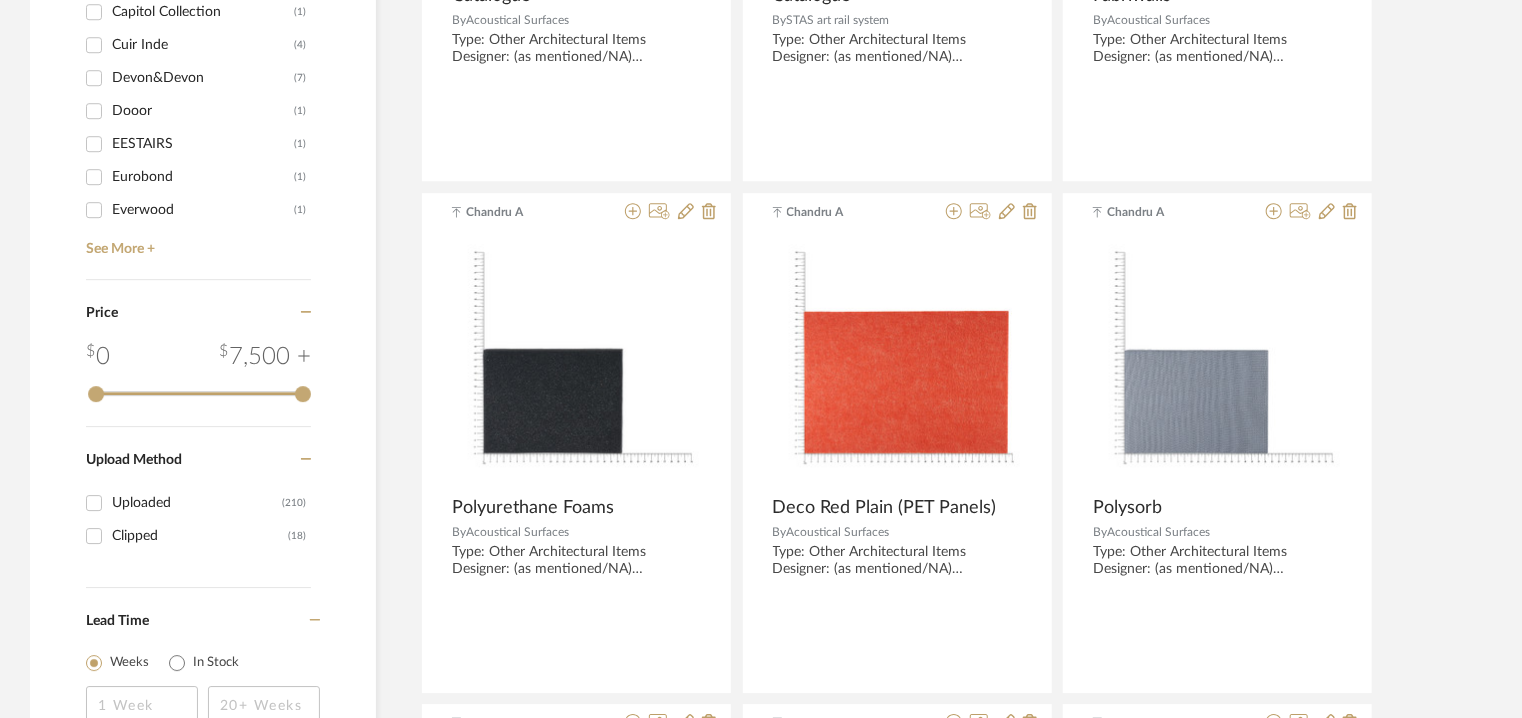scroll, scrollTop: 2944, scrollLeft: 0, axis: vertical 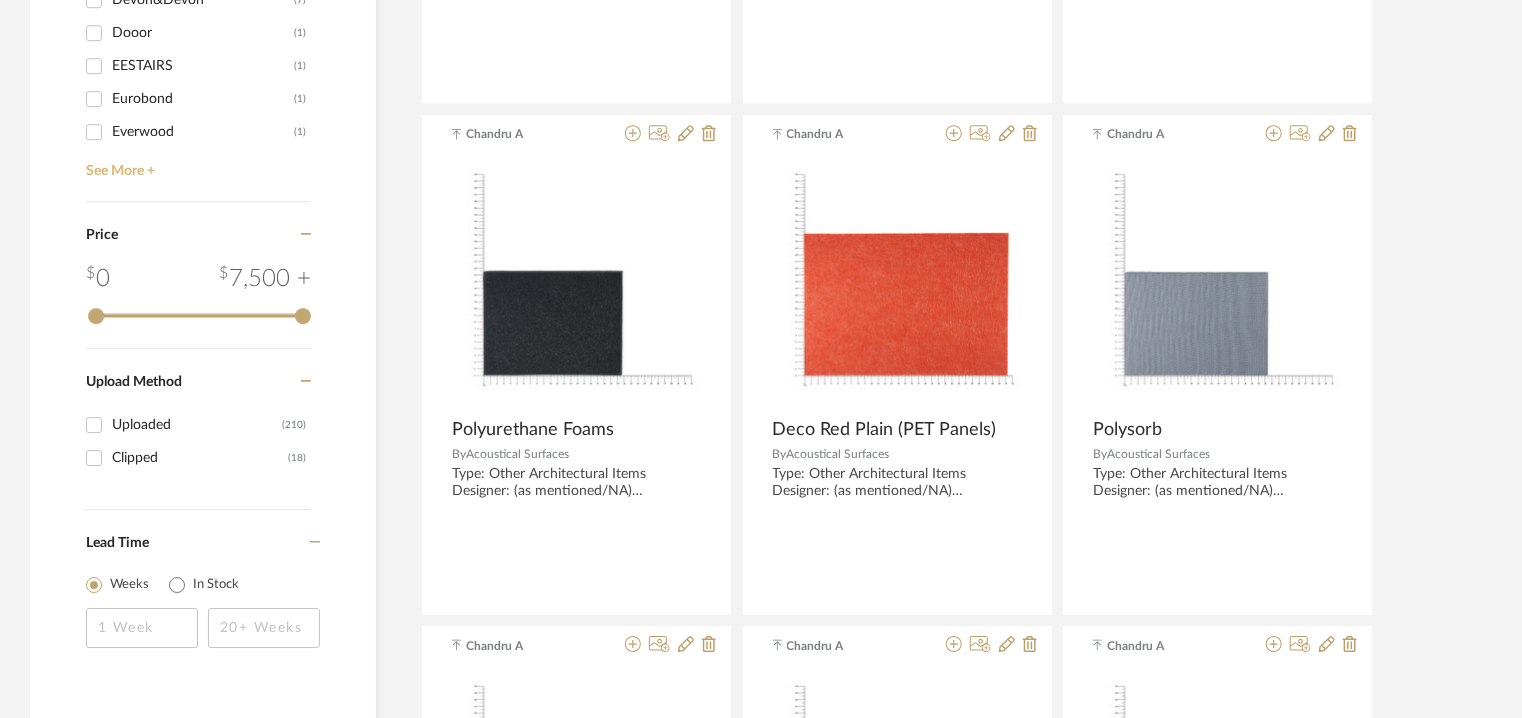 click on "See More +" 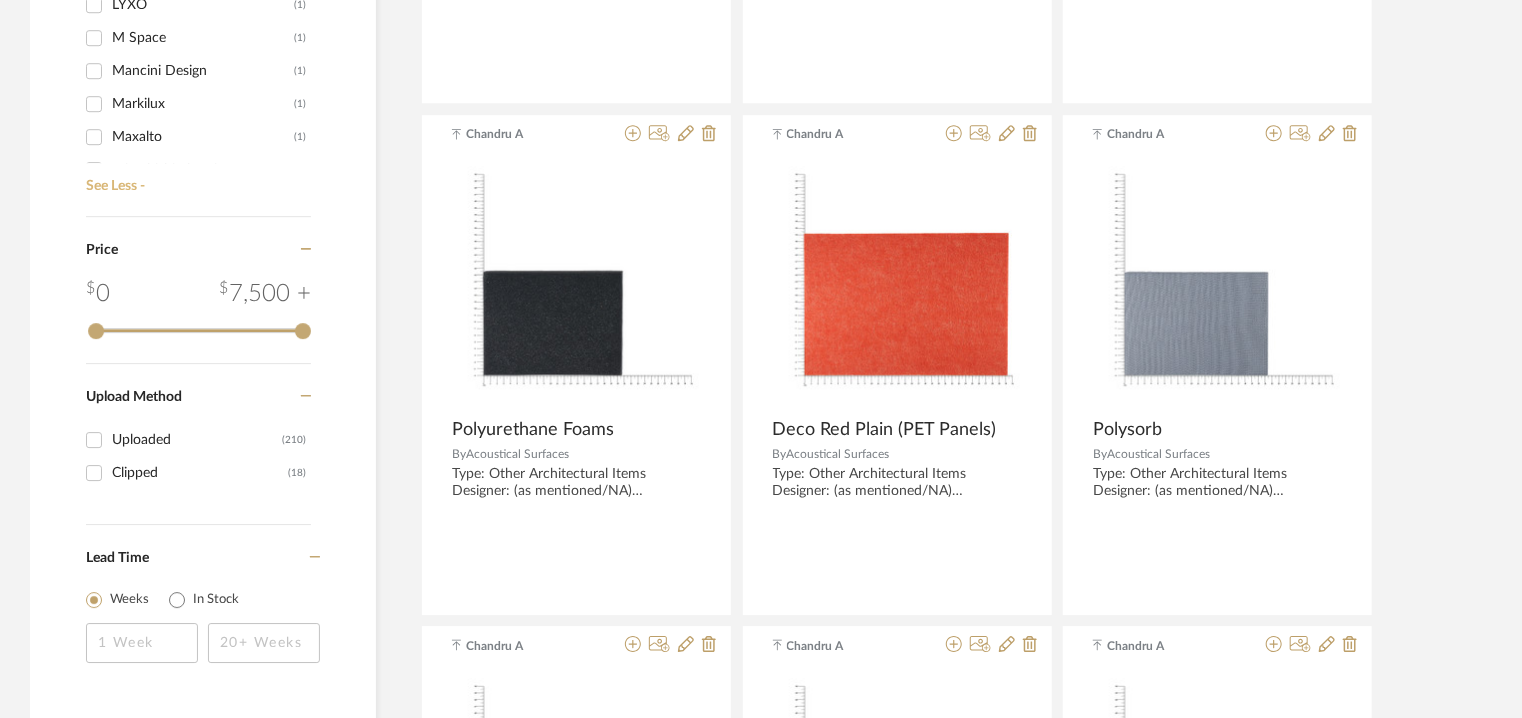 scroll, scrollTop: 500, scrollLeft: 0, axis: vertical 